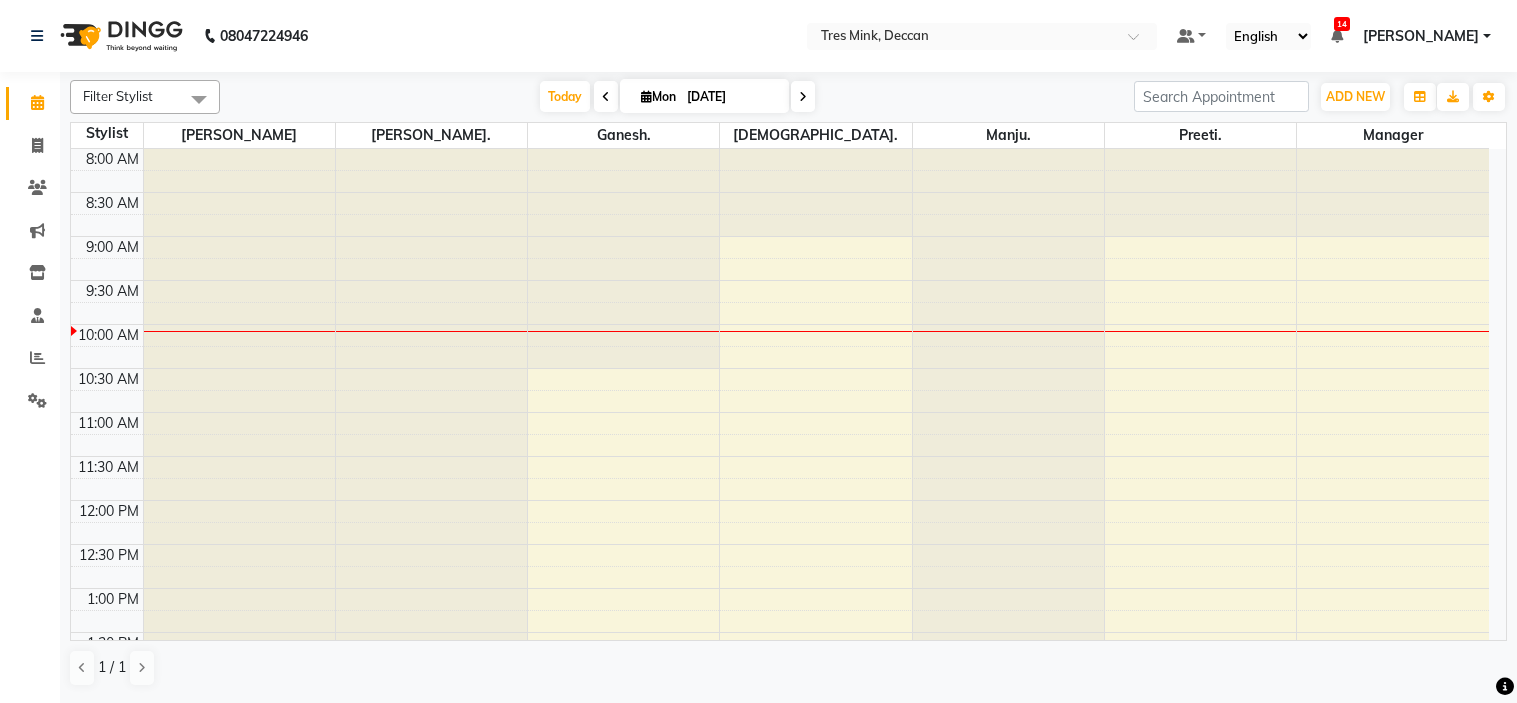 scroll, scrollTop: 0, scrollLeft: 0, axis: both 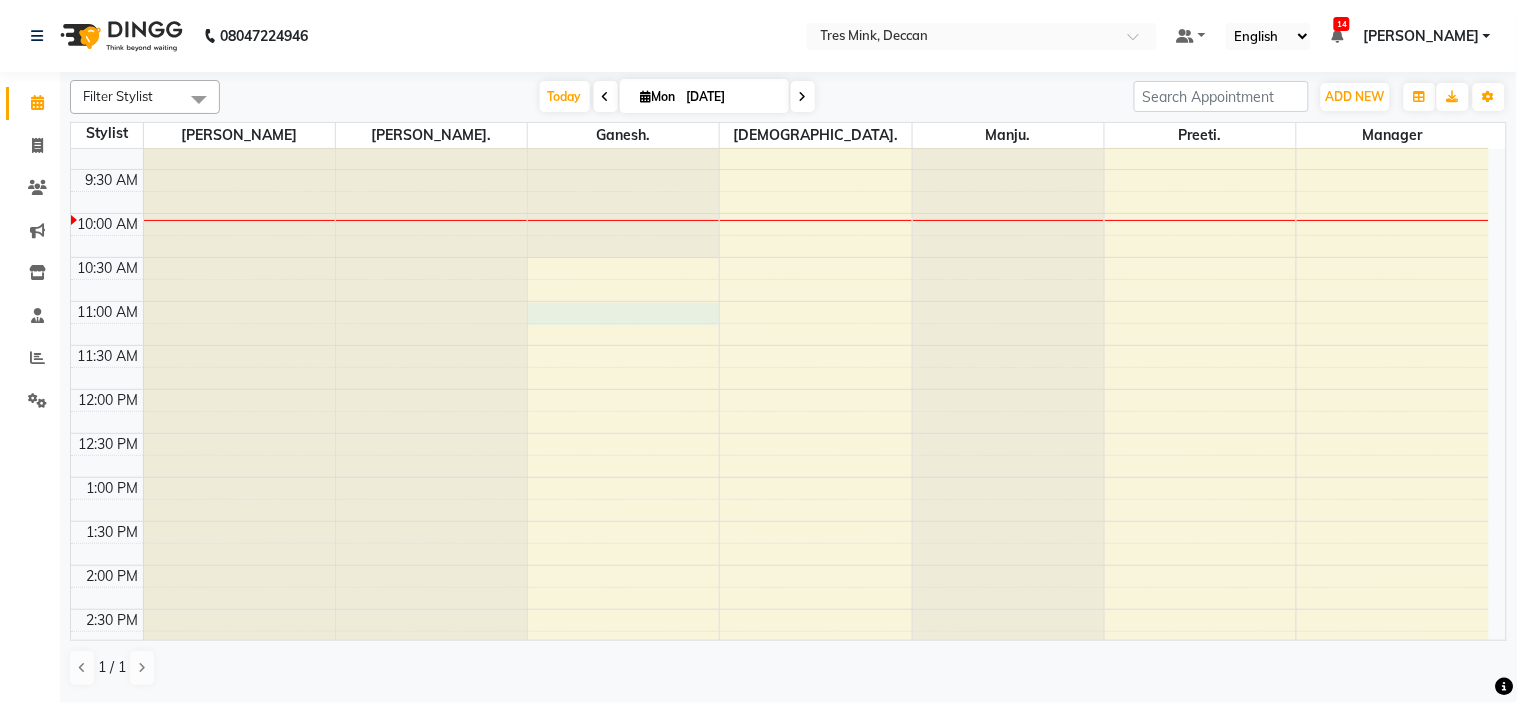 click on "8:00 AM 8:30 AM 9:00 AM 9:30 AM 10:00 AM 10:30 AM 11:00 AM 11:30 AM 12:00 PM 12:30 PM 1:00 PM 1:30 PM 2:00 PM 2:30 PM 3:00 PM 3:30 PM 4:00 PM 4:30 PM 5:00 PM 5:30 PM 6:00 PM 6:30 PM 7:00 PM 7:30 PM 8:00 PM 8:30 PM" at bounding box center [780, 609] 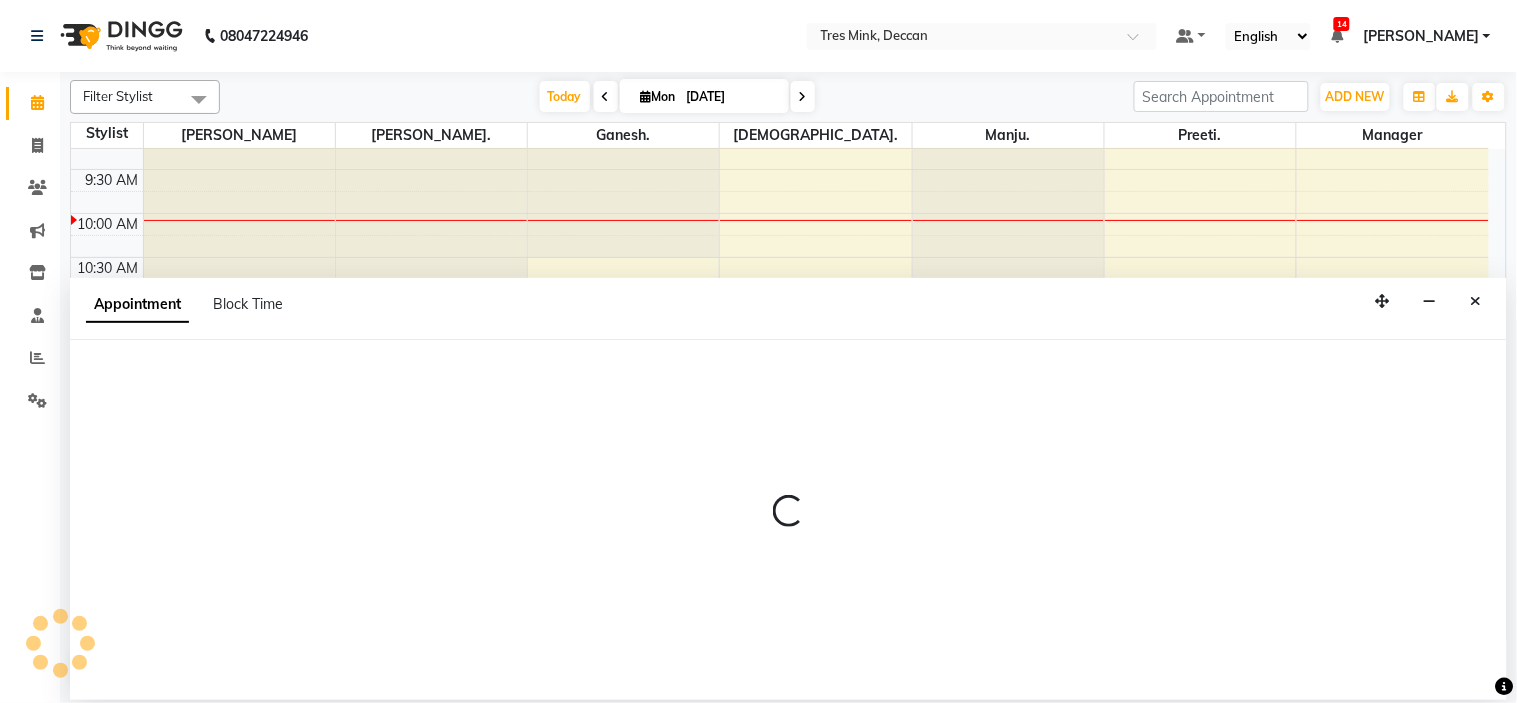 select on "59501" 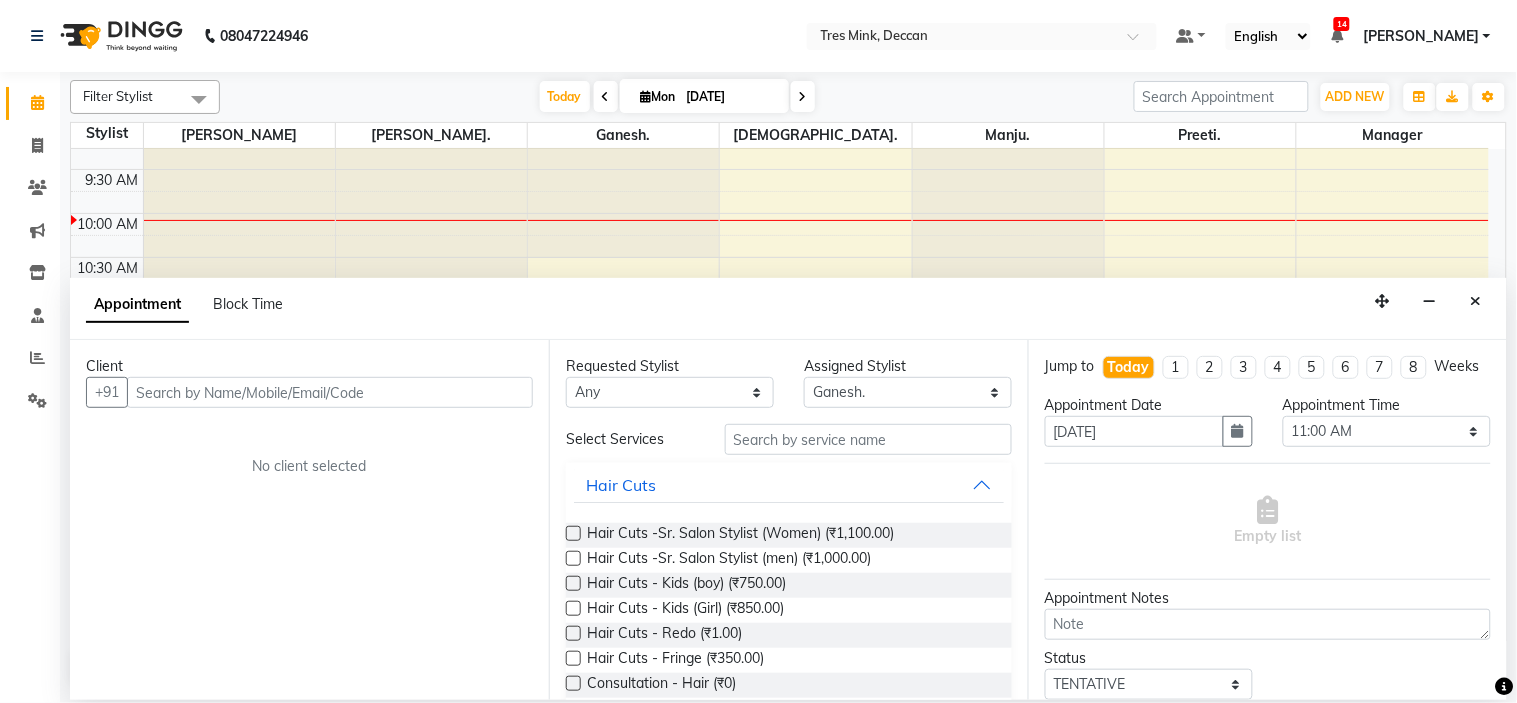 click at bounding box center (330, 392) 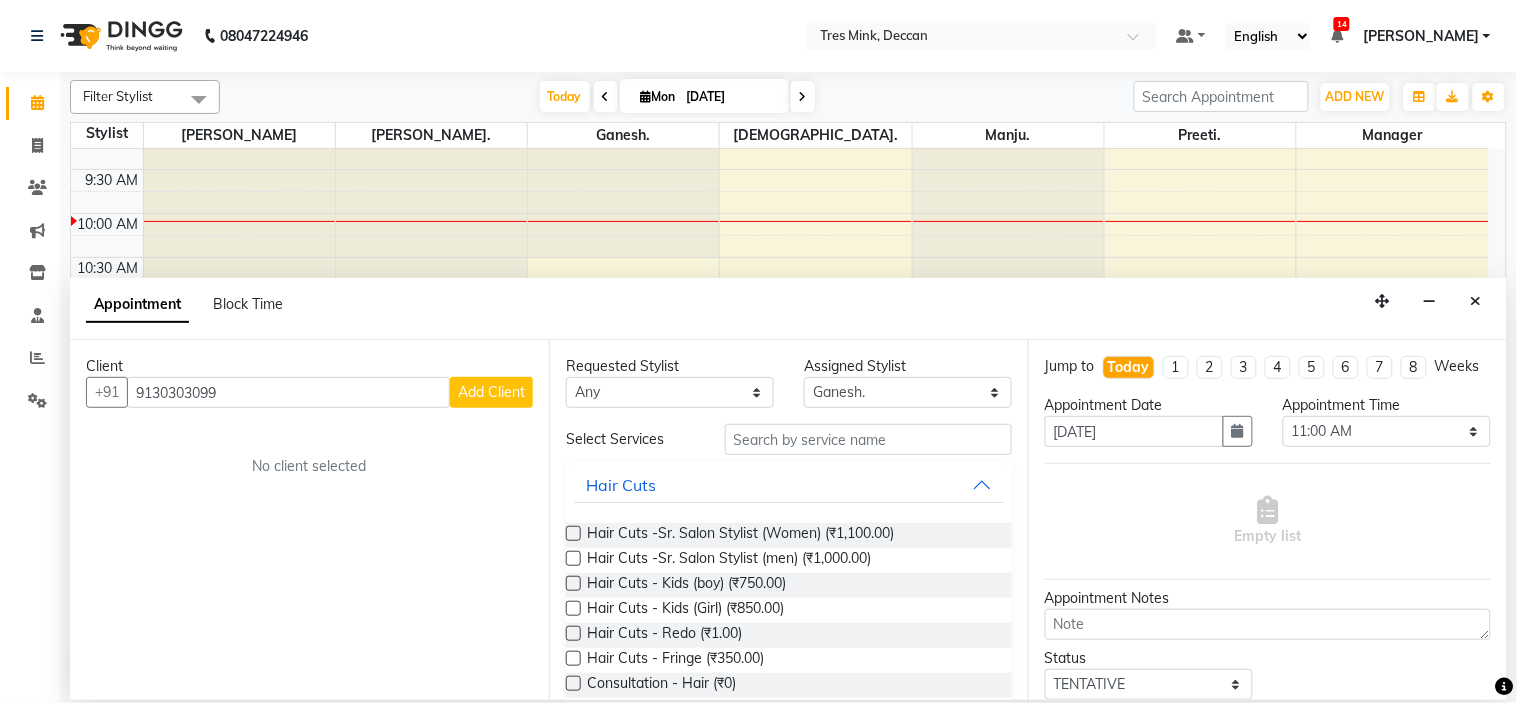 type on "9130303099" 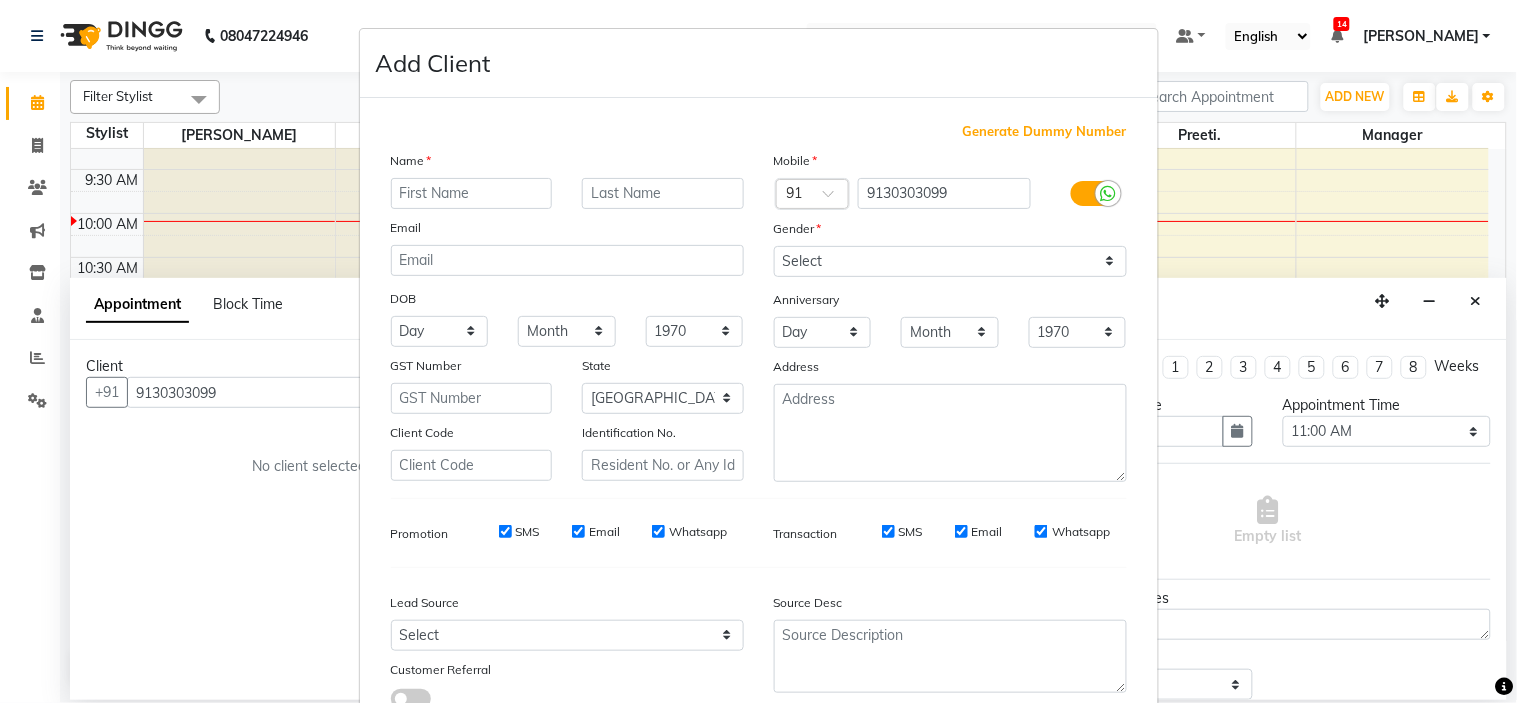 click at bounding box center (472, 193) 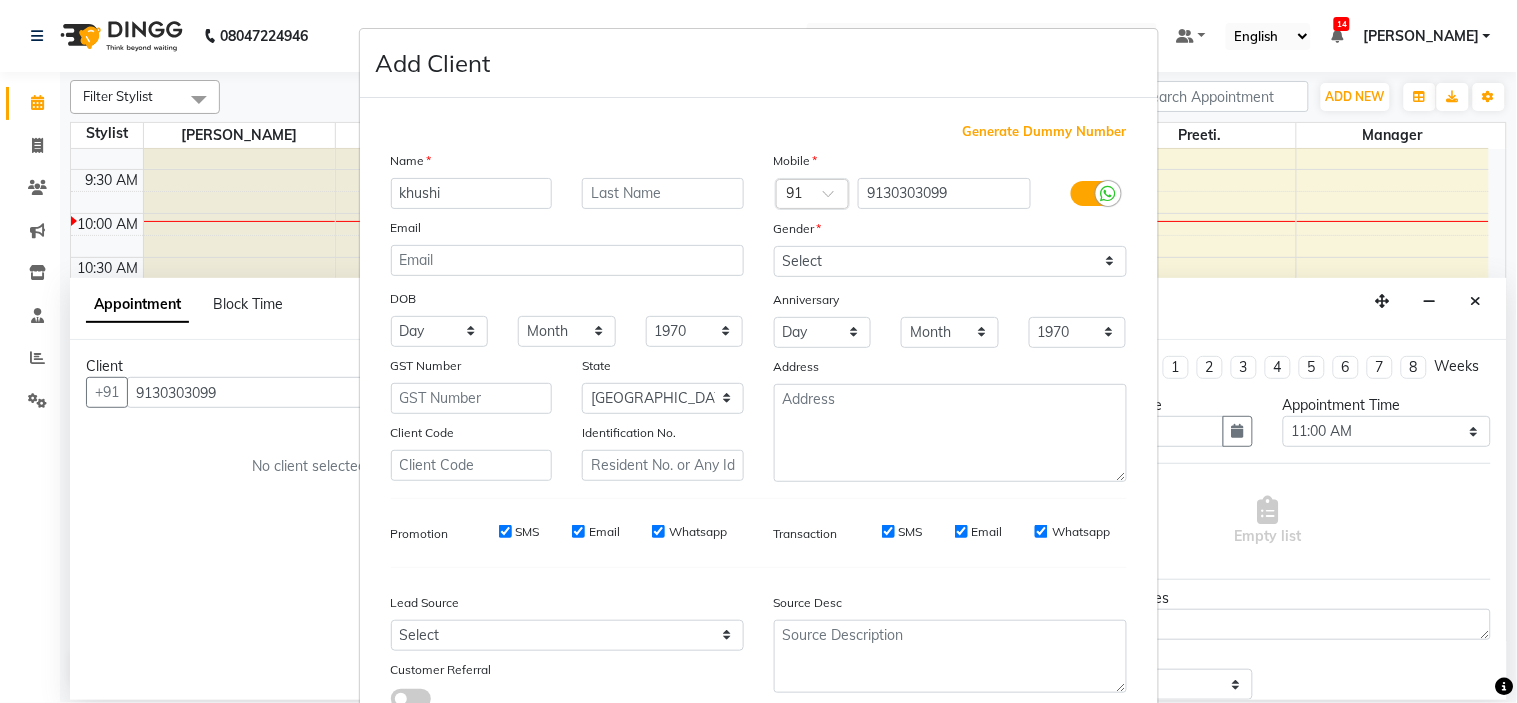 type on "khushi" 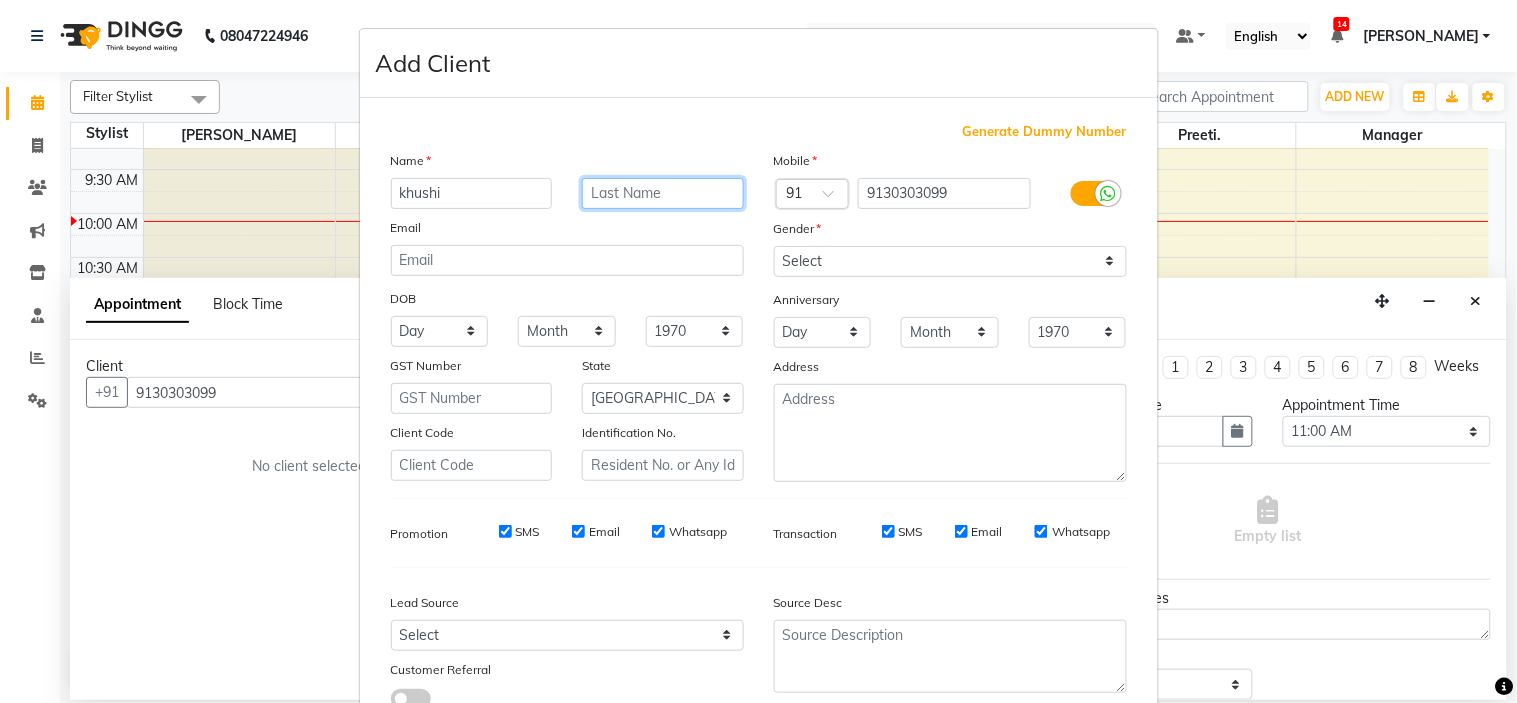 click at bounding box center (663, 193) 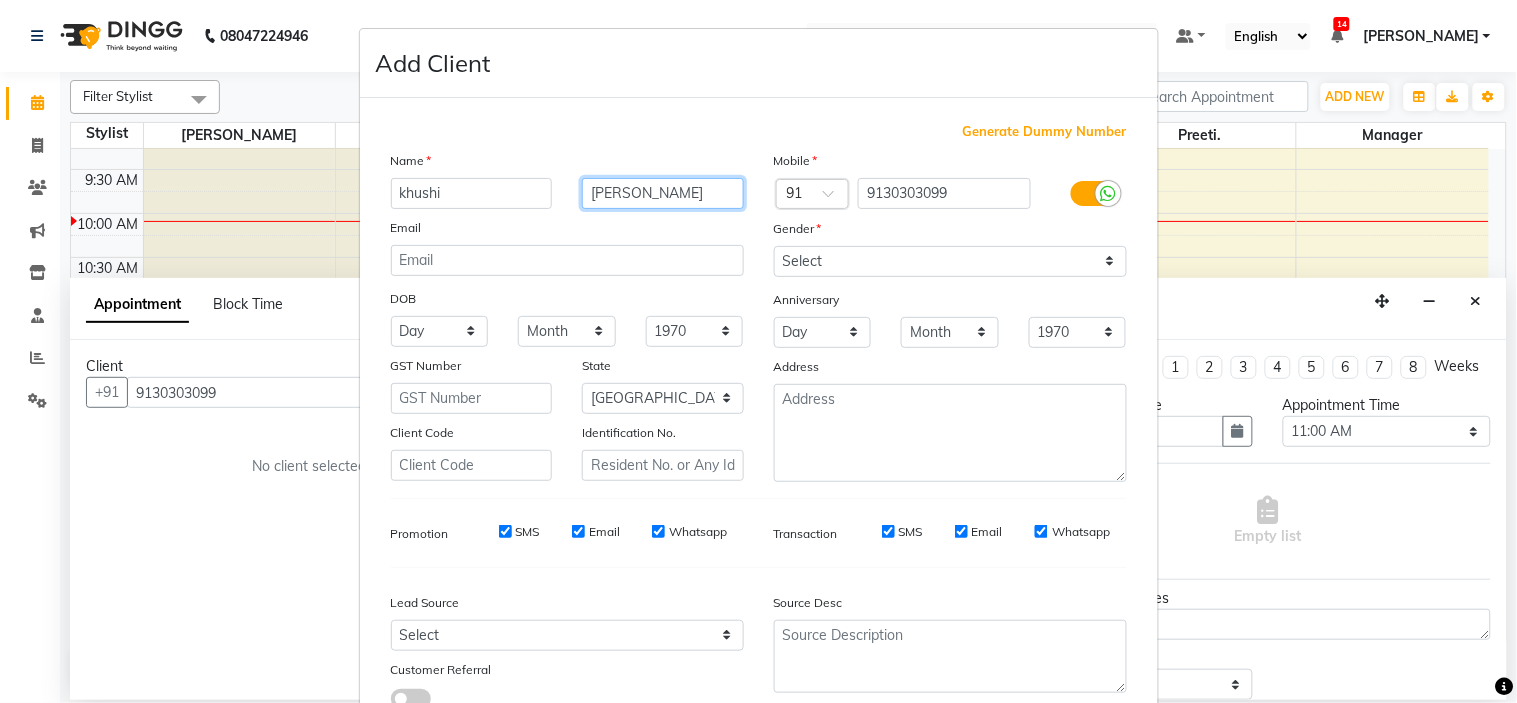 type on "doshi" 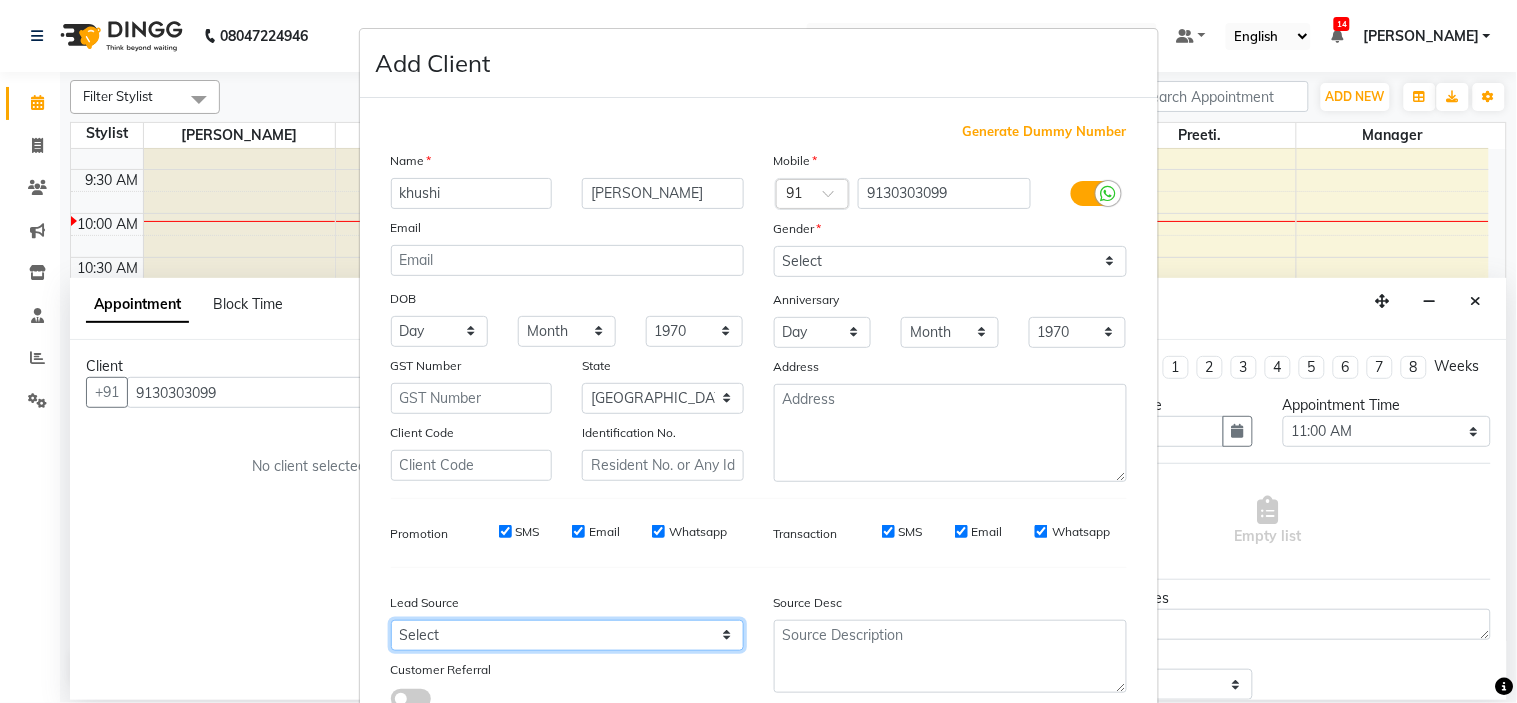 click on "Select Walk-in Referral Internet Friend Word of Mouth Advertisement Facebook JustDial Google Other" at bounding box center [567, 635] 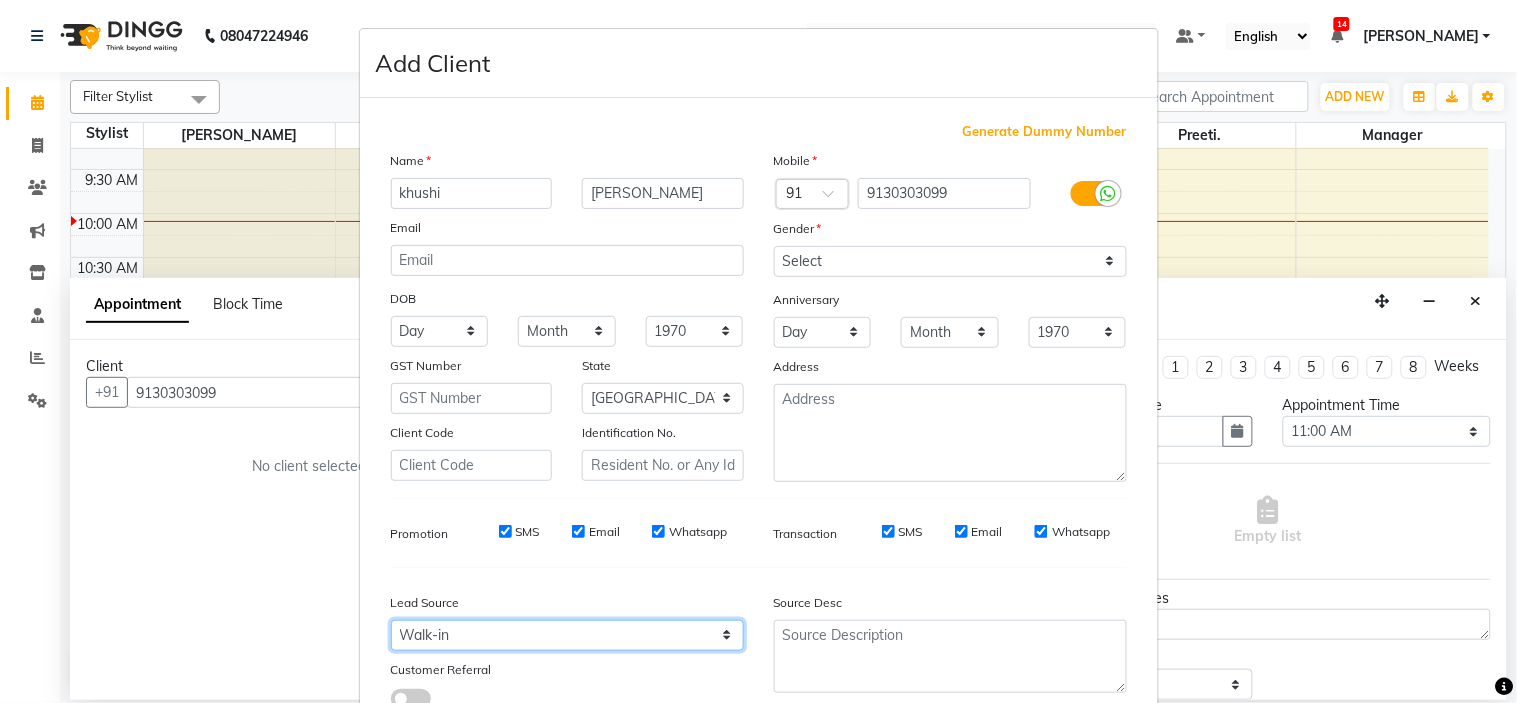 click on "Select Walk-in Referral Internet Friend Word of Mouth Advertisement Facebook JustDial Google Other" at bounding box center [567, 635] 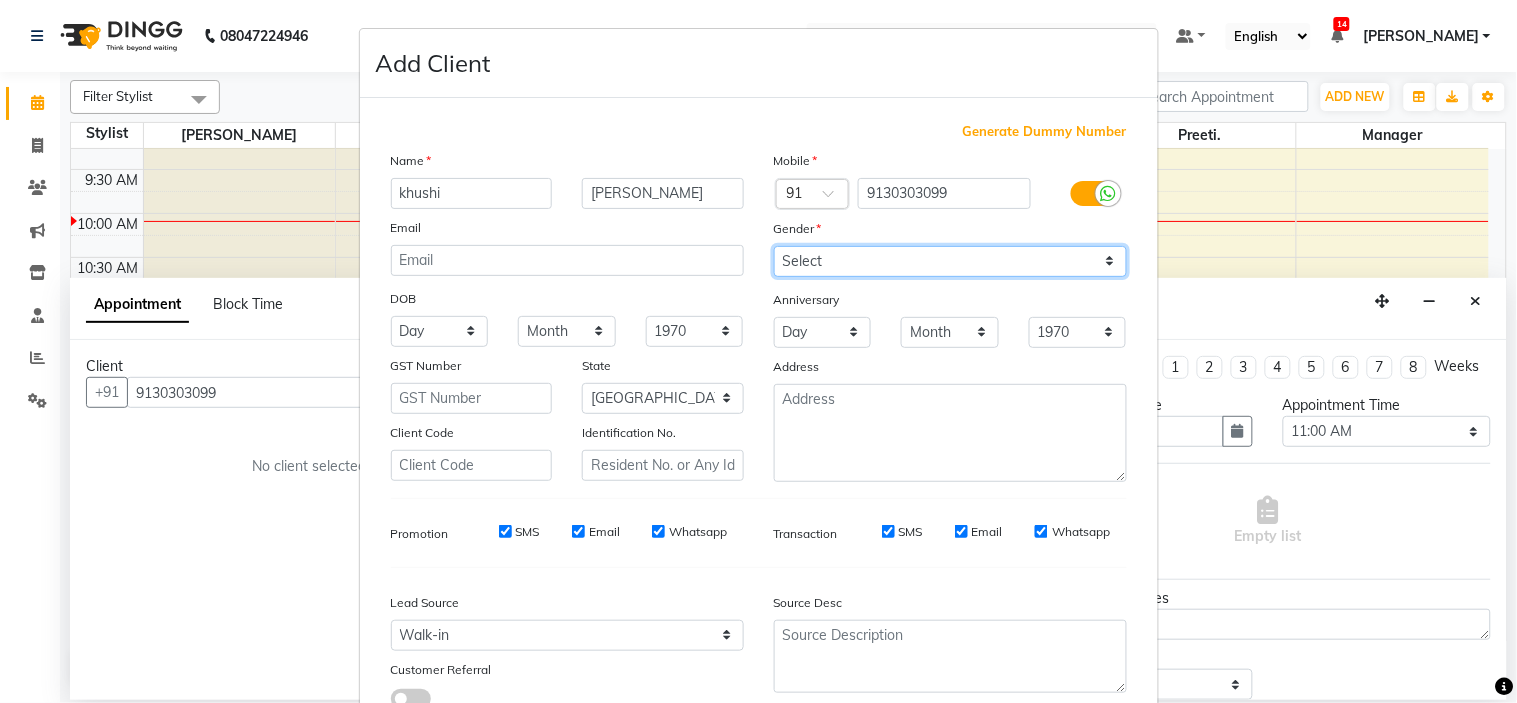 click on "Select Male Female Other Prefer Not To Say" at bounding box center [950, 261] 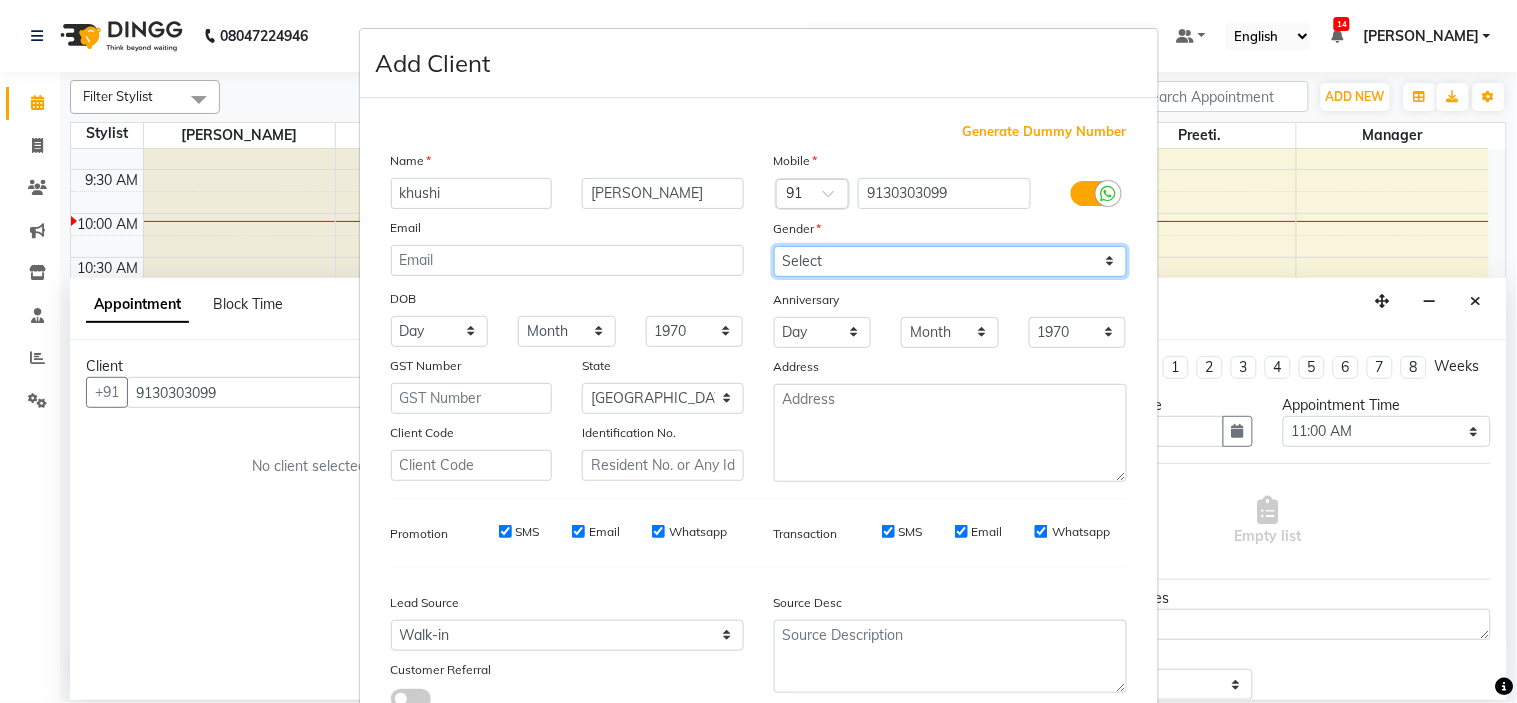 select on "female" 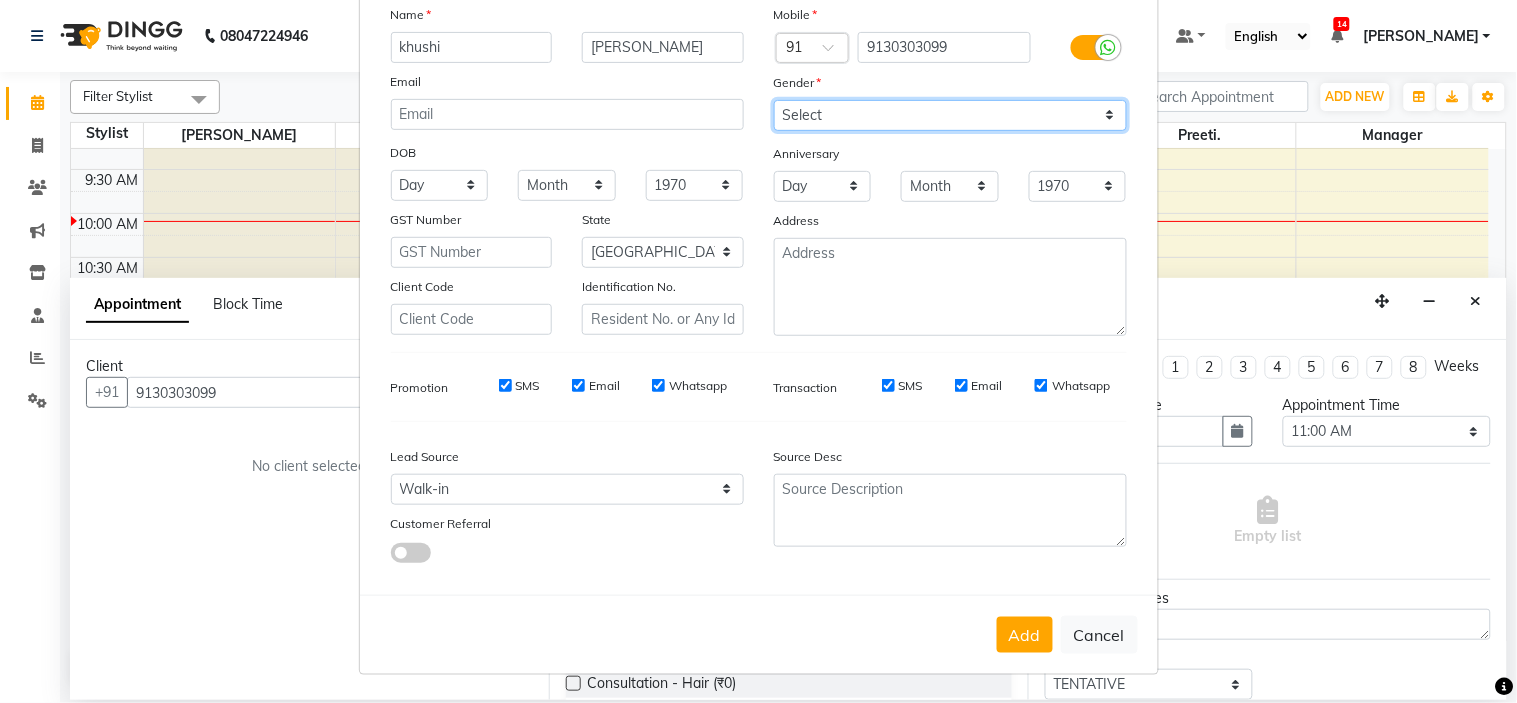 scroll, scrollTop: 147, scrollLeft: 0, axis: vertical 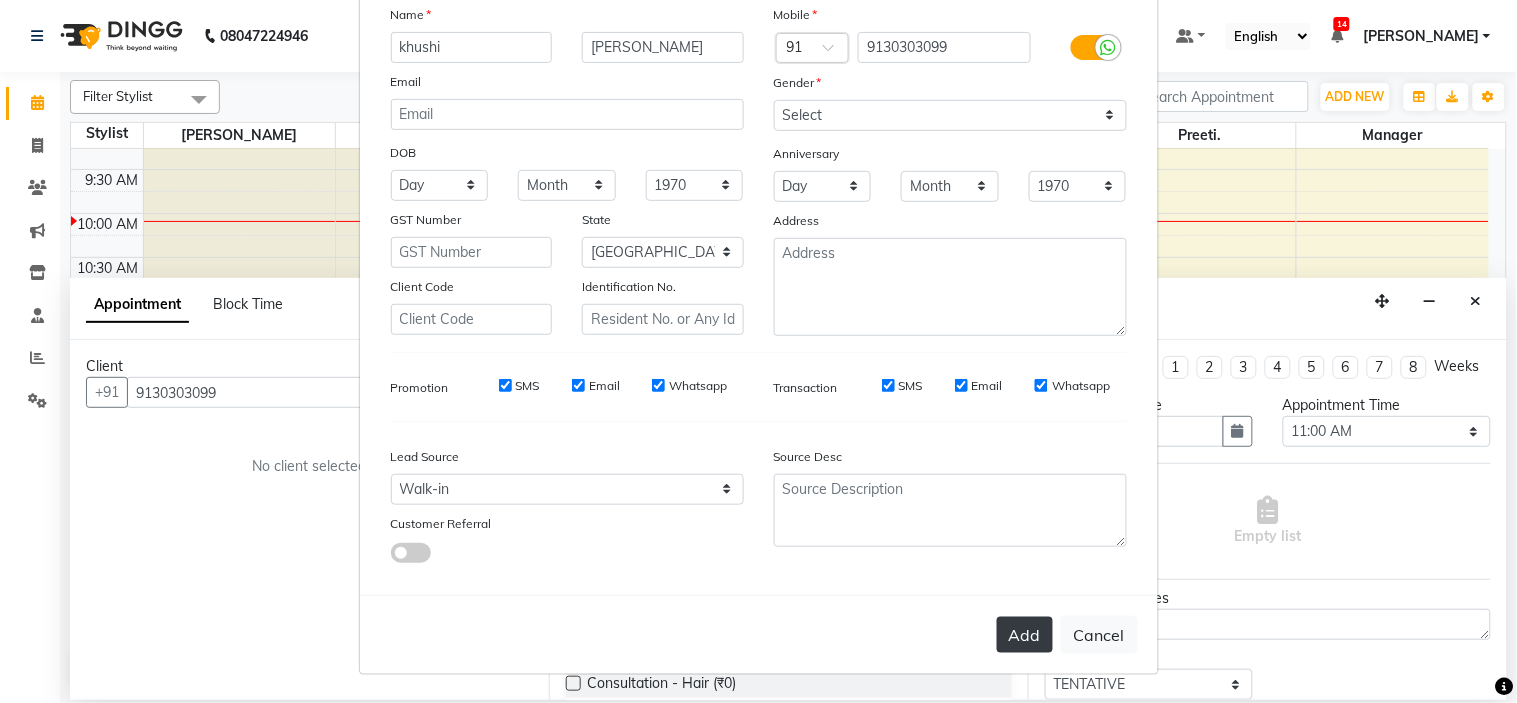 click on "Add" at bounding box center [1025, 635] 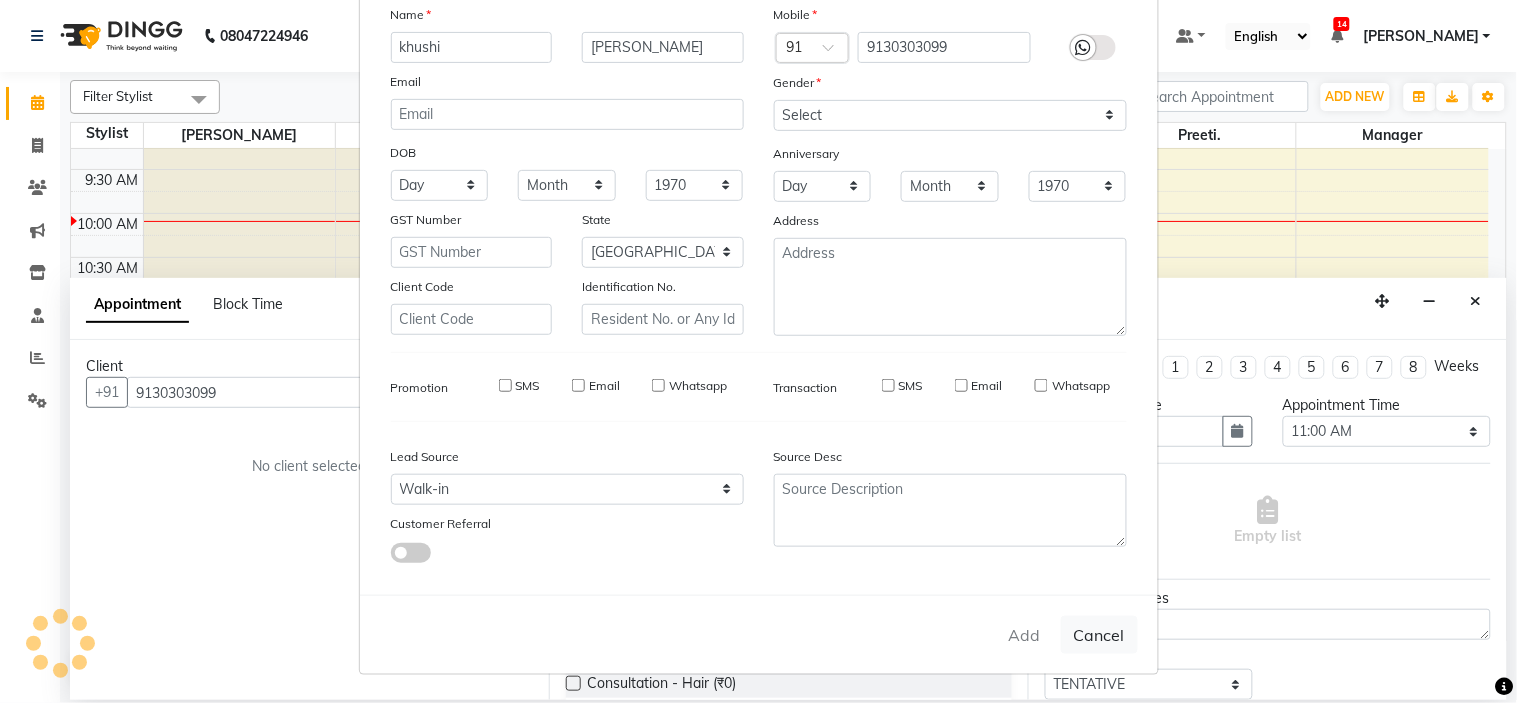 type 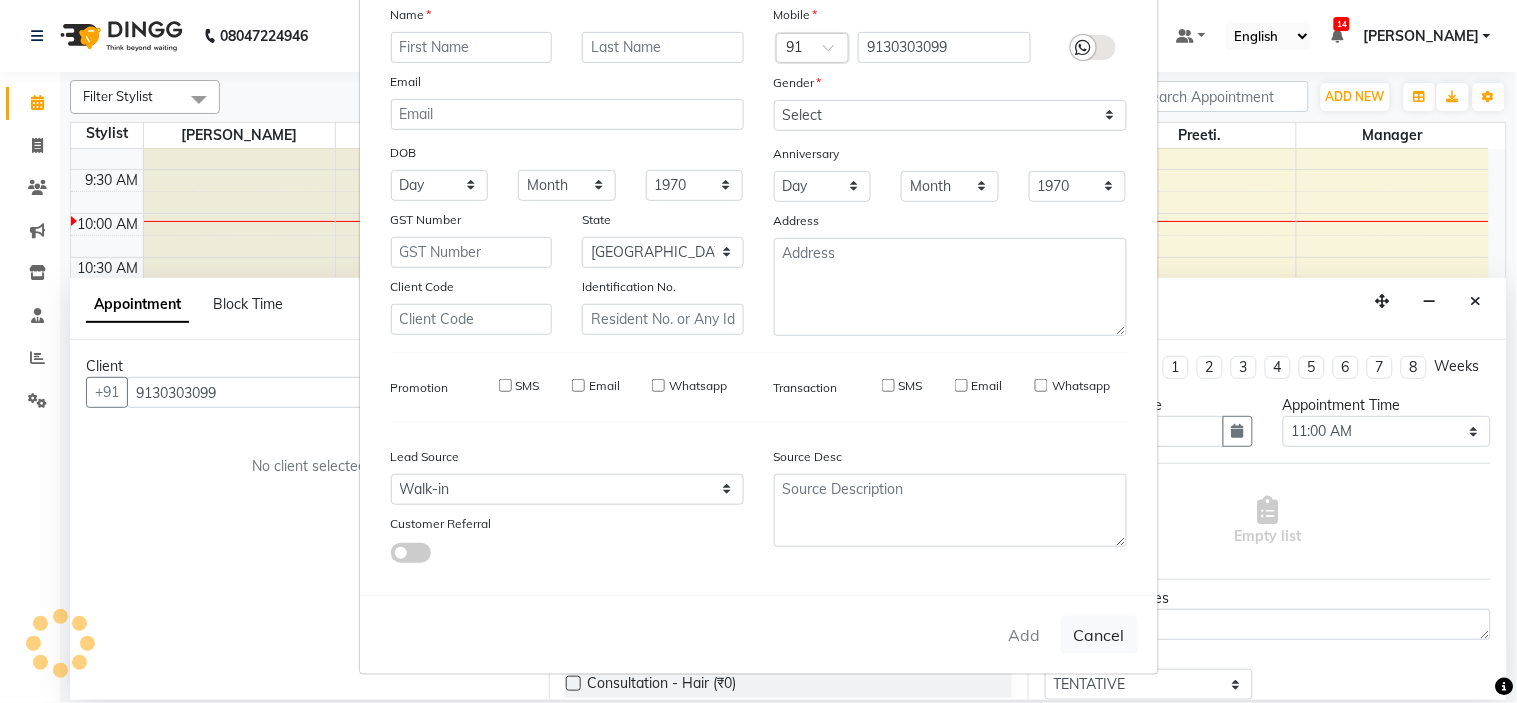 select 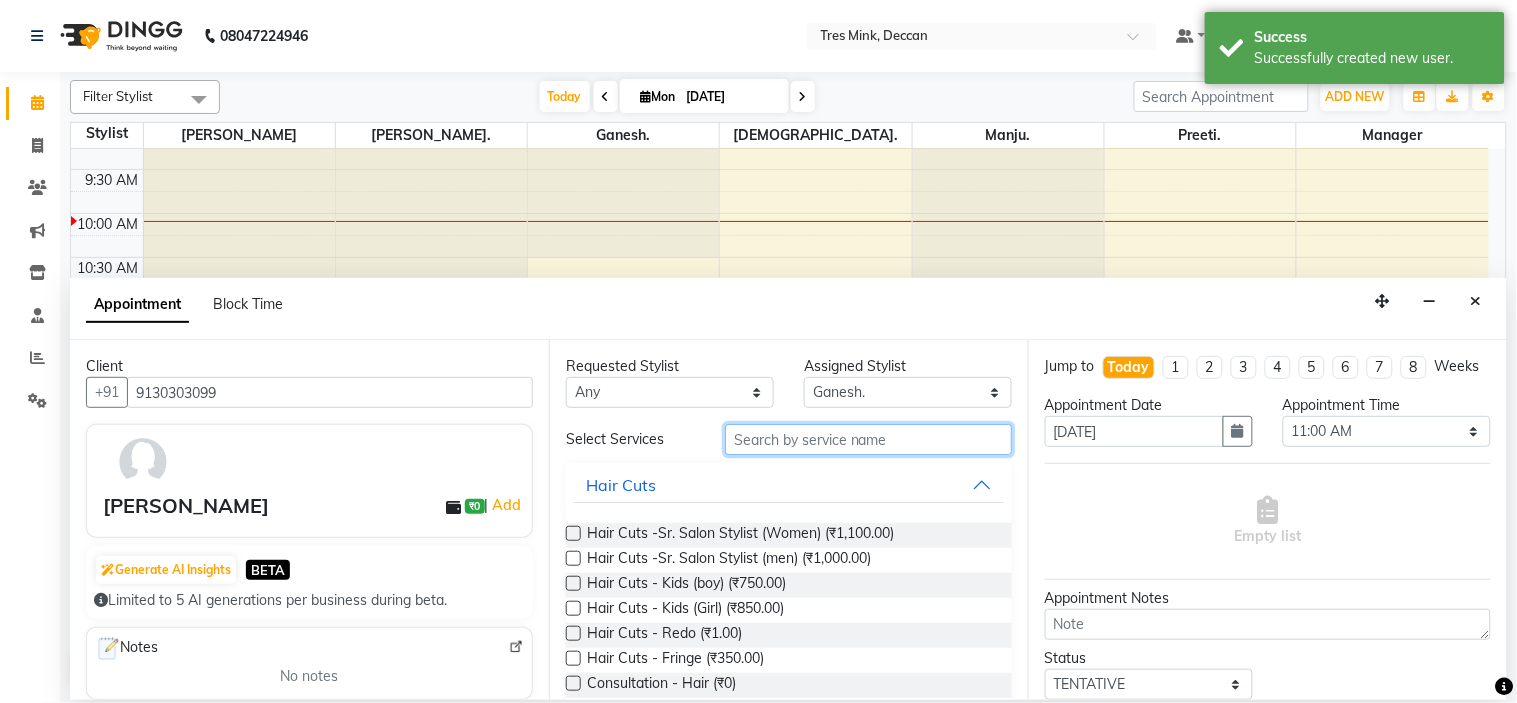 click at bounding box center (868, 439) 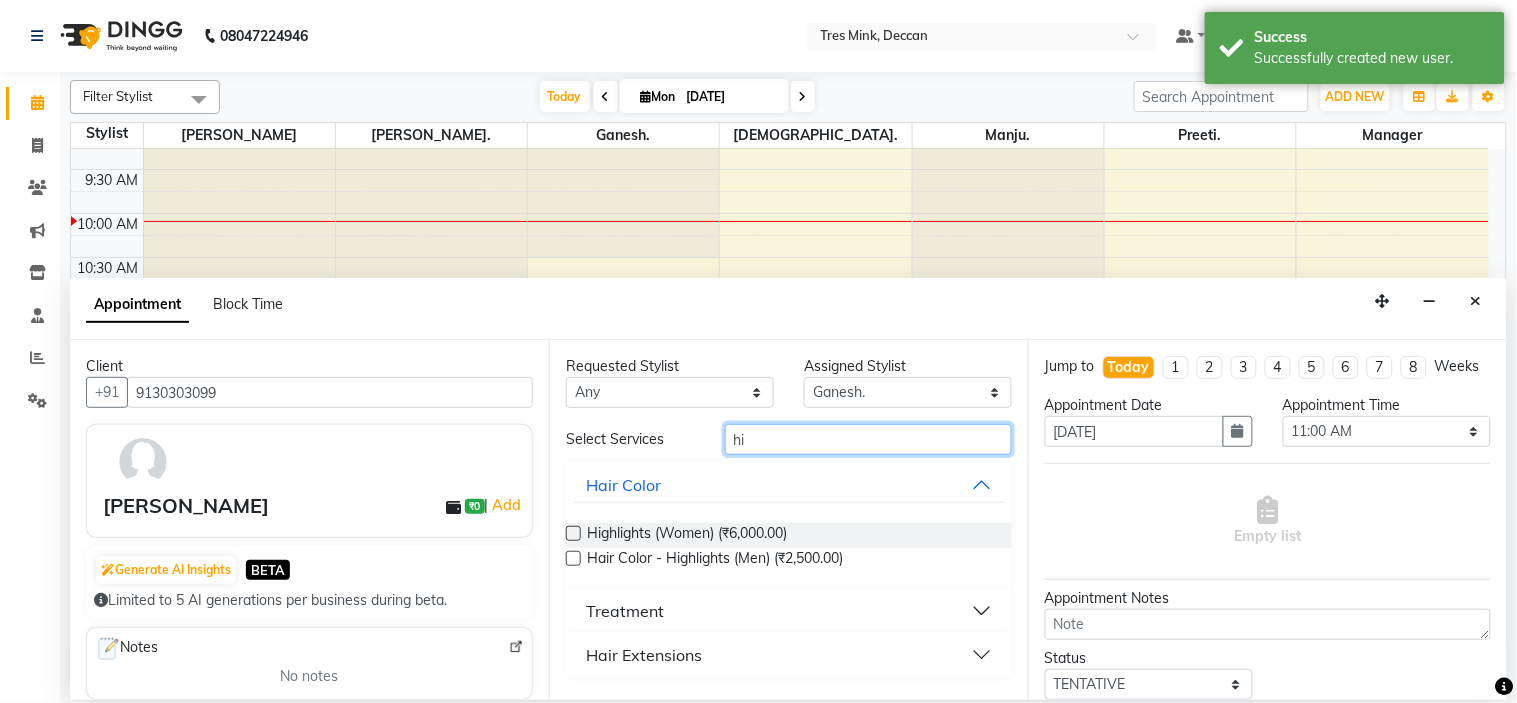 type on "hi" 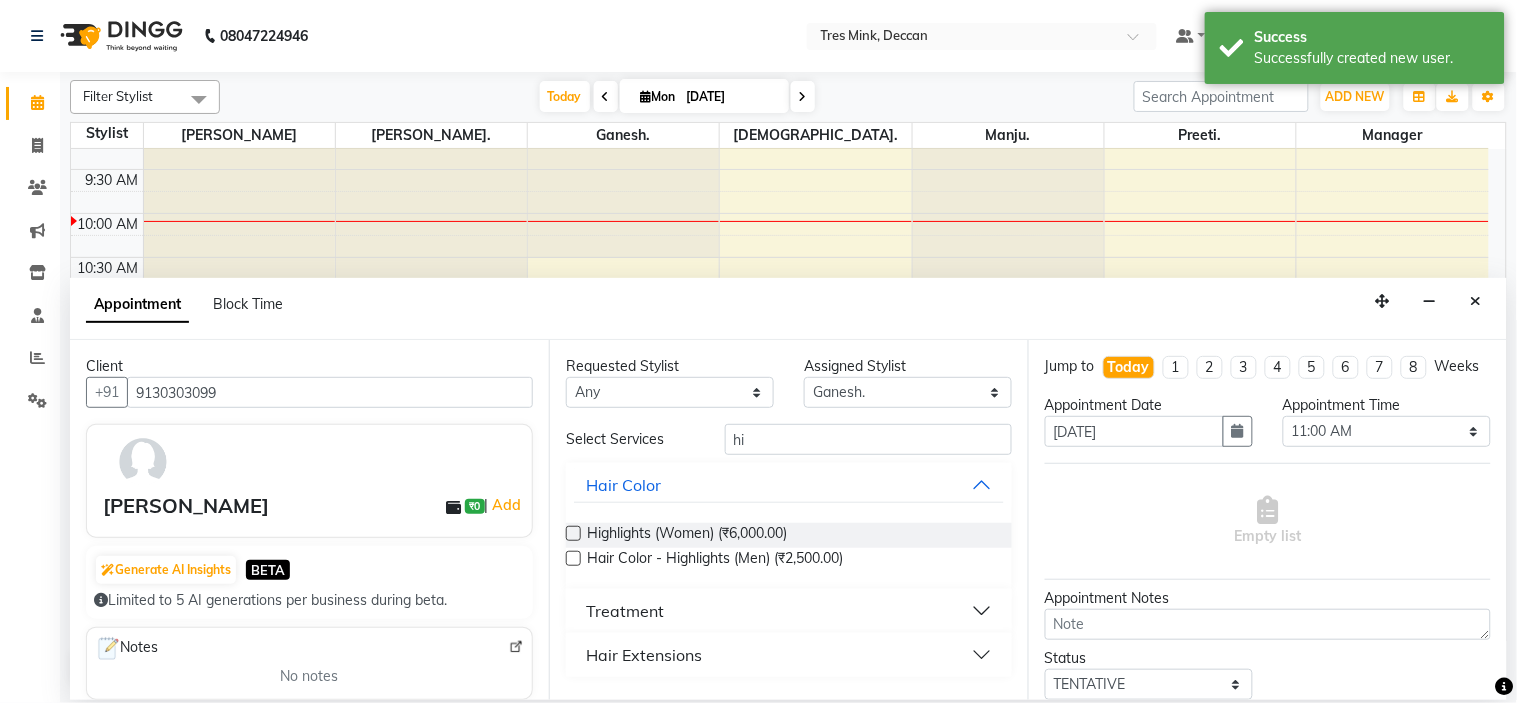 click at bounding box center [573, 533] 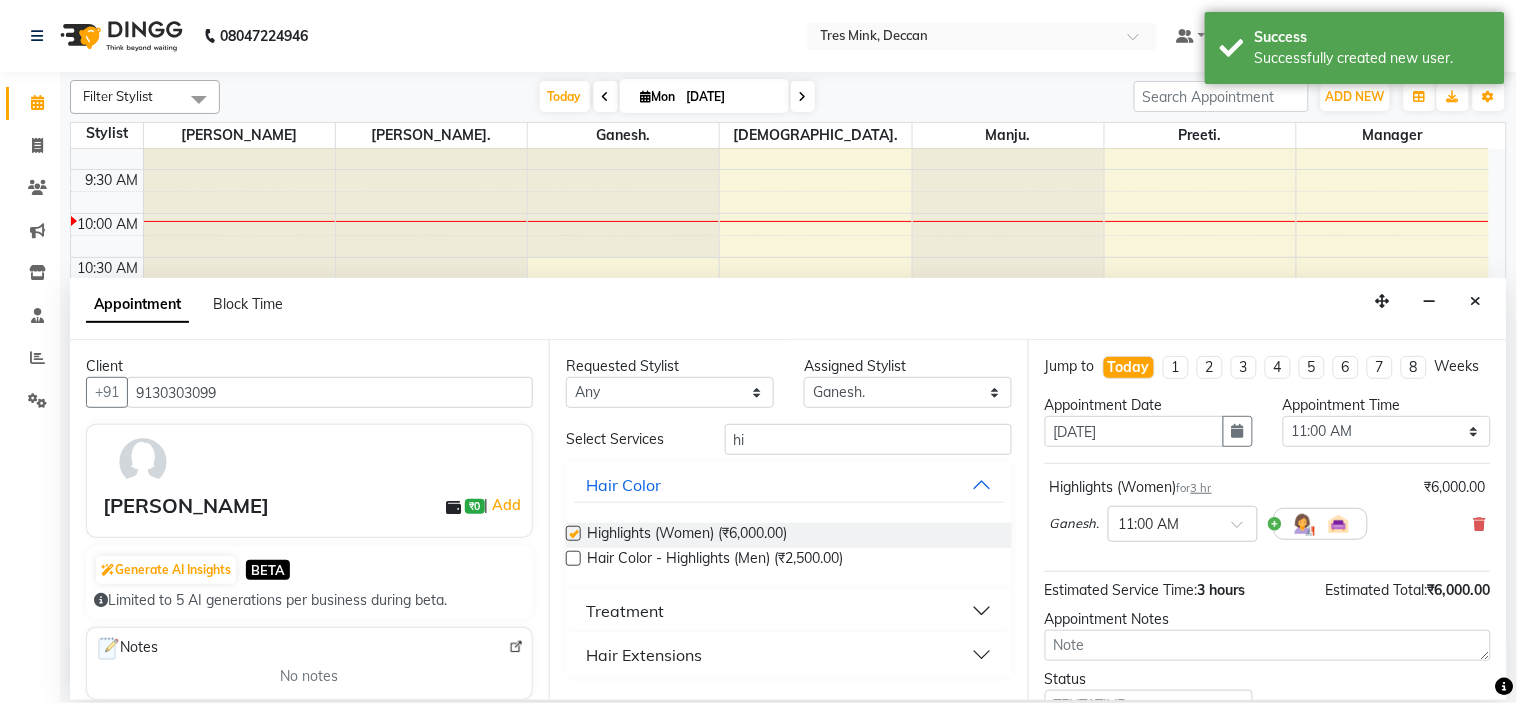 checkbox on "false" 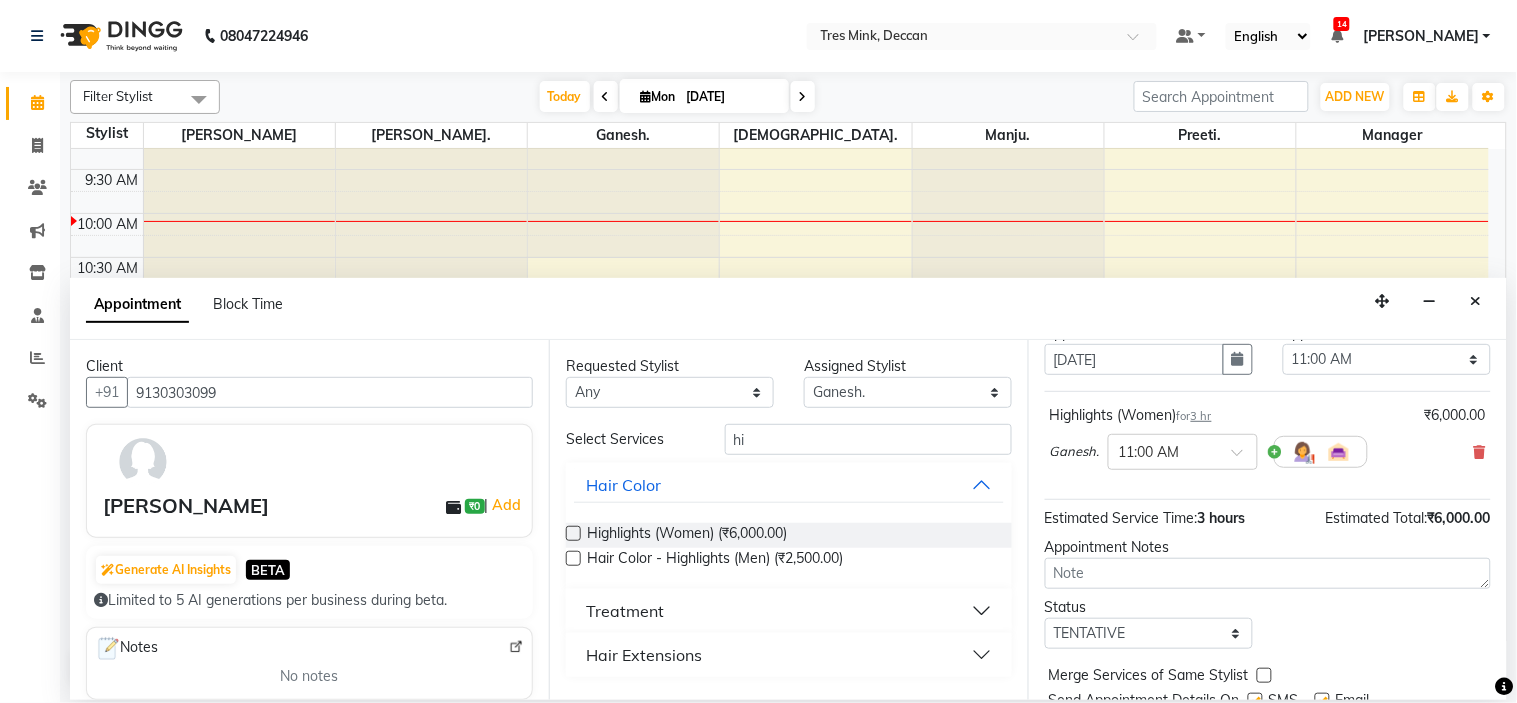 scroll, scrollTop: 111, scrollLeft: 0, axis: vertical 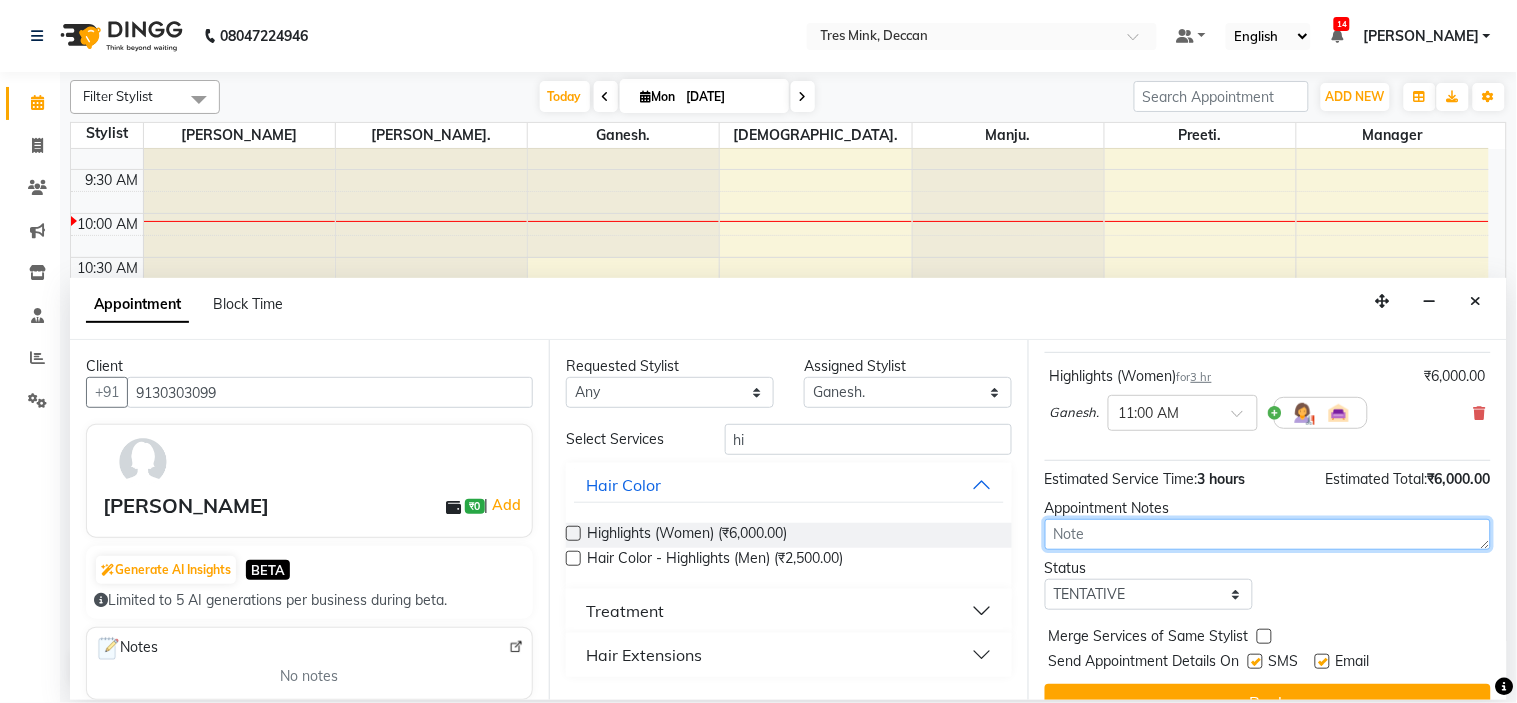 click at bounding box center (1268, 534) 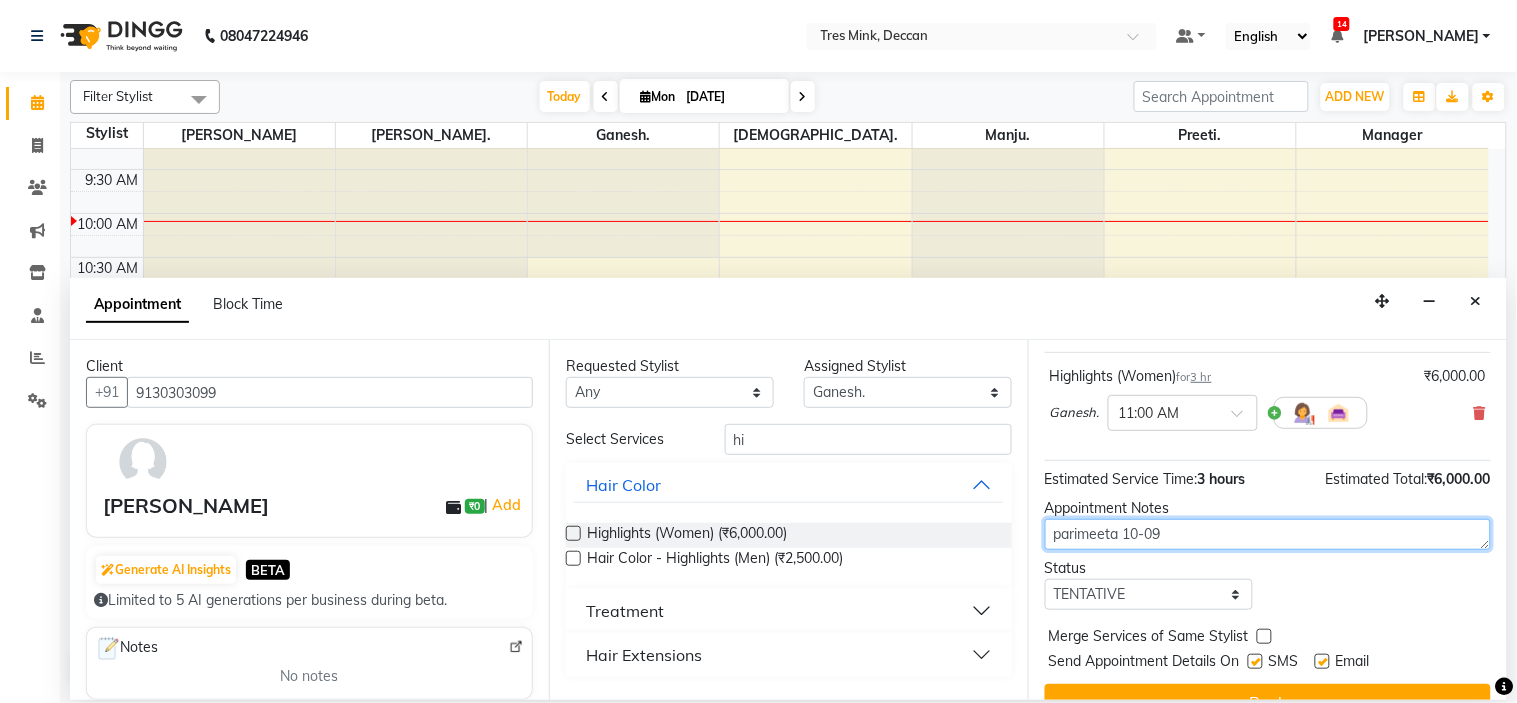 type on "parimeeta 10-09" 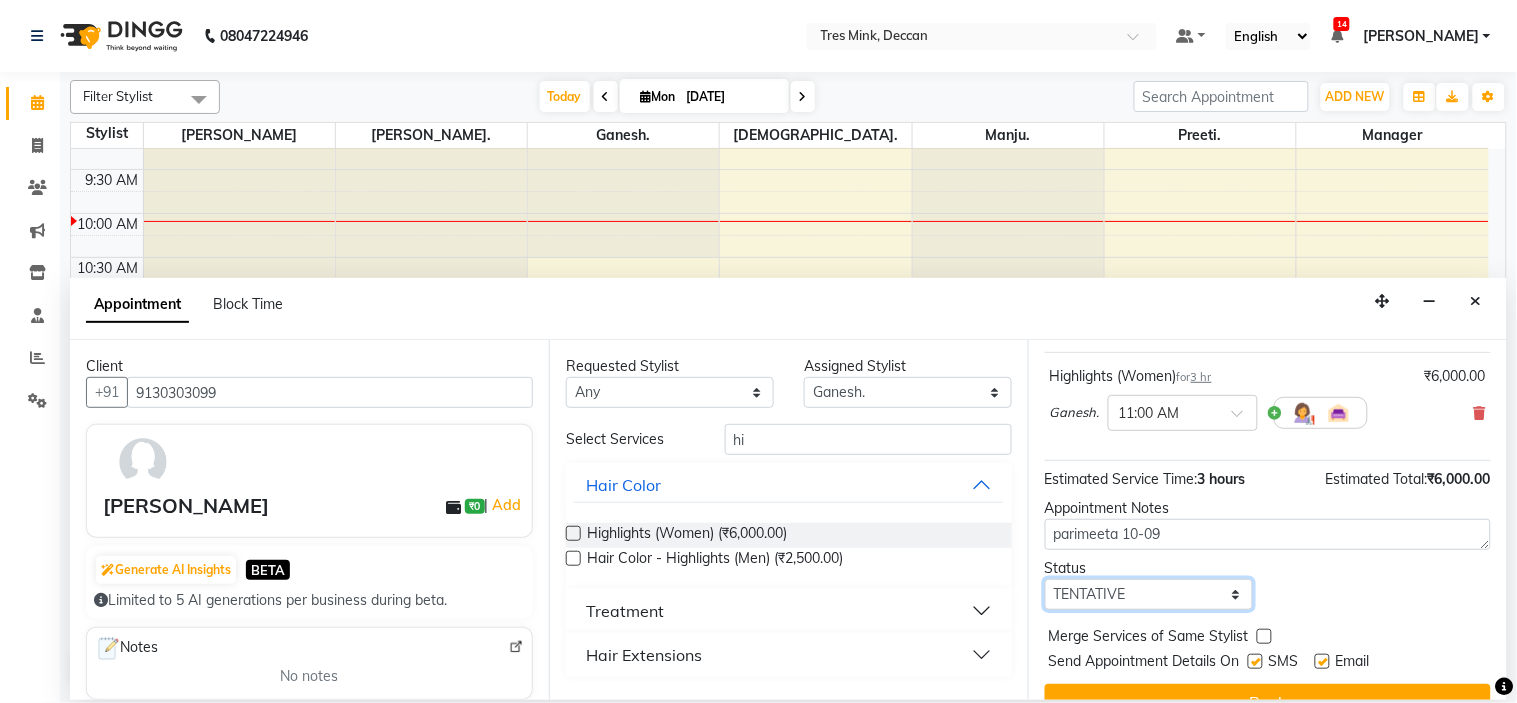 click on "Select TENTATIVE CONFIRM CHECK-IN UPCOMING" at bounding box center [1149, 594] 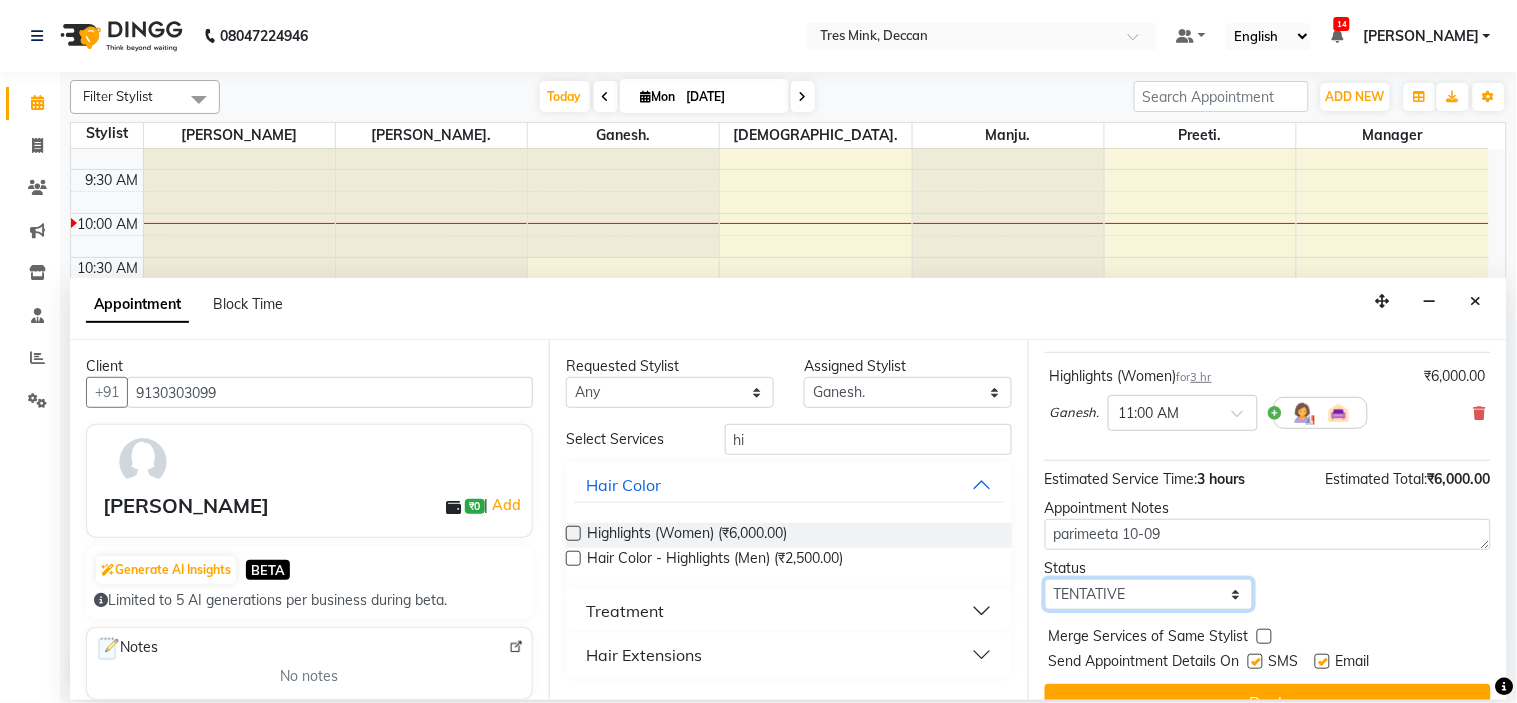 select on "confirm booking" 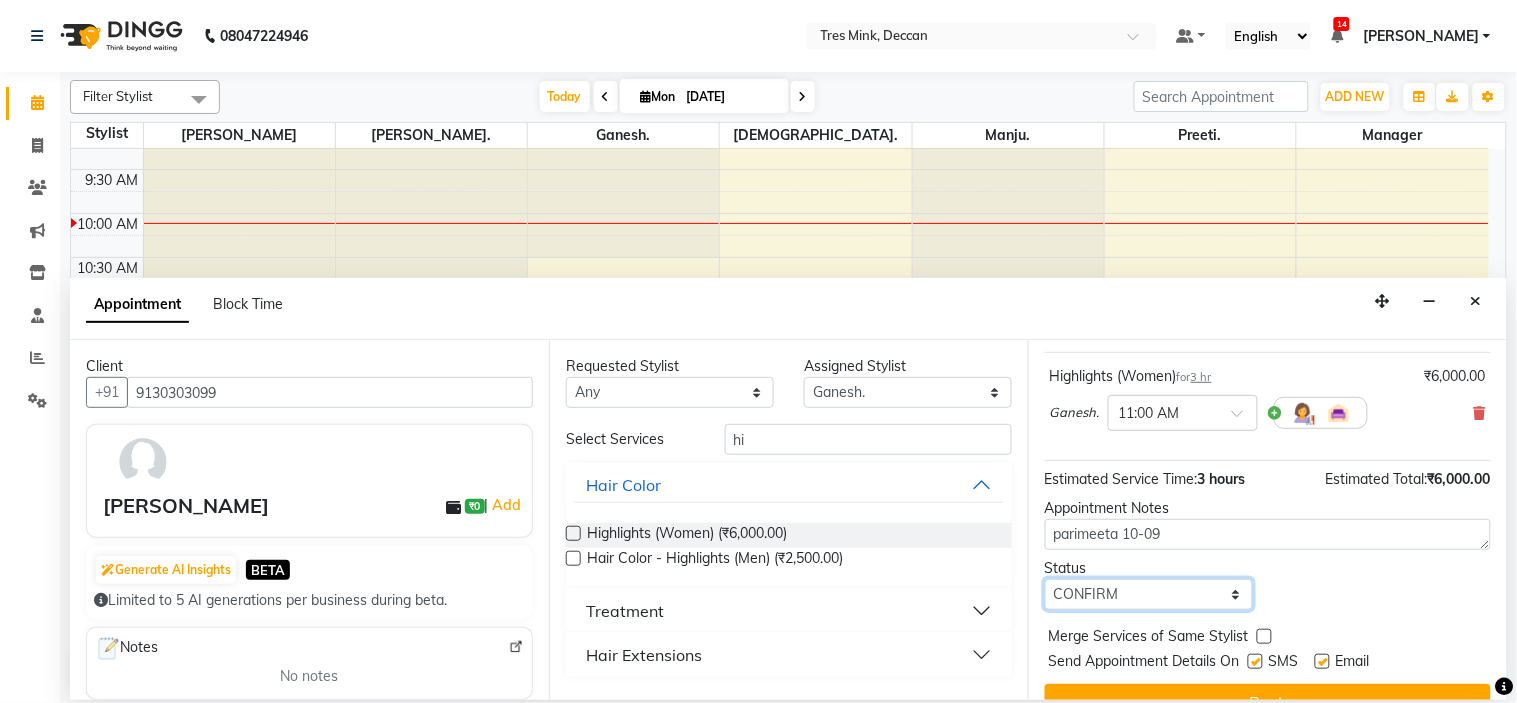 click on "Select TENTATIVE CONFIRM CHECK-IN UPCOMING" at bounding box center (1149, 594) 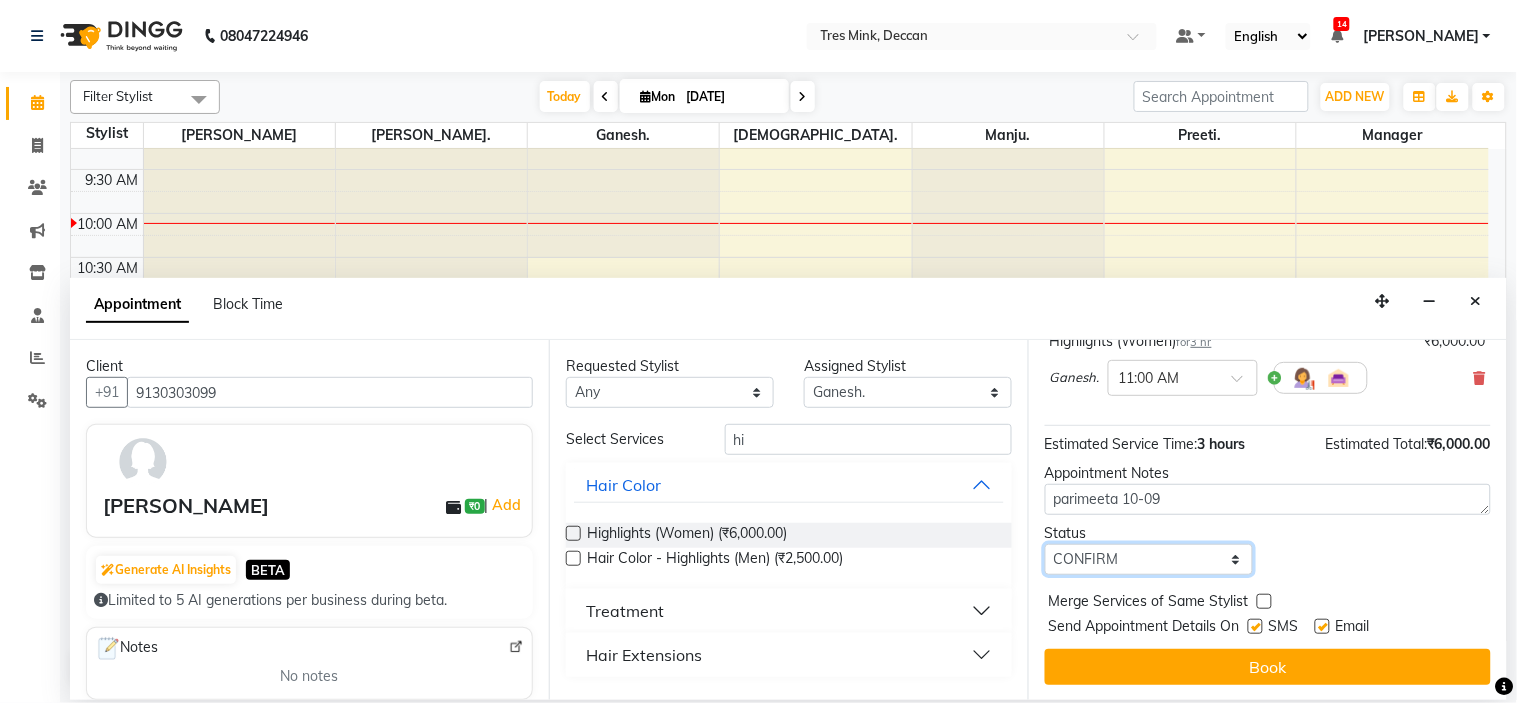 scroll, scrollTop: 166, scrollLeft: 0, axis: vertical 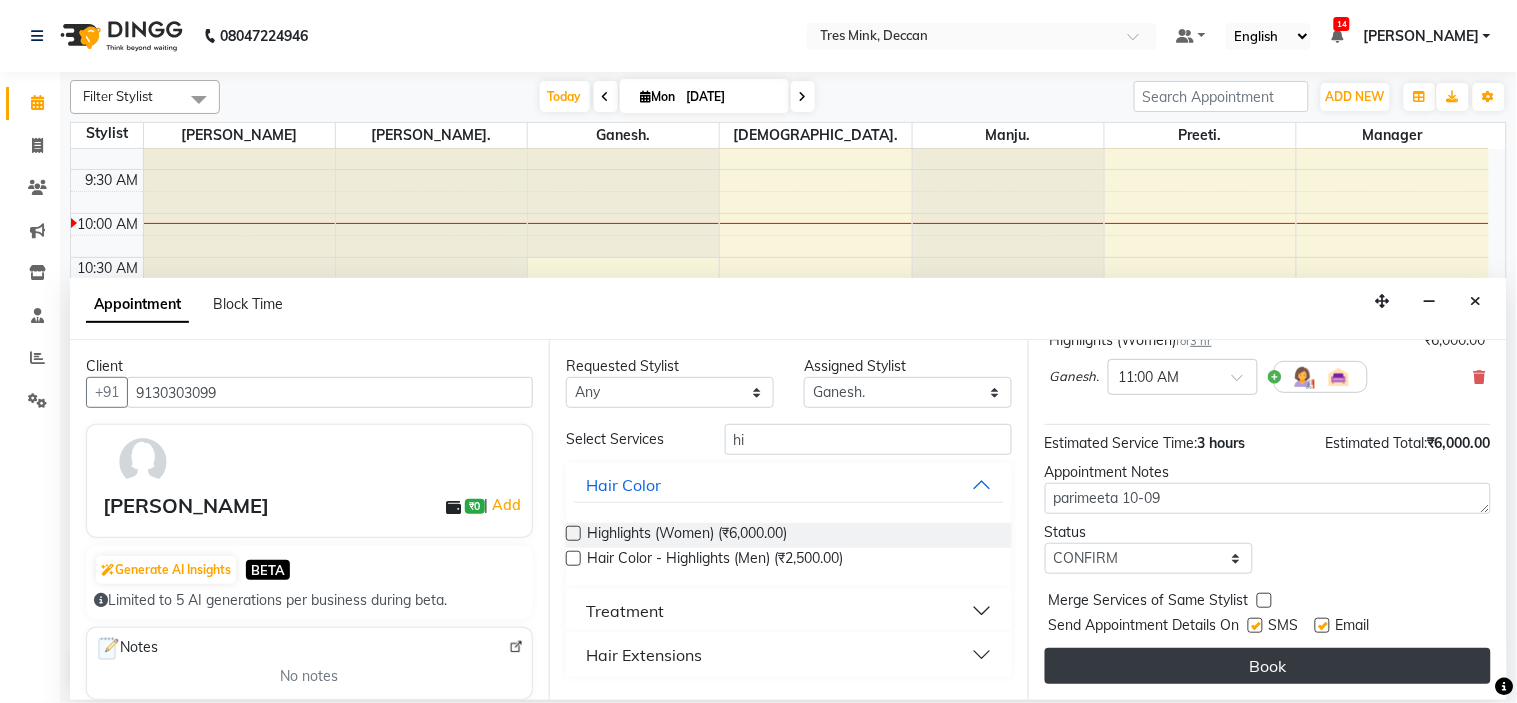 click on "Book" at bounding box center (1268, 666) 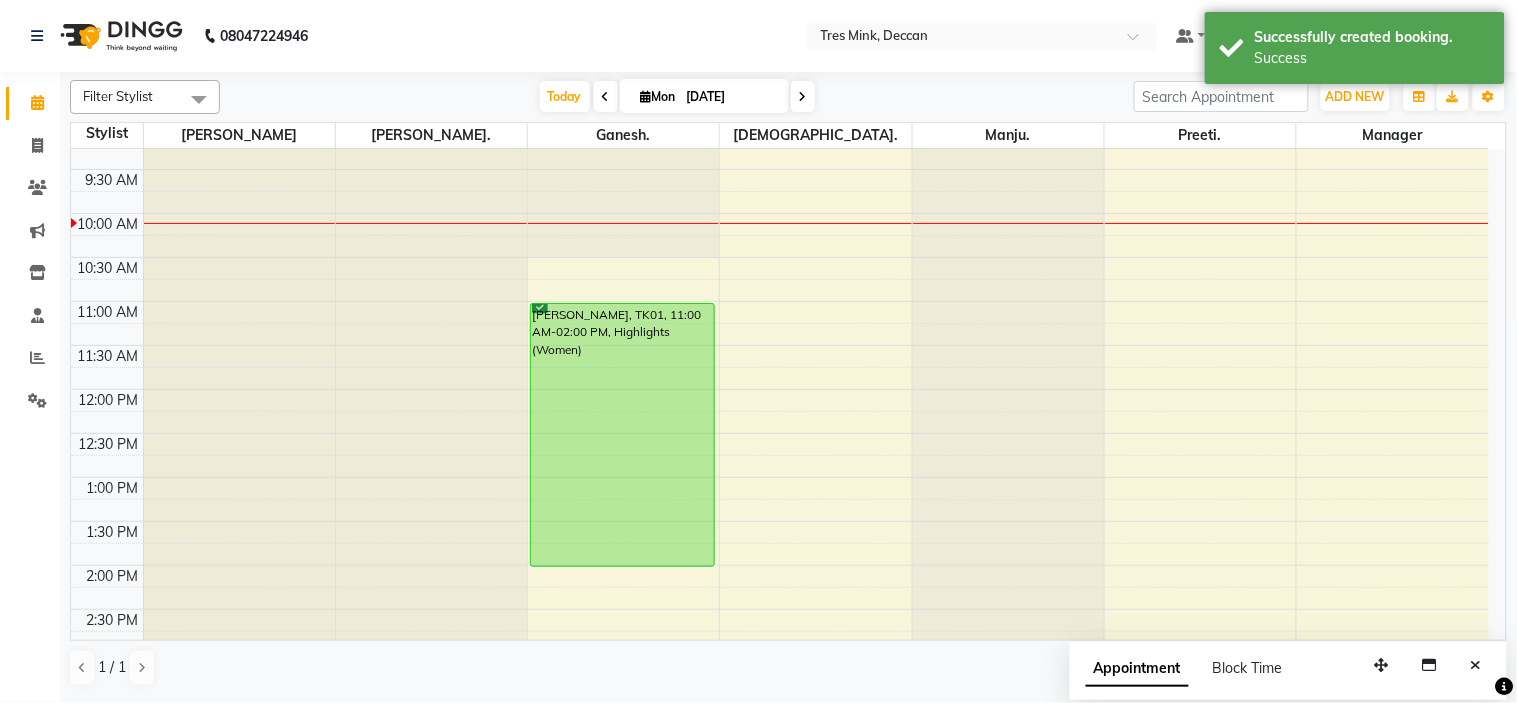 scroll, scrollTop: 222, scrollLeft: 0, axis: vertical 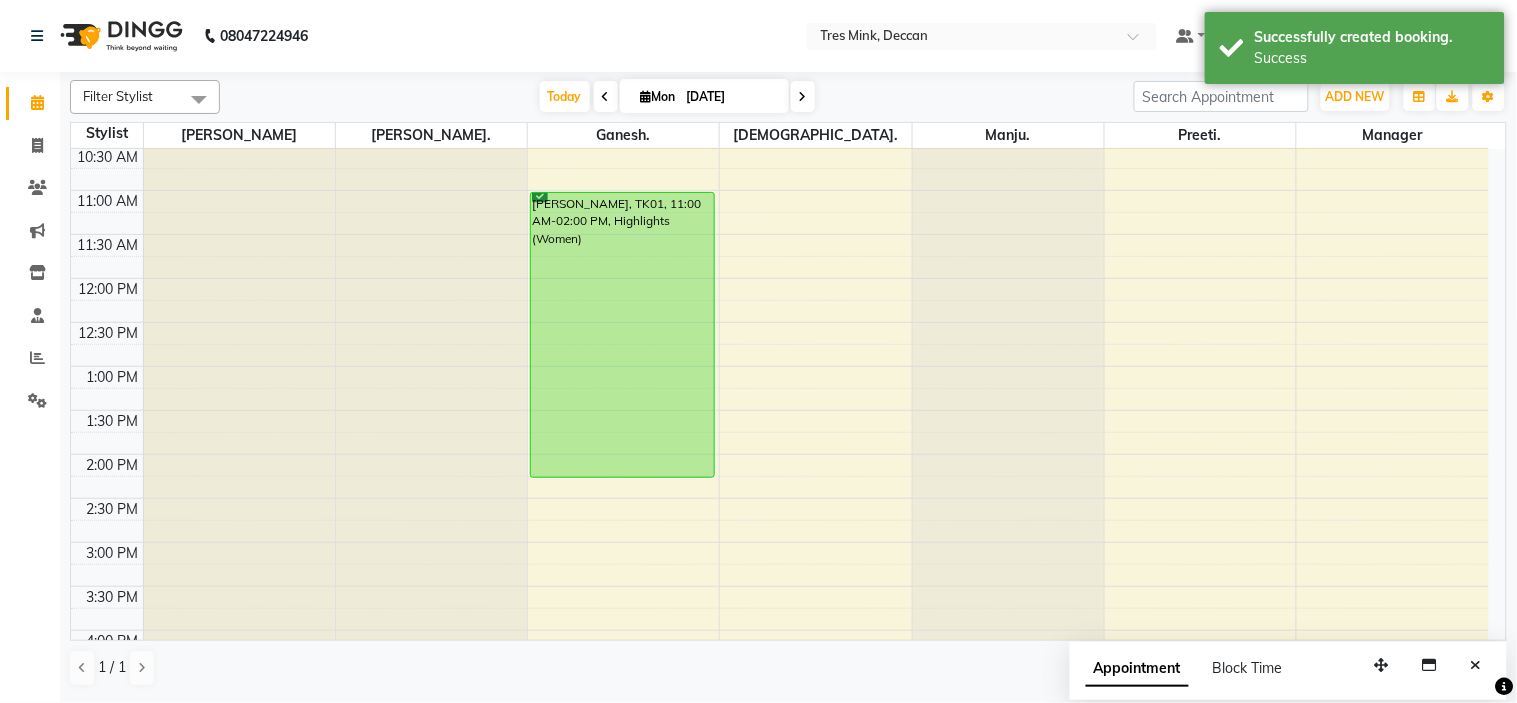 drag, startPoint x: 585, startPoint y: 454, endPoint x: 585, endPoint y: 477, distance: 23 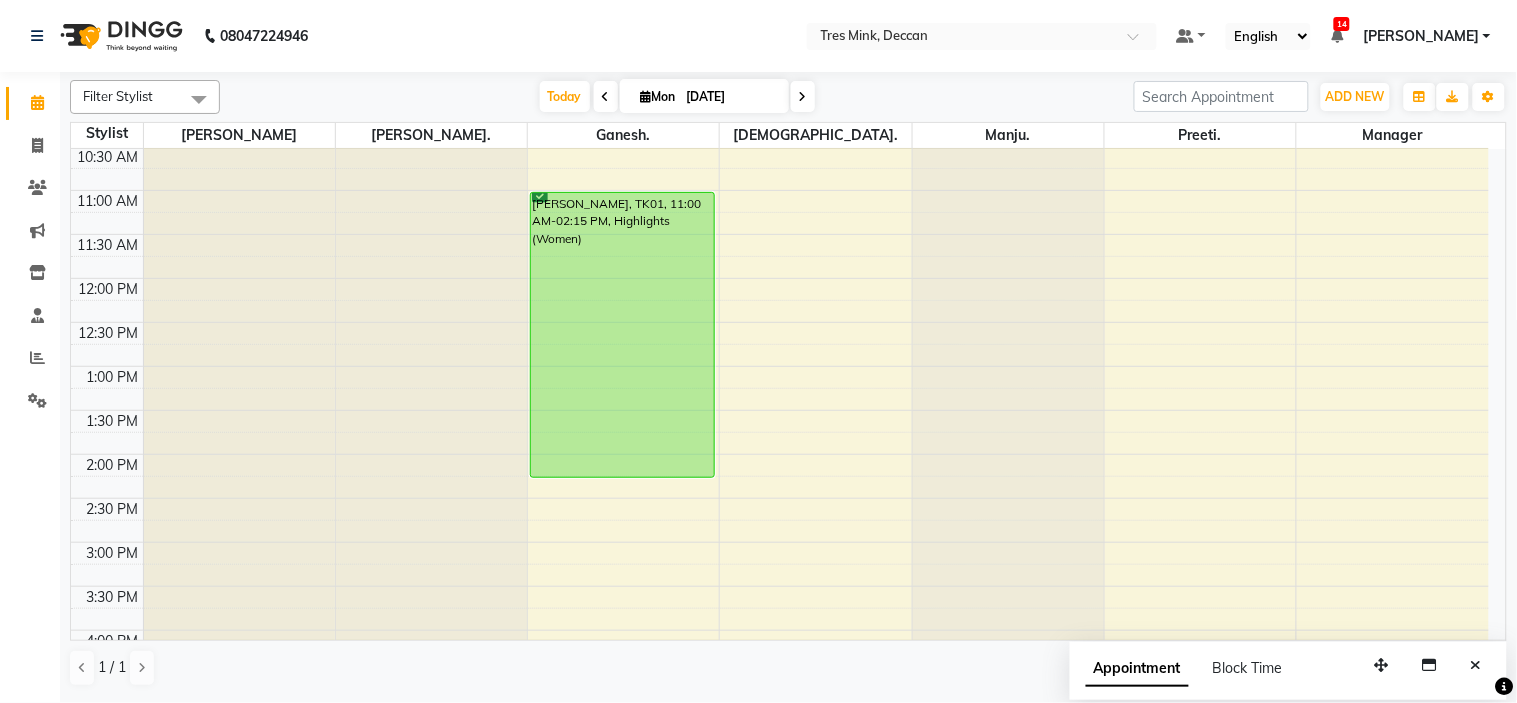 click on "Filter Stylist Select All Ganesh. Gunjan. Krishna. Manager Manju. Preeti. Revati Karandikar Today  Mon 14-07-2025 Toggle Dropdown Add Appointment Add Invoice Add Expense Add Attendance Add Client Add Transaction Toggle Dropdown Add Appointment Add Invoice Add Expense Add Attendance Add Client ADD NEW Toggle Dropdown Add Appointment Add Invoice Add Expense Add Attendance Add Client Add Transaction Filter Stylist Select All Ganesh. Gunjan. Krishna. Manager Manju. Preeti. Revati Karandikar Group By  Staff View   Room View  View as Vertical  Vertical - Week View  Horizontal  Horizontal - Week View  List  Toggle Dropdown Calendar Settings Manage Tags   Arrange Stylists   Reset Stylists  Full Screen Appointment Form Zoom 100% Staff/Room Display Count 7" at bounding box center (788, 97) 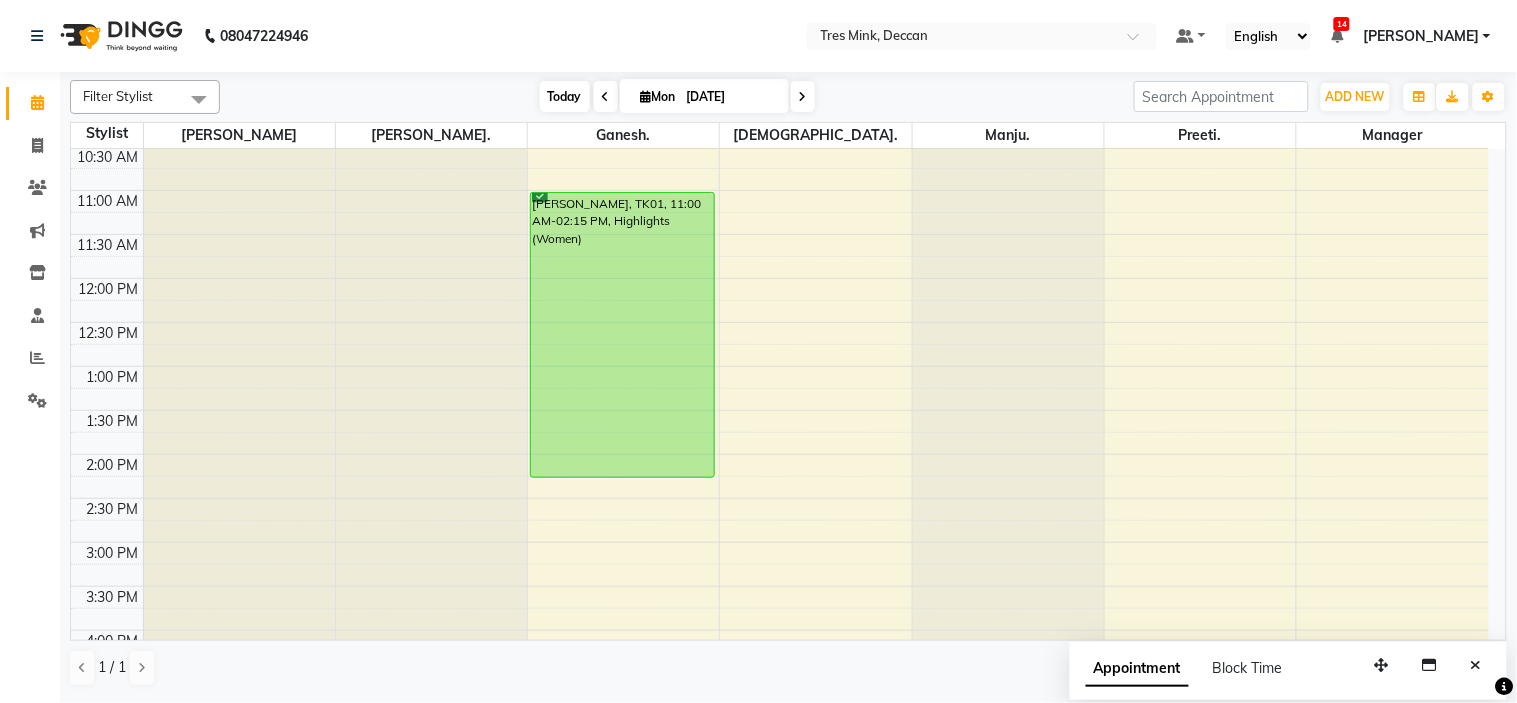 click on "Today" at bounding box center (565, 96) 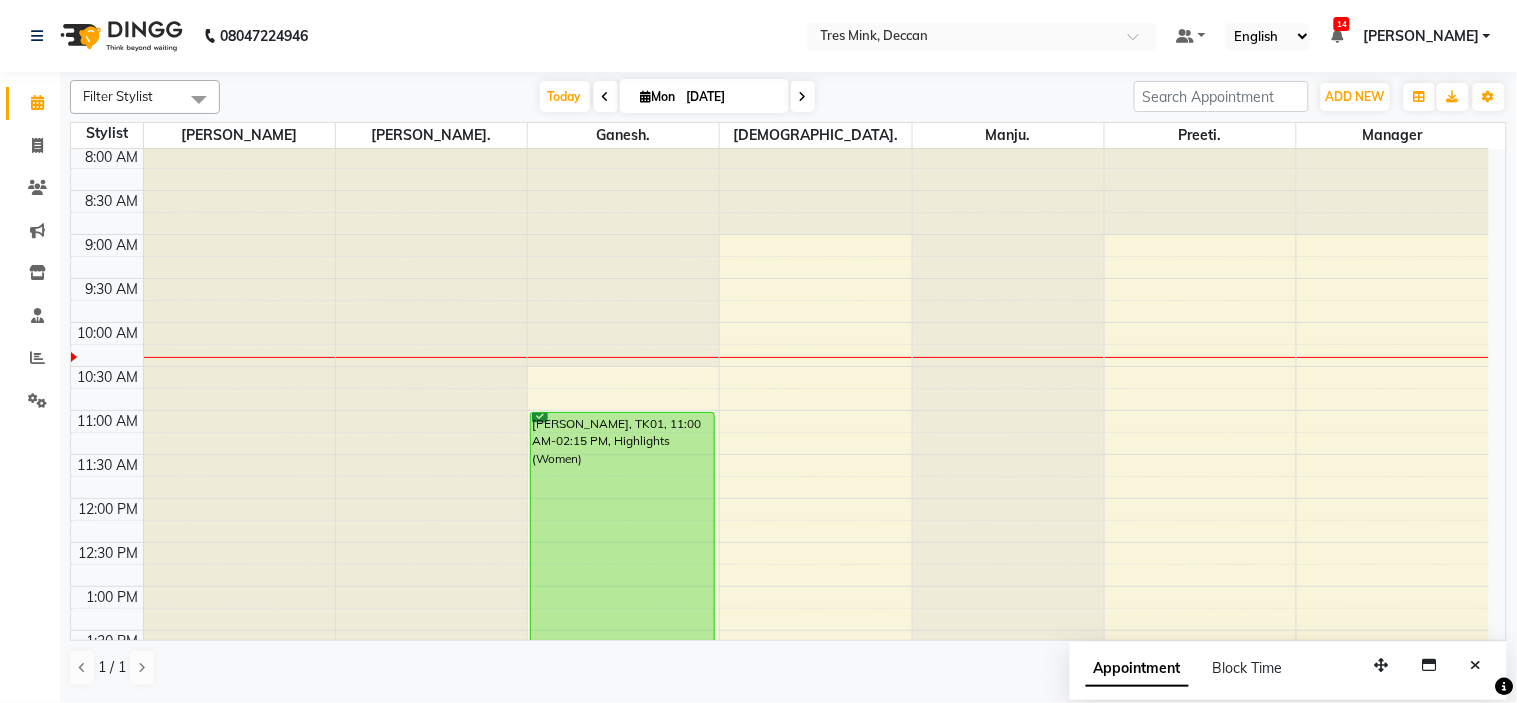 scroll, scrollTop: 0, scrollLeft: 0, axis: both 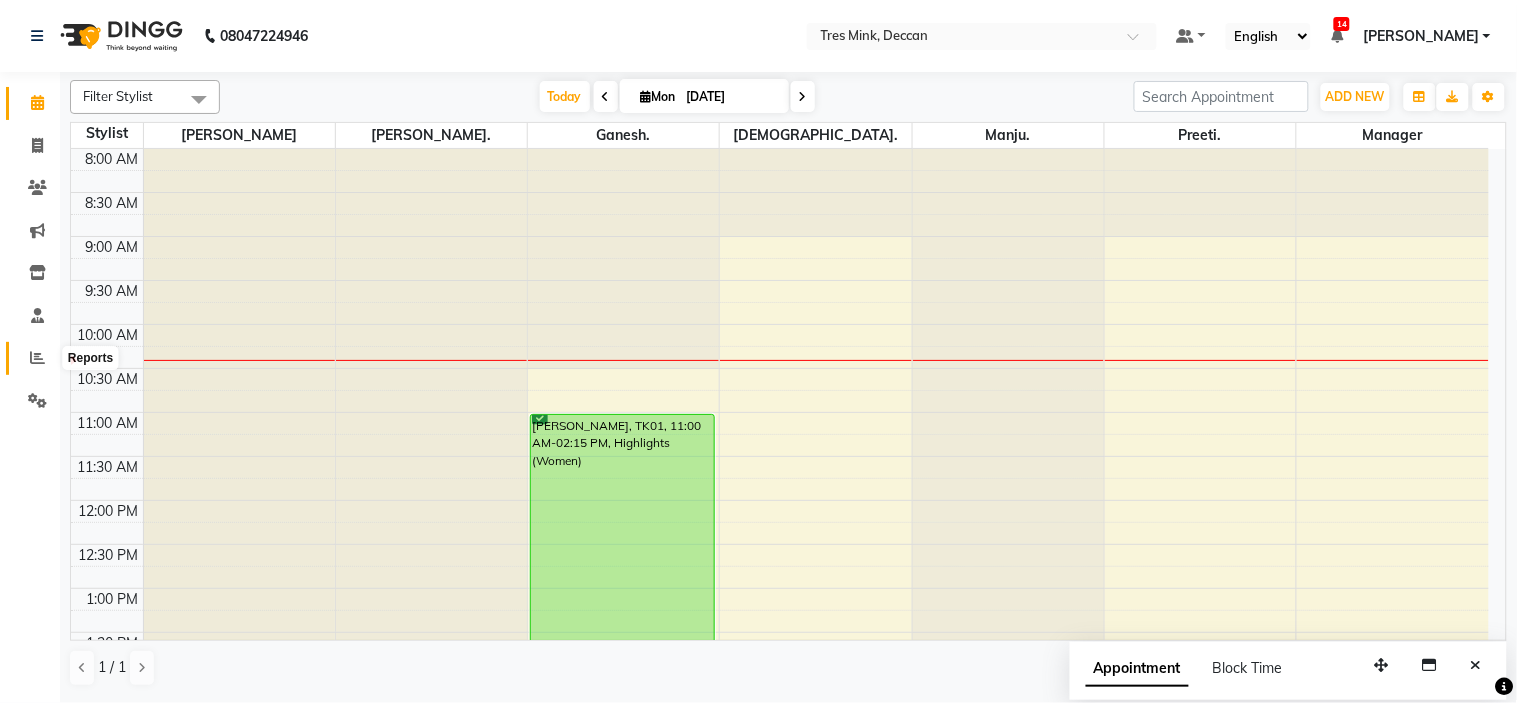 click 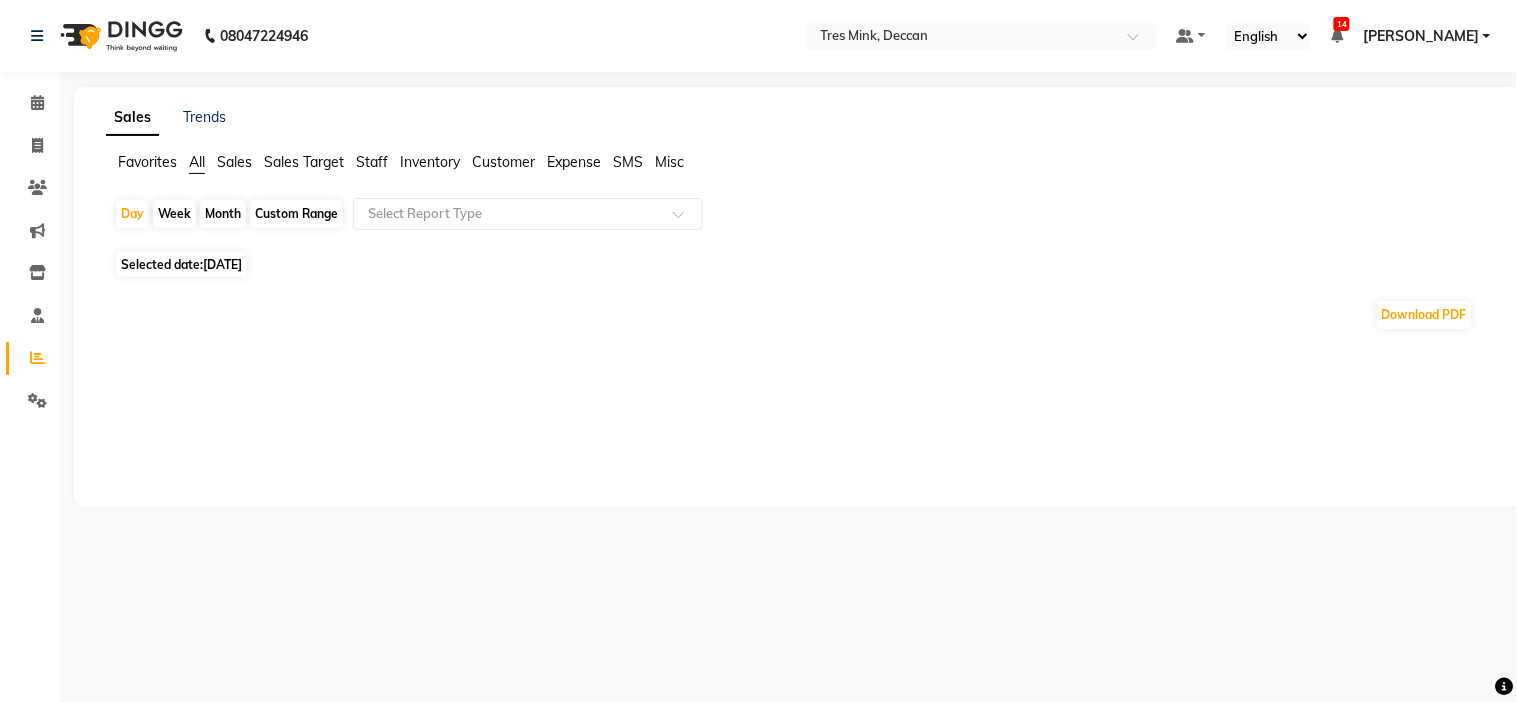 click on "Favorites" 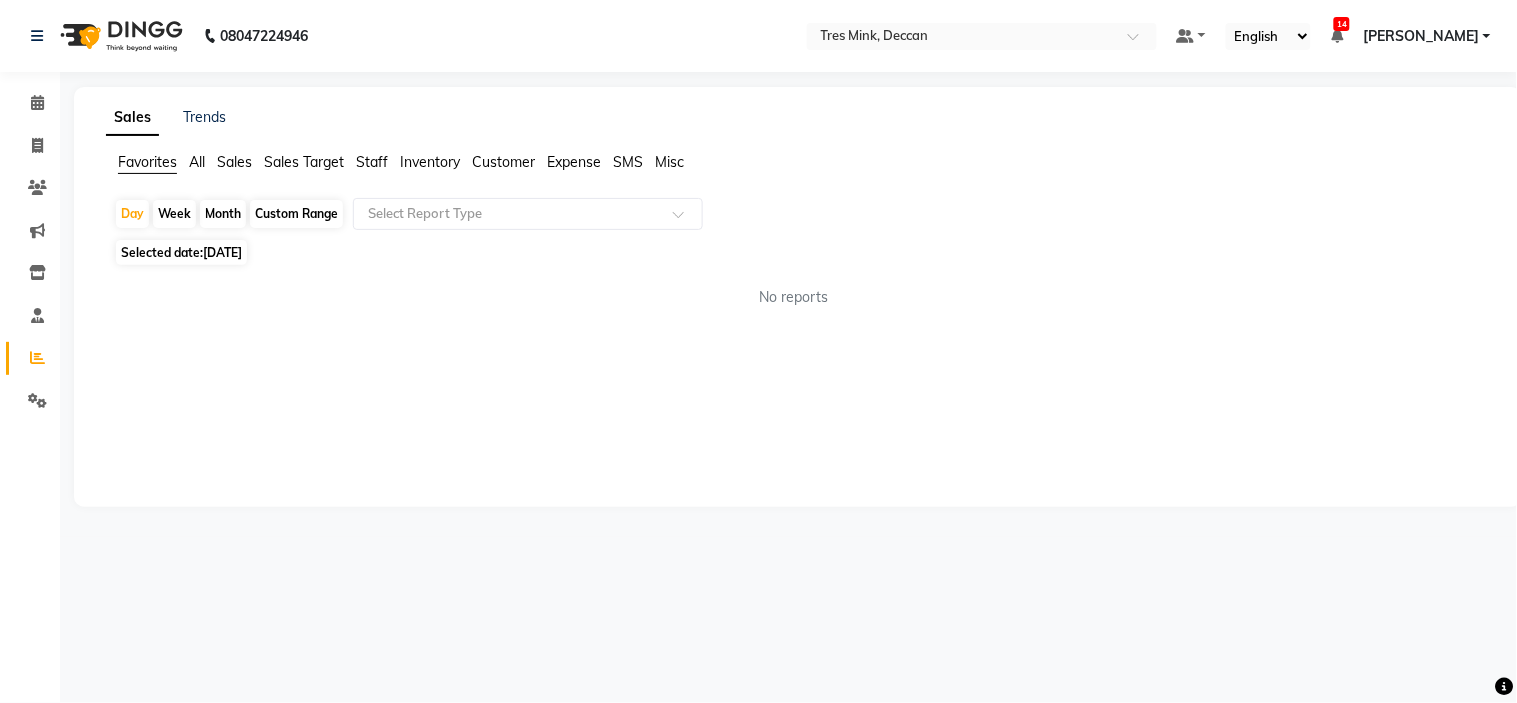 click on "Selected date:  14-07-2025" 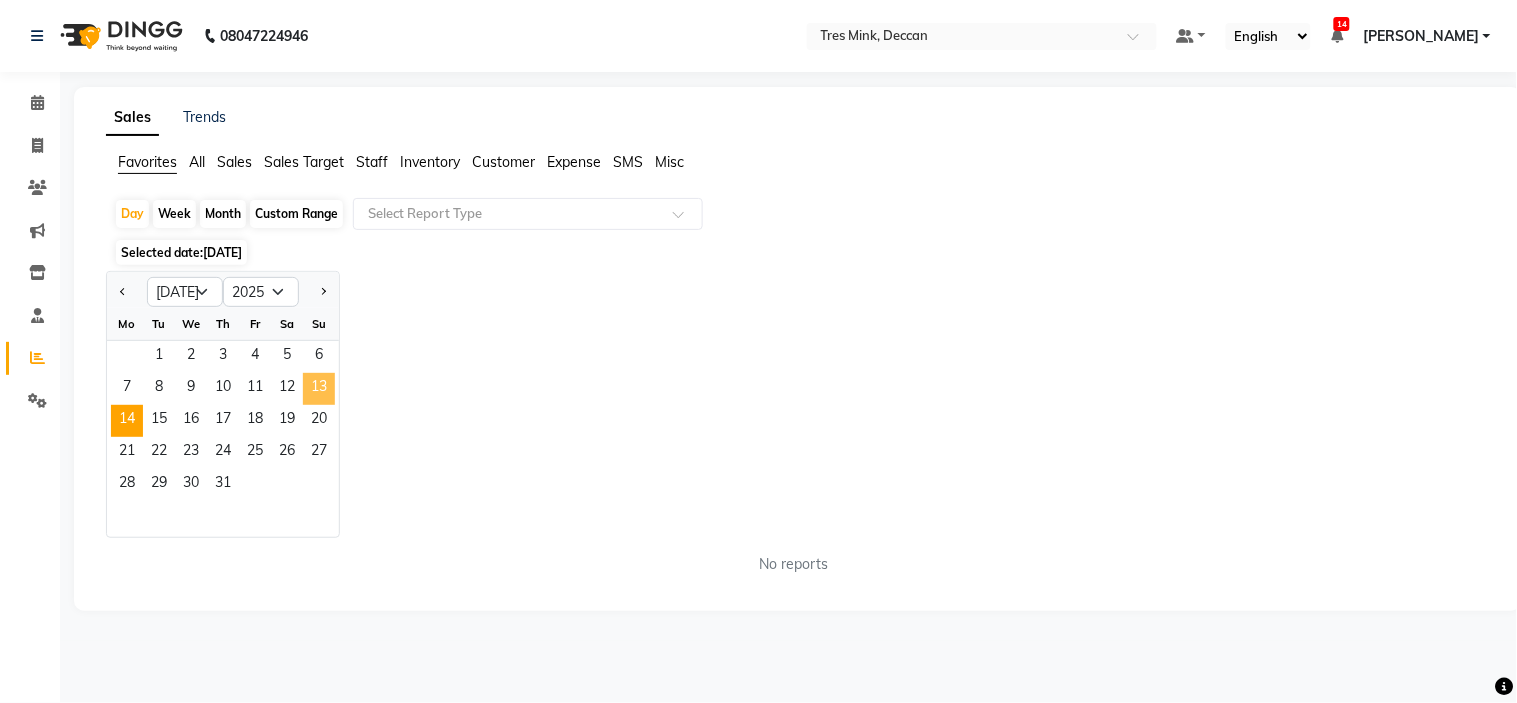 click on "13" 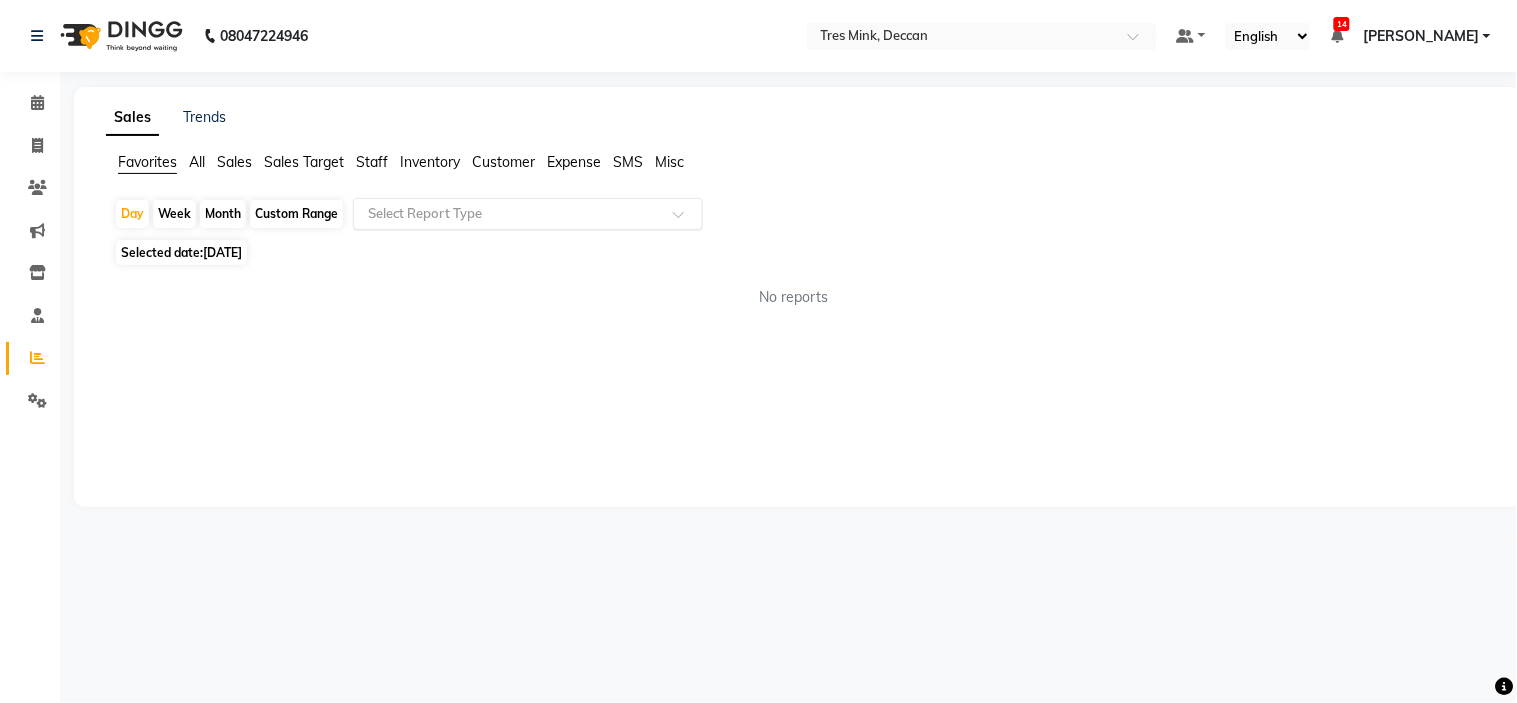 click 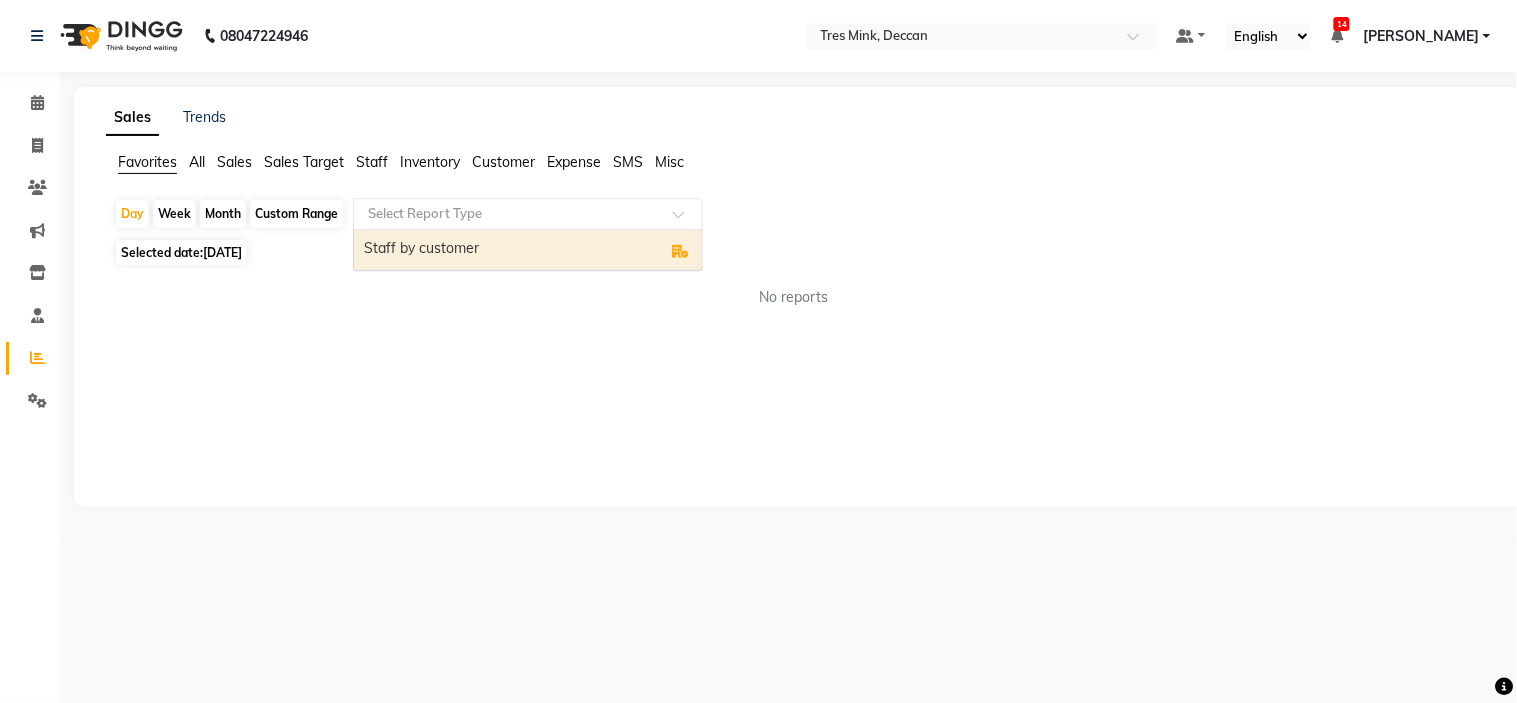 click on "Staff by customer" at bounding box center (528, 250) 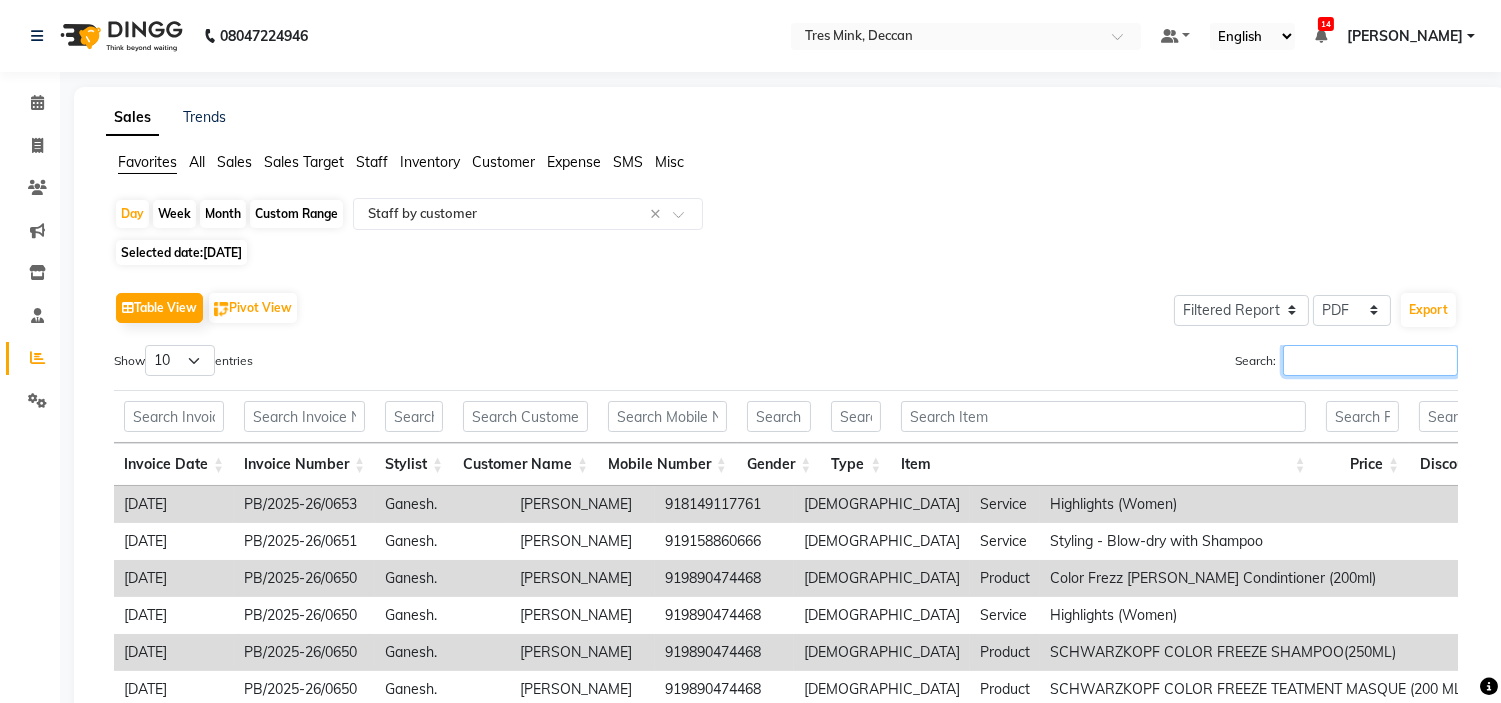 click on "Search:" at bounding box center [1370, 360] 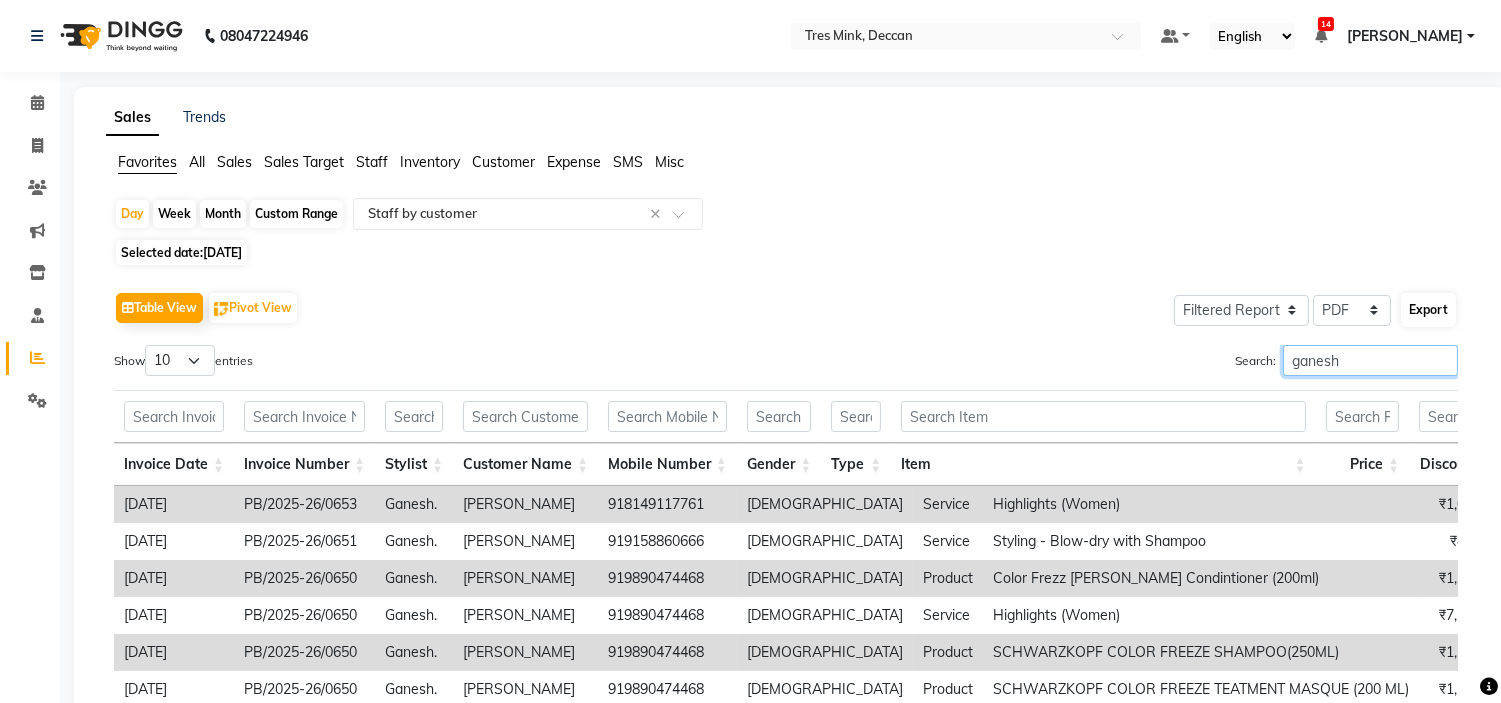 type on "ganesh" 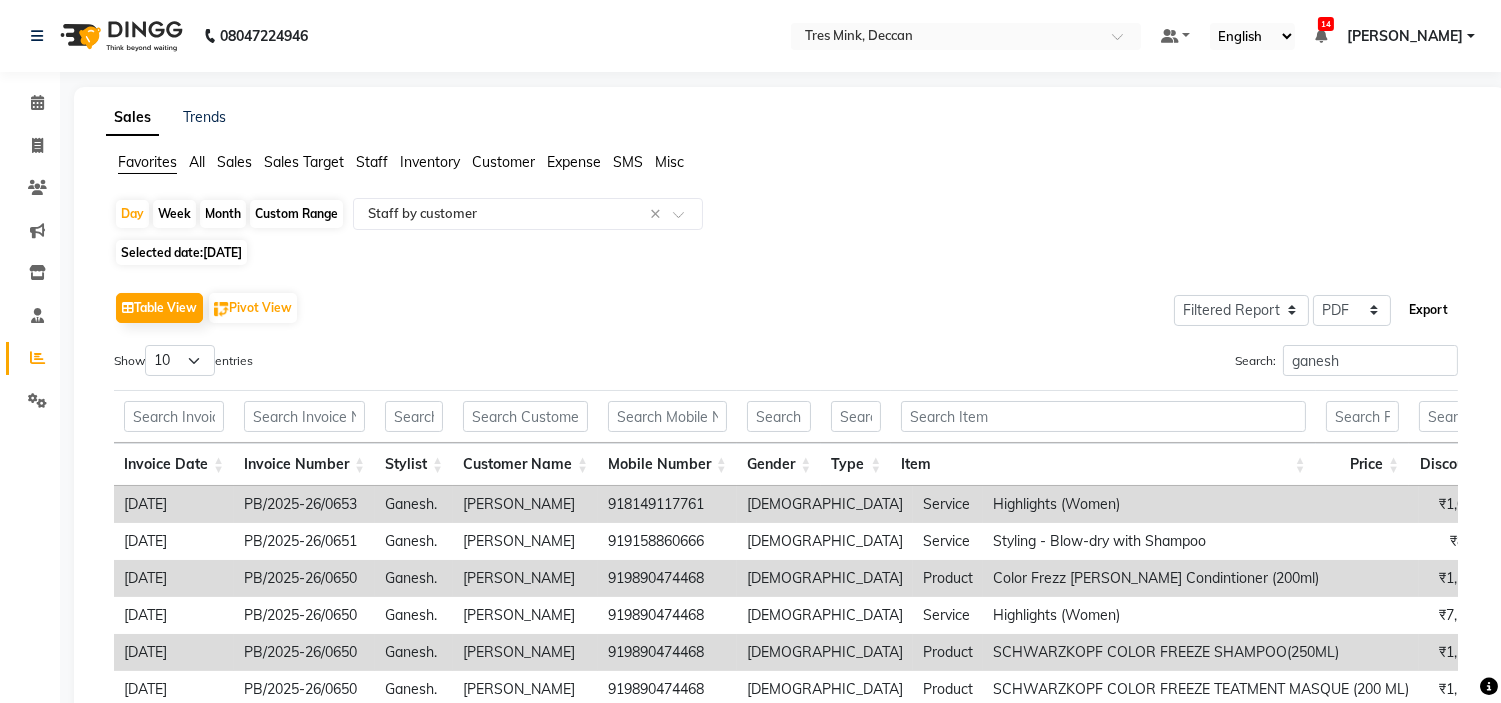 click on "Export" 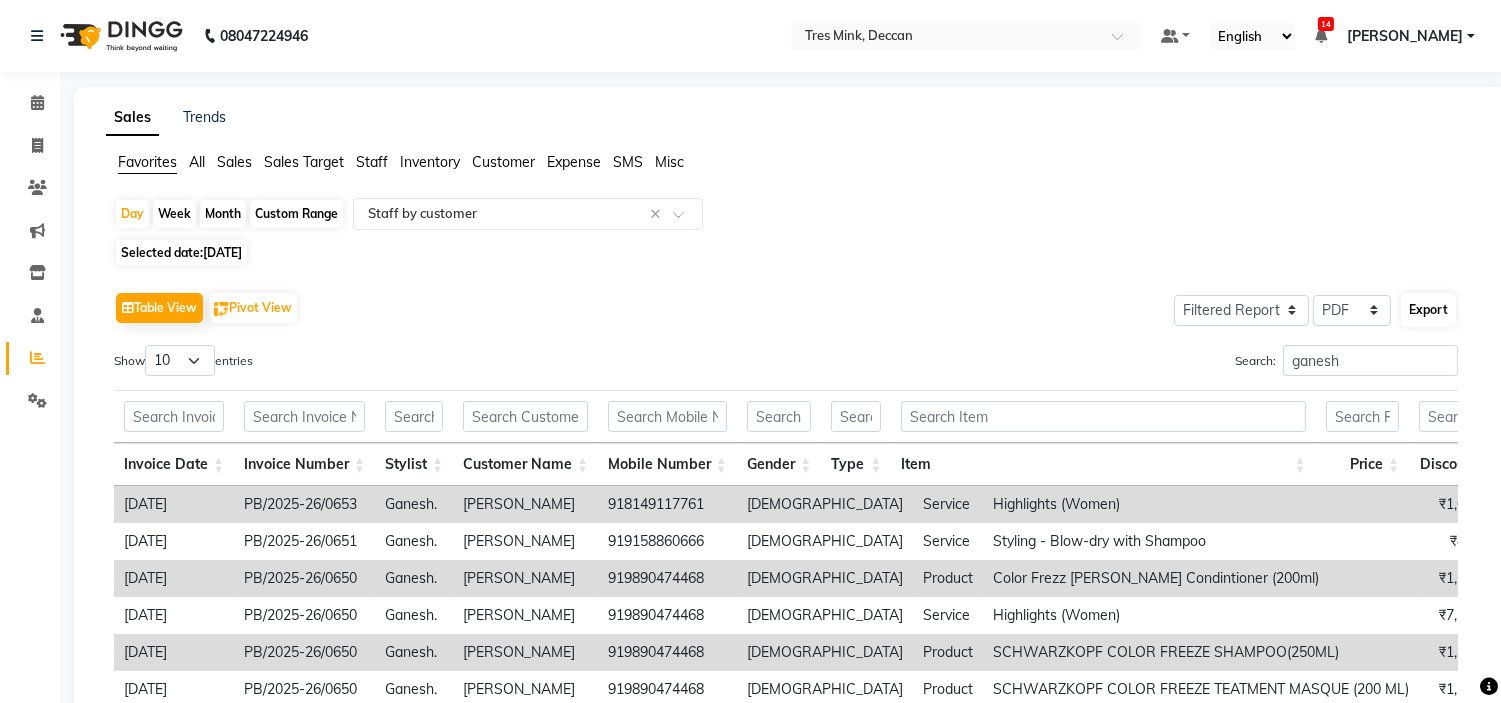 select on "sans-serif" 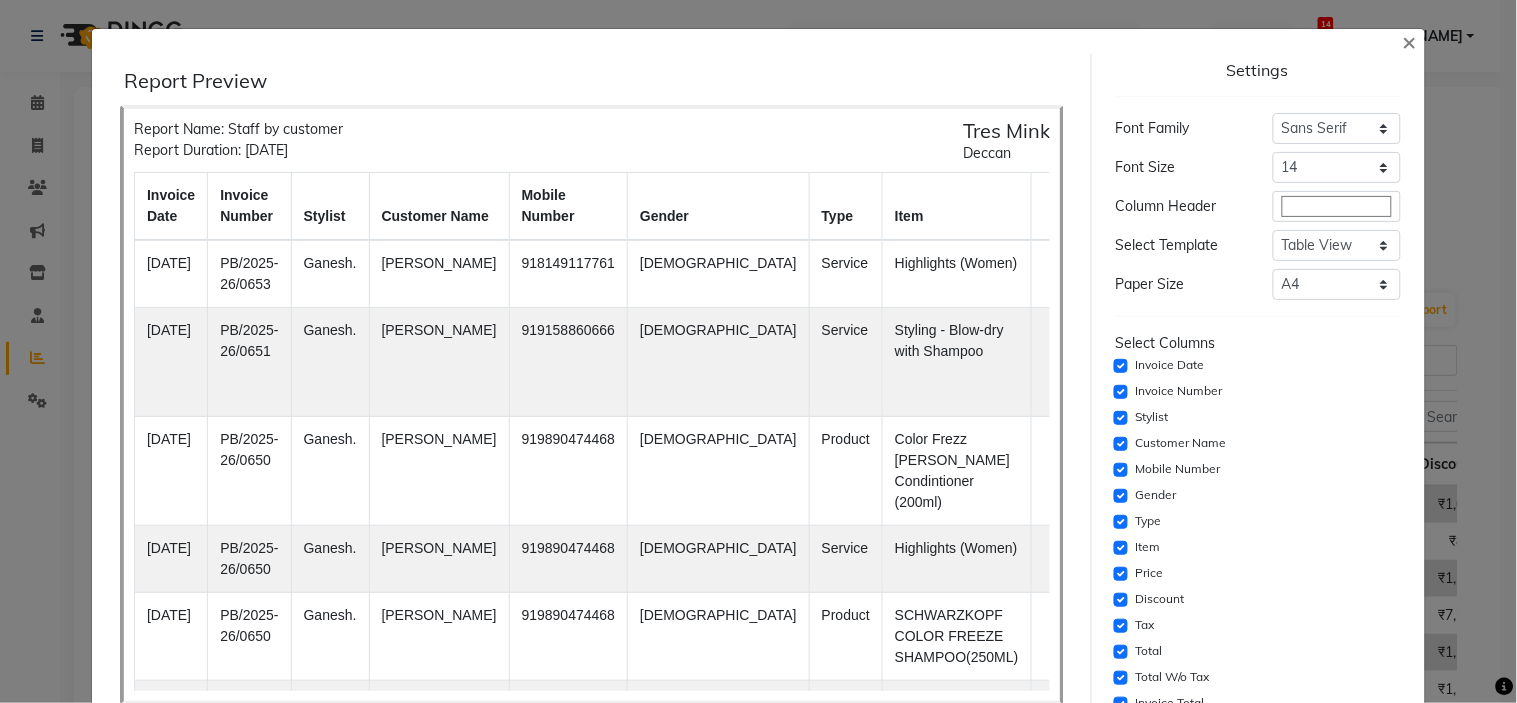 scroll, scrollTop: 333, scrollLeft: 0, axis: vertical 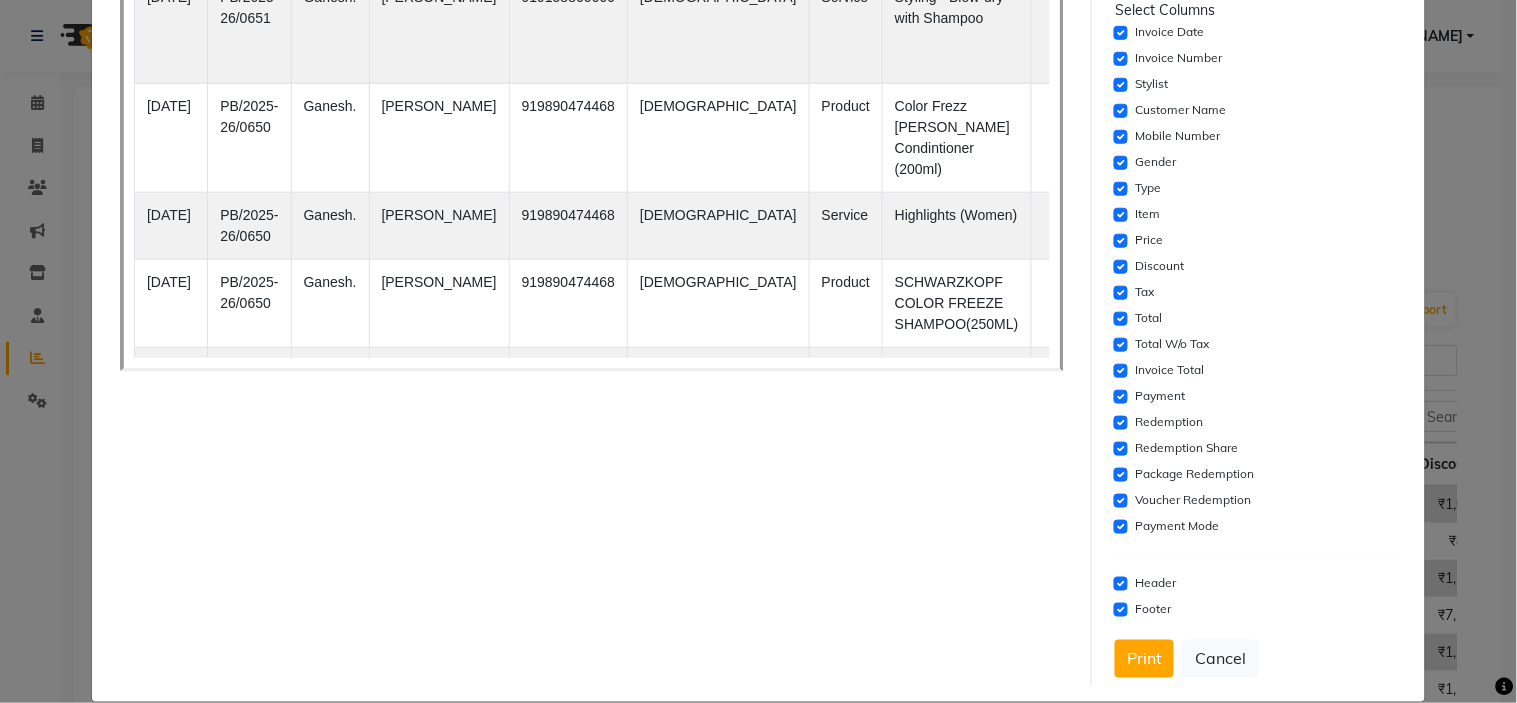 click on "Payment Mode" 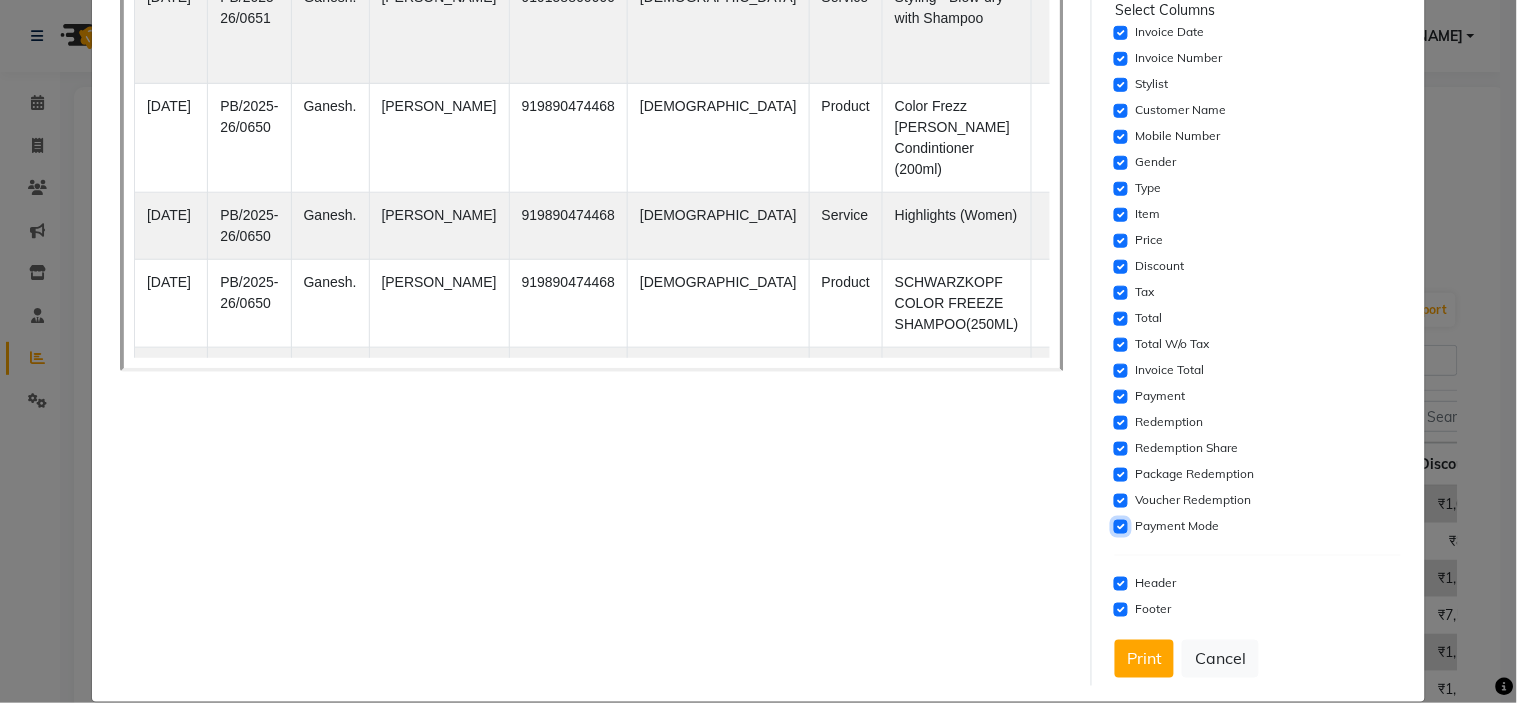 click 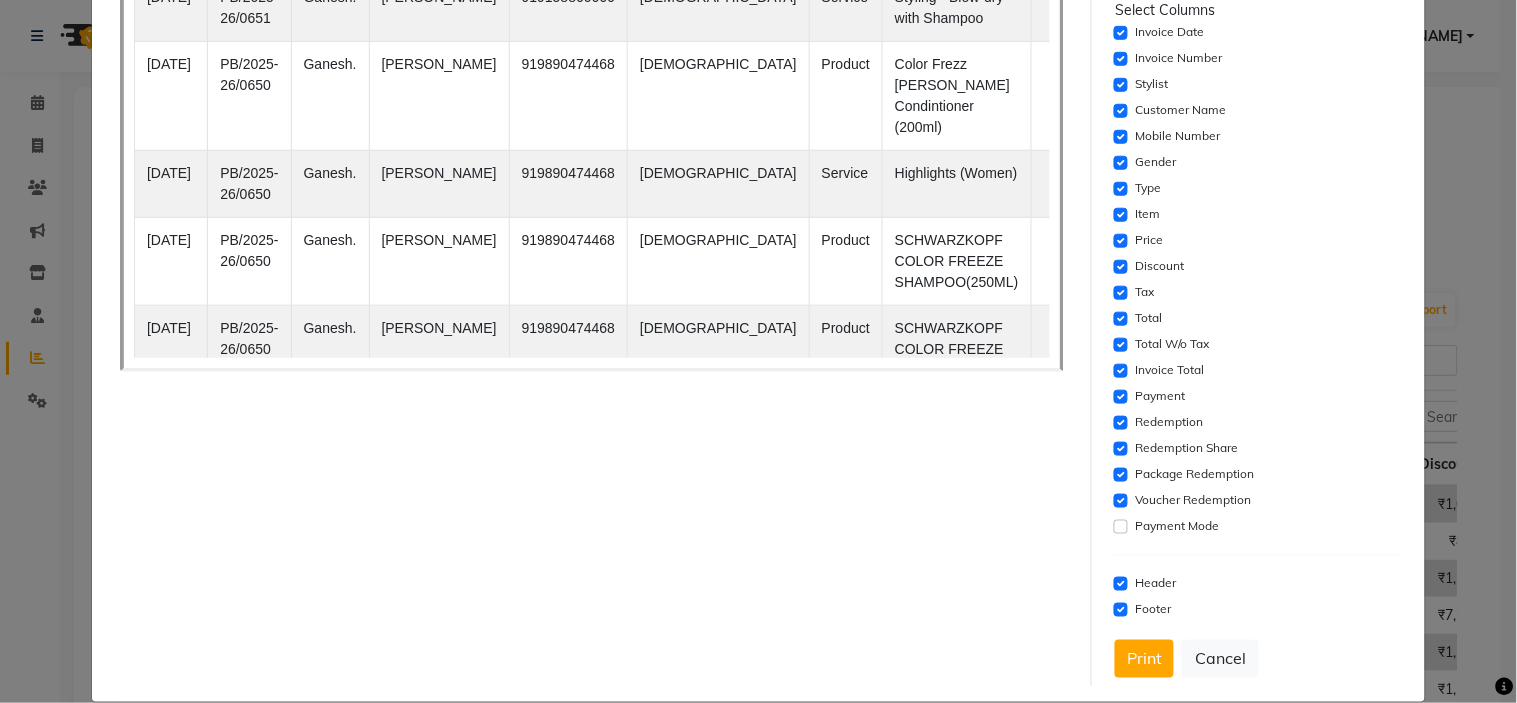 click on "Voucher Redemption" 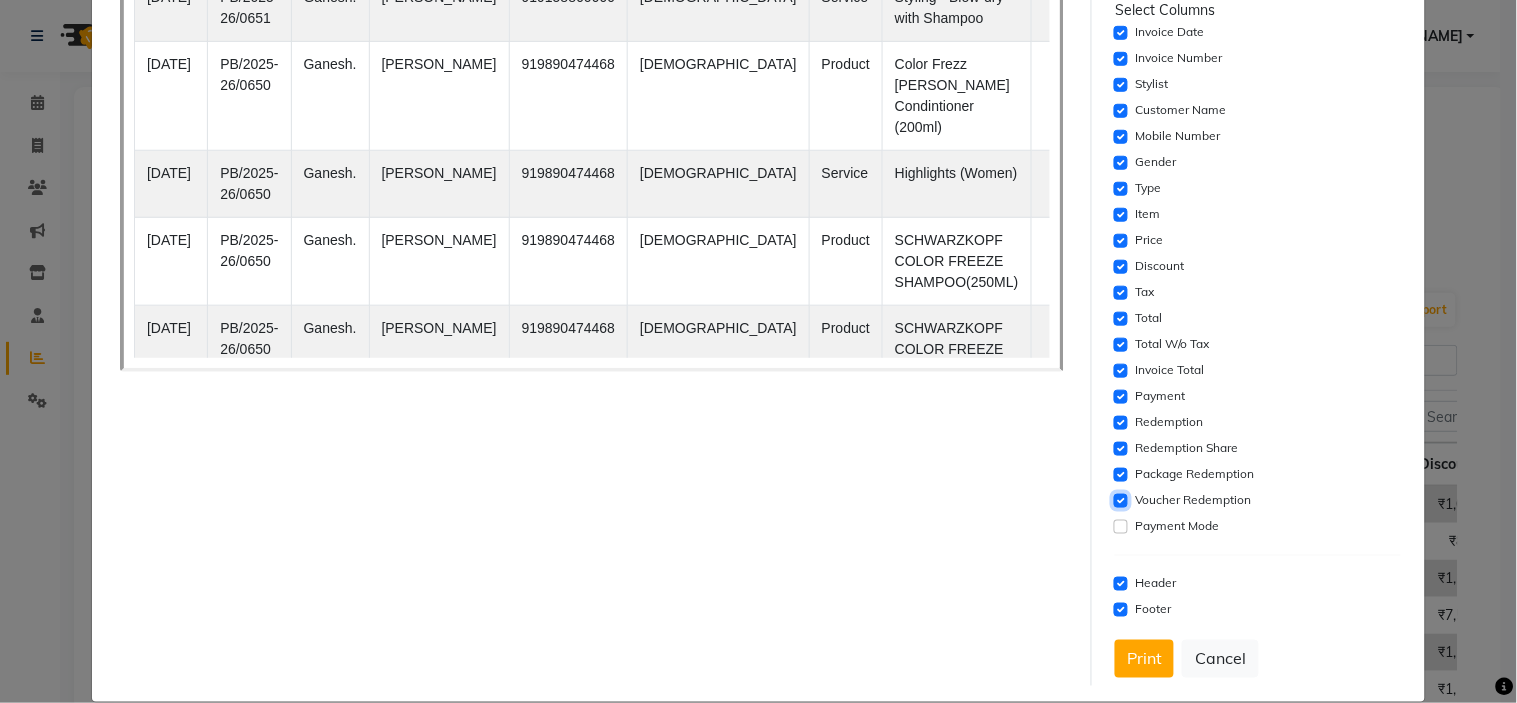 click 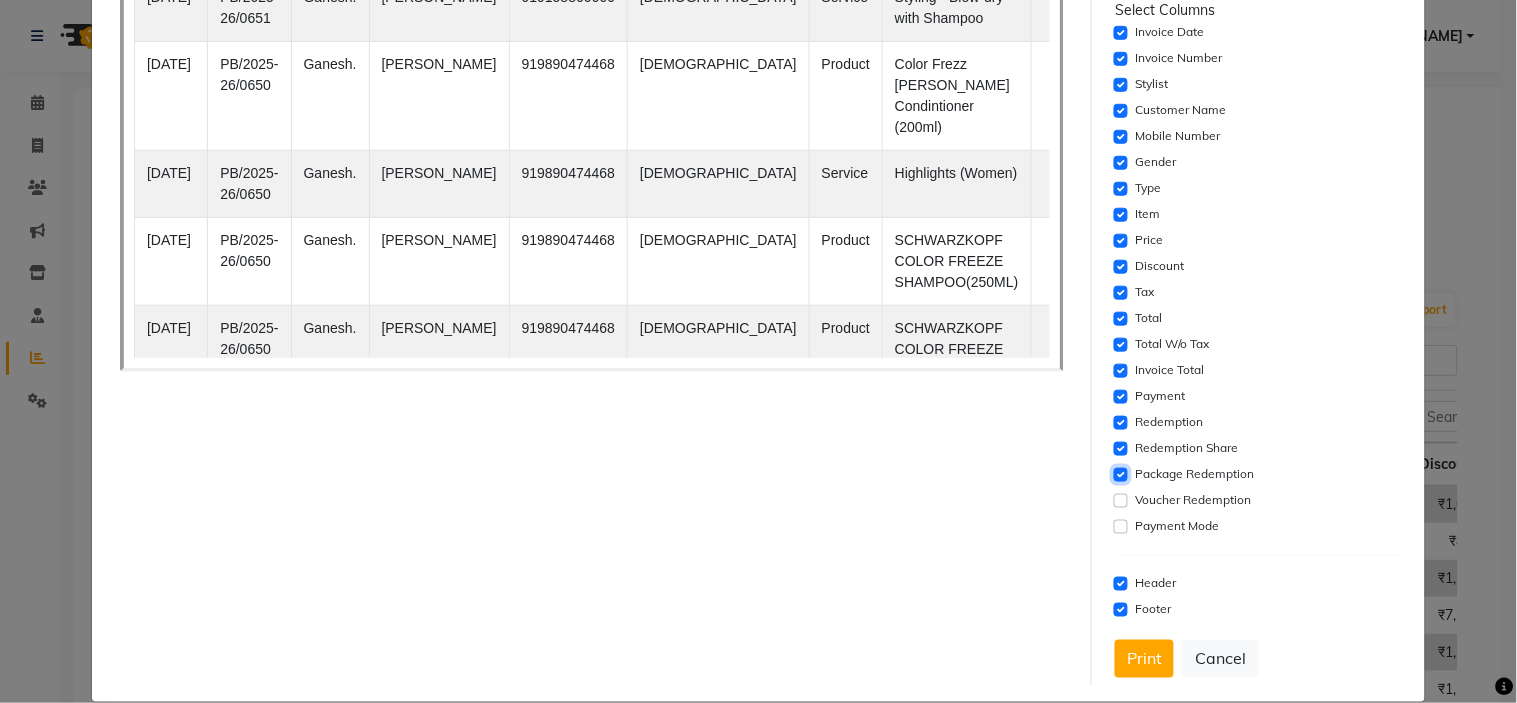 click 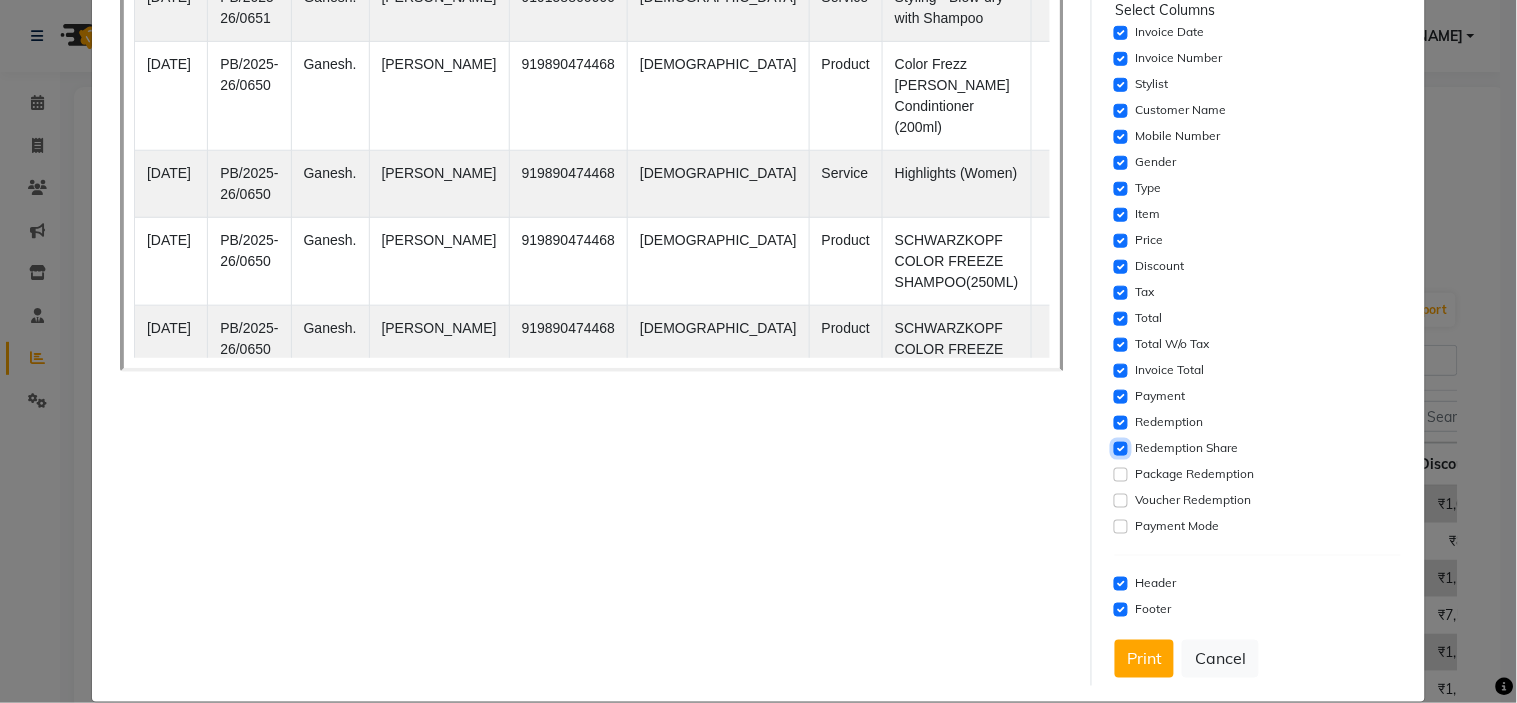 click 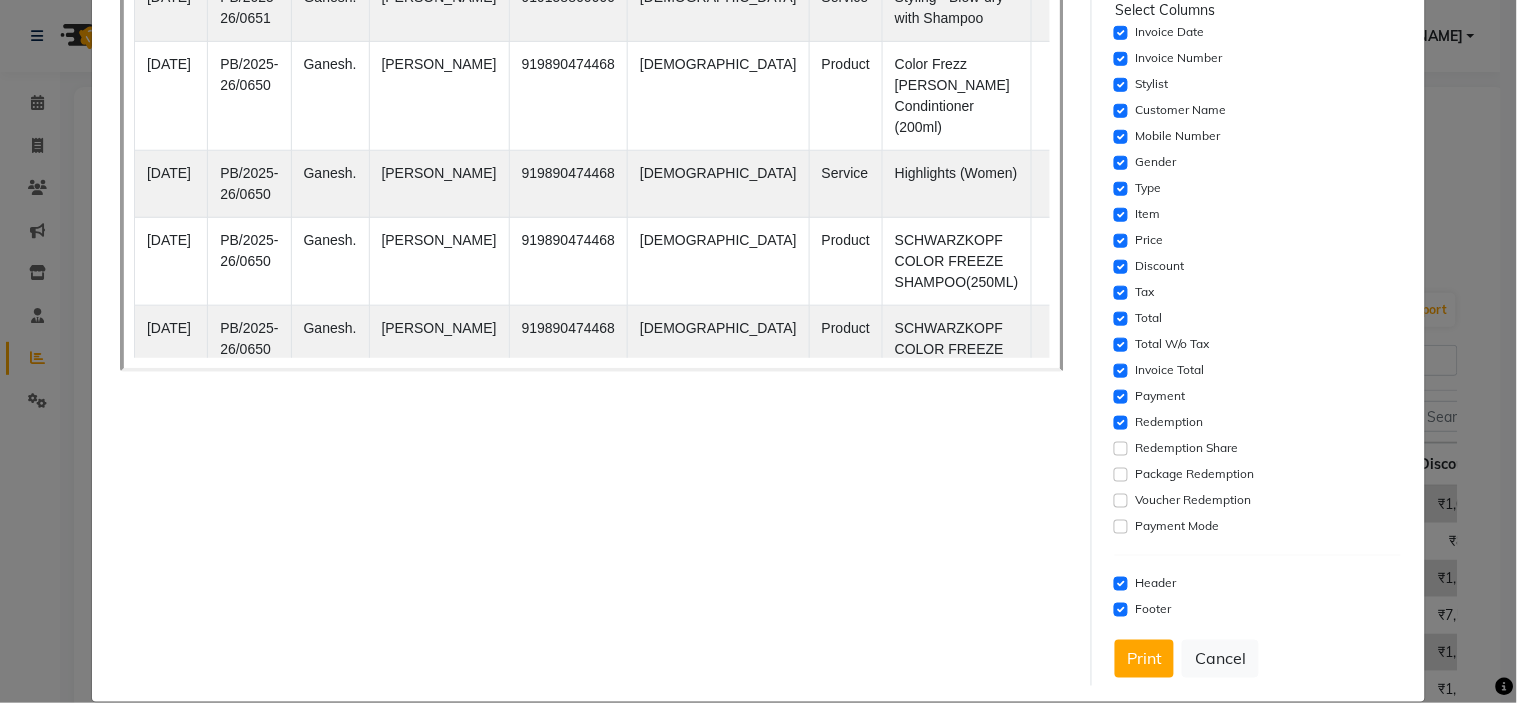 click on "Redemption" 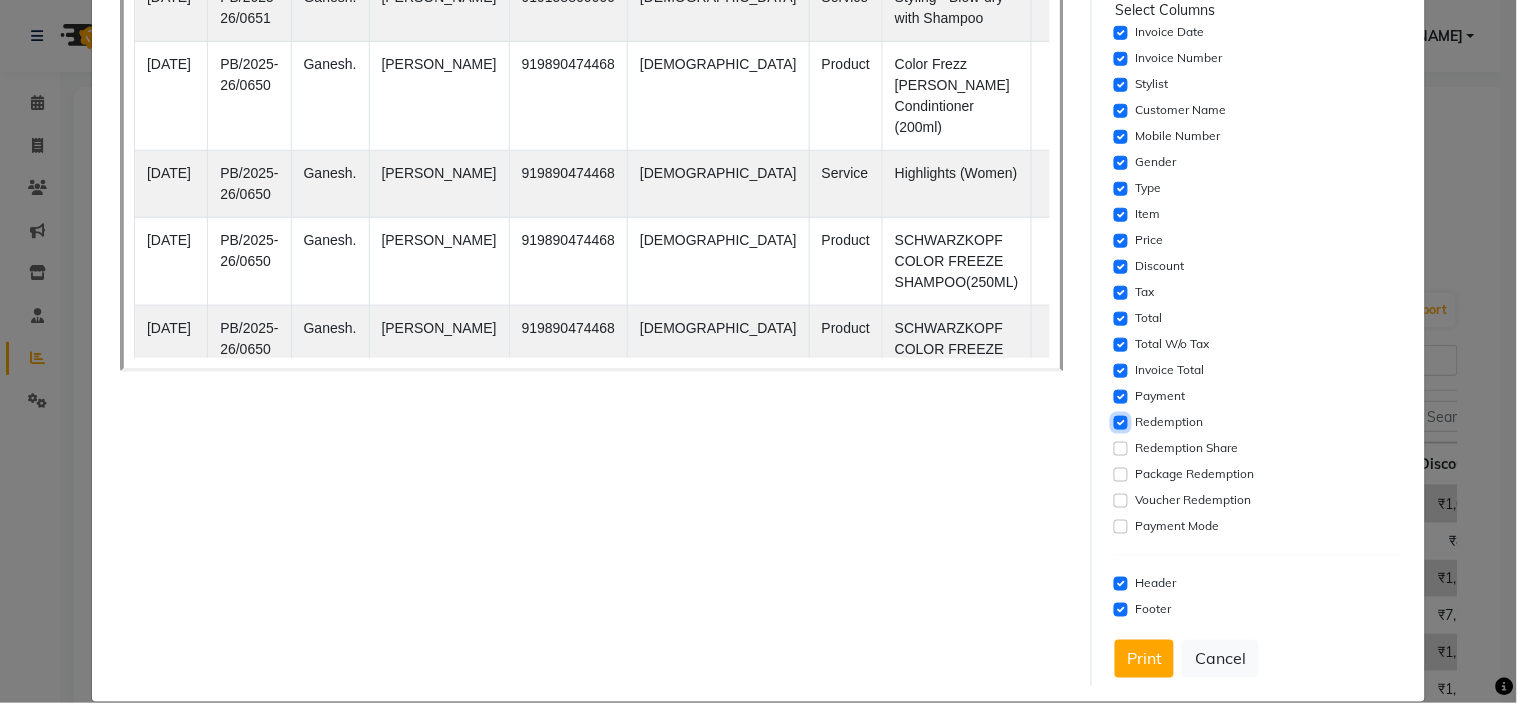 click 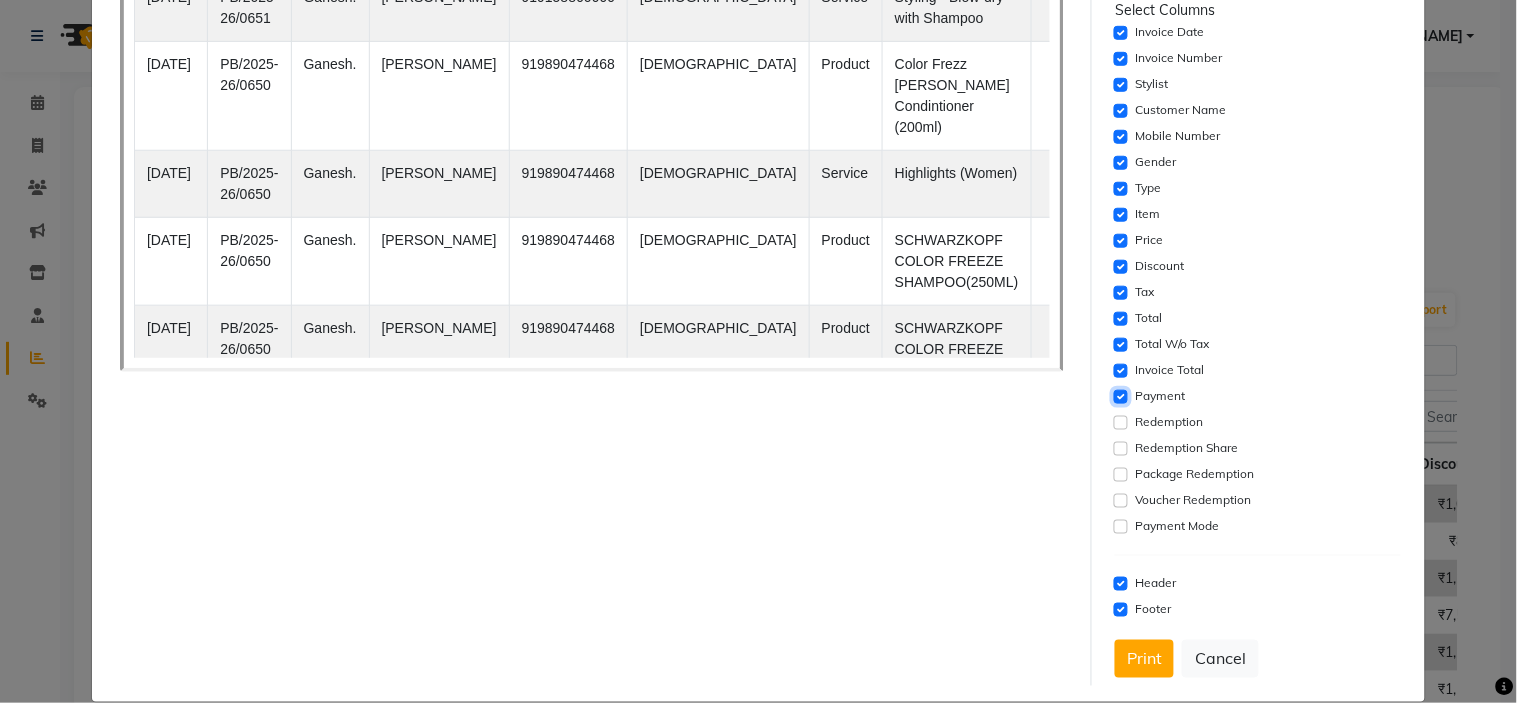 click 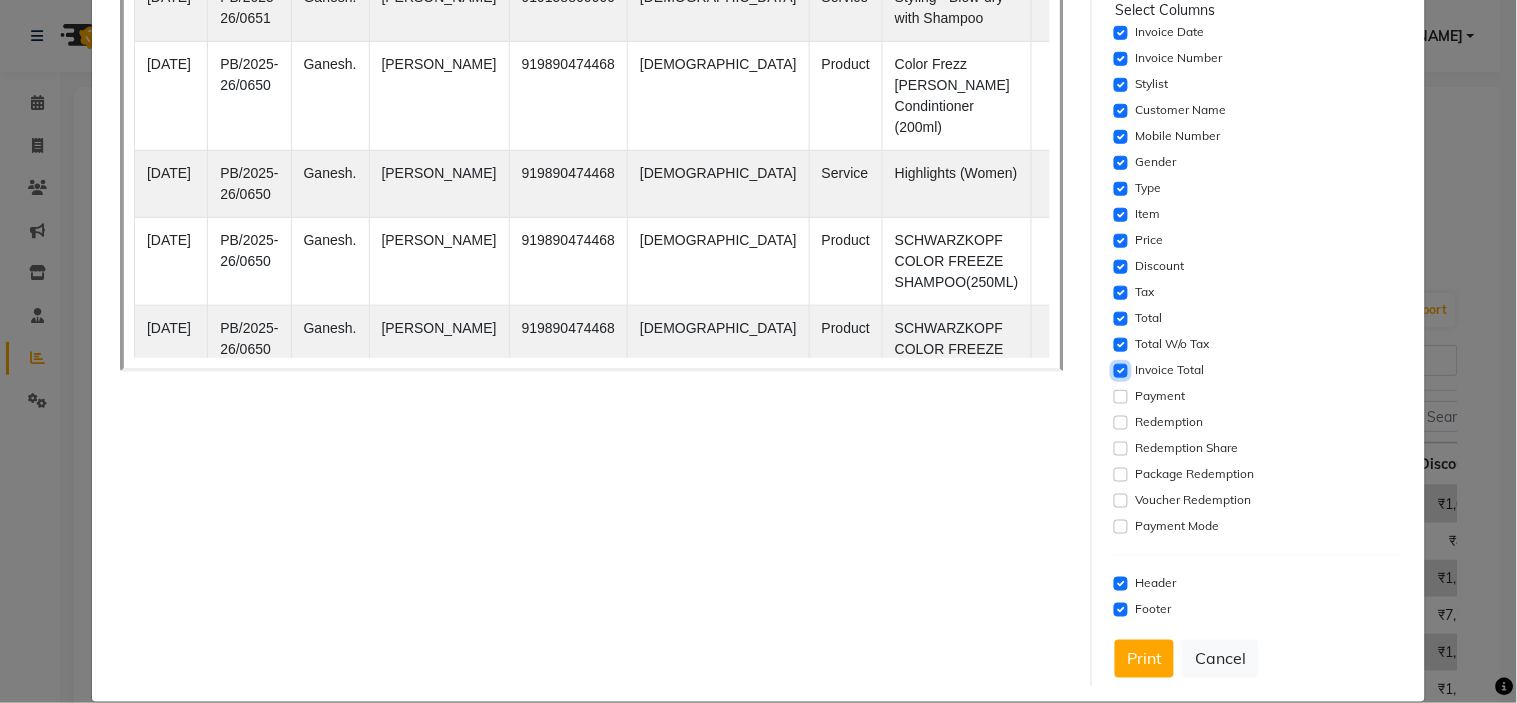 click 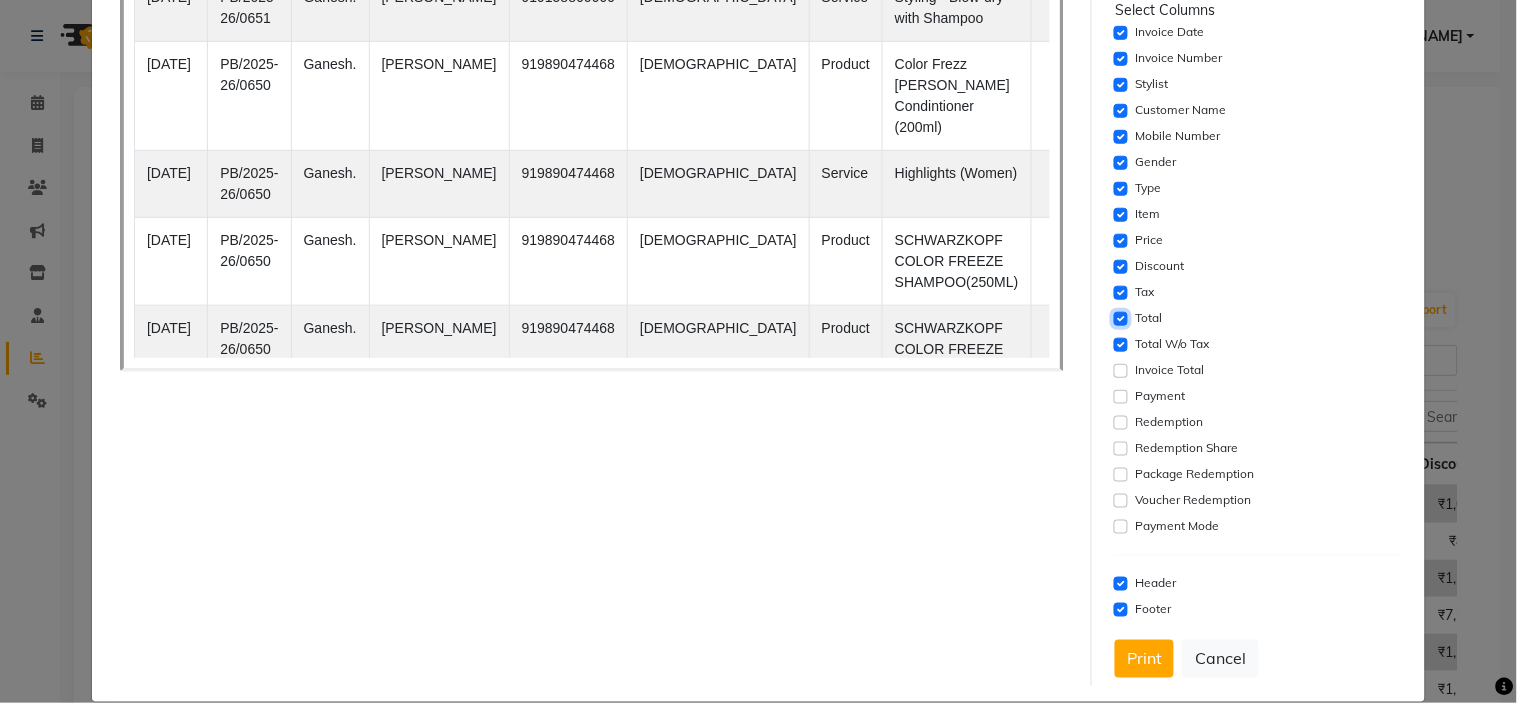 click 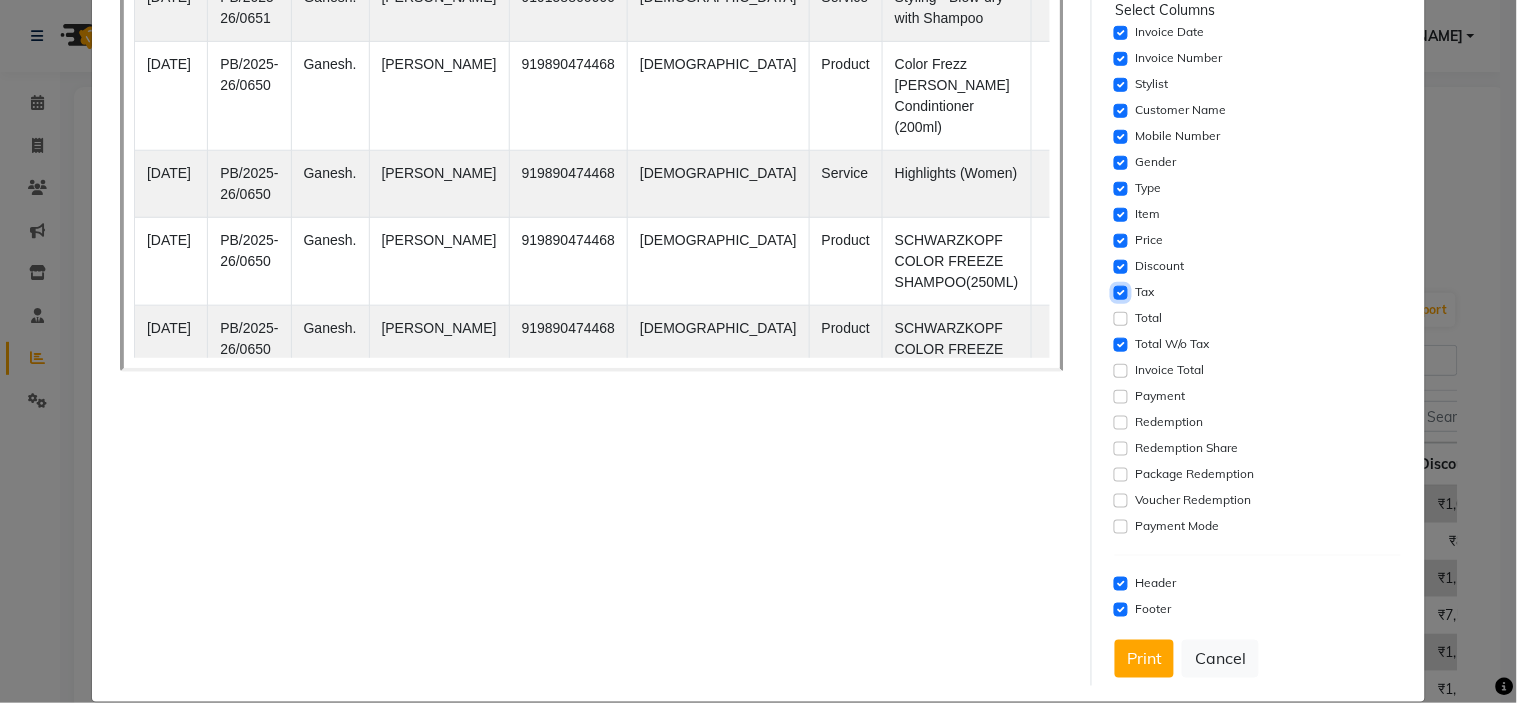 click 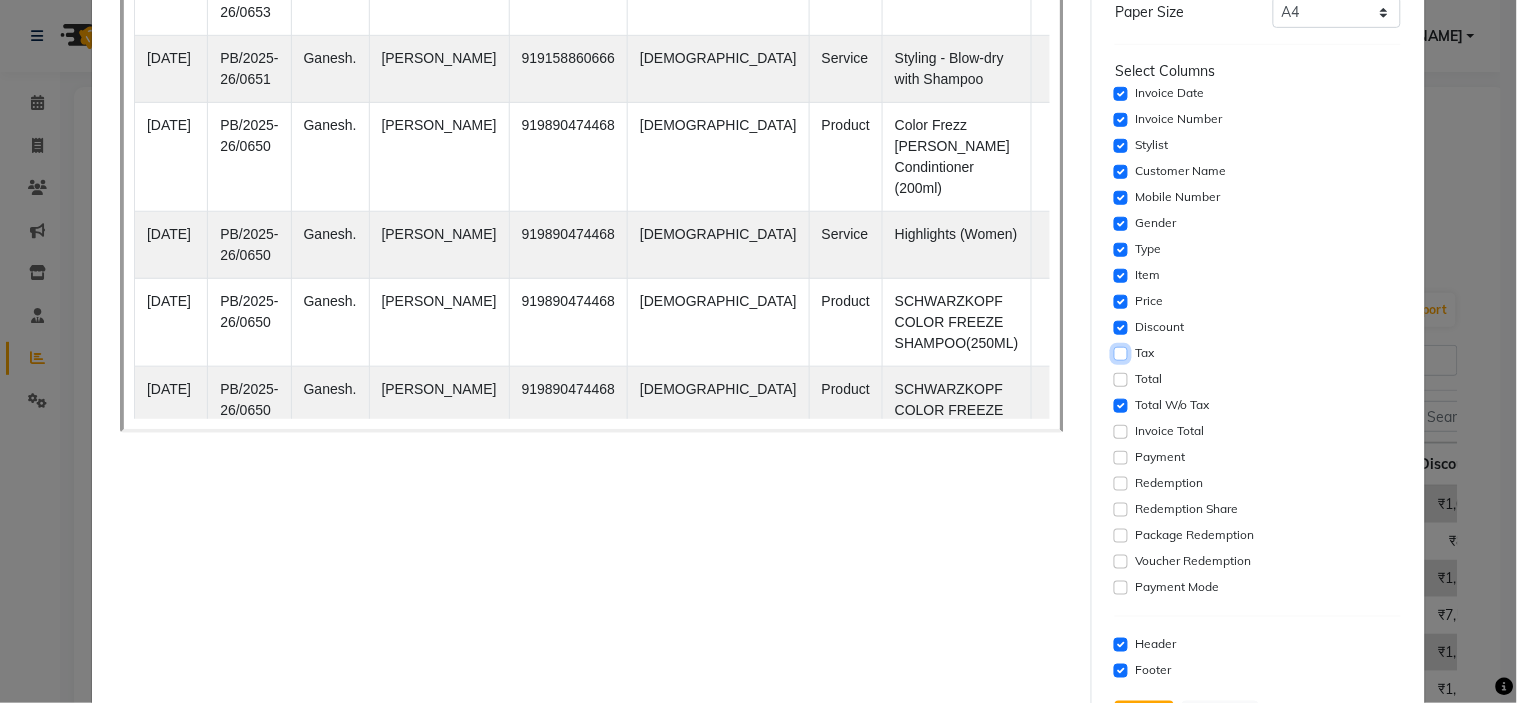 scroll, scrollTop: 222, scrollLeft: 0, axis: vertical 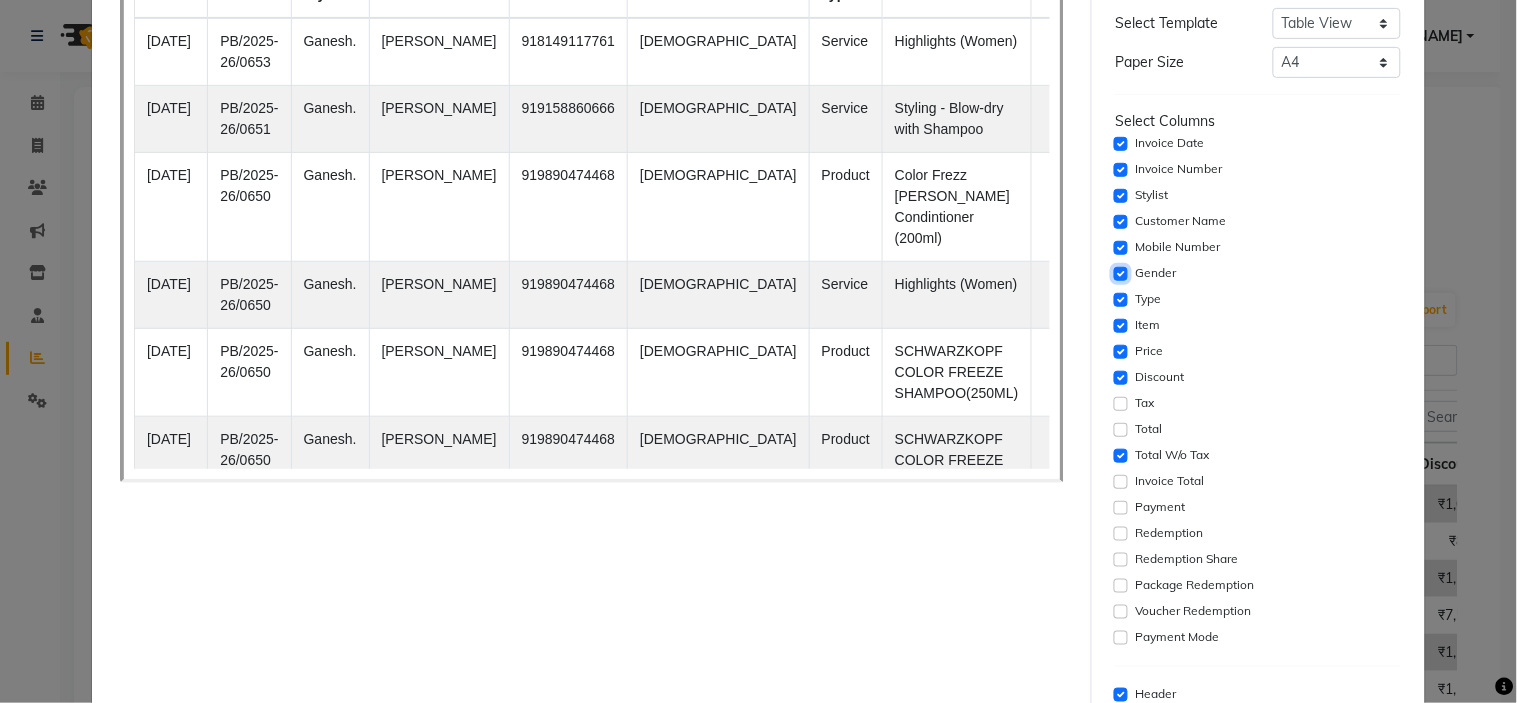 click 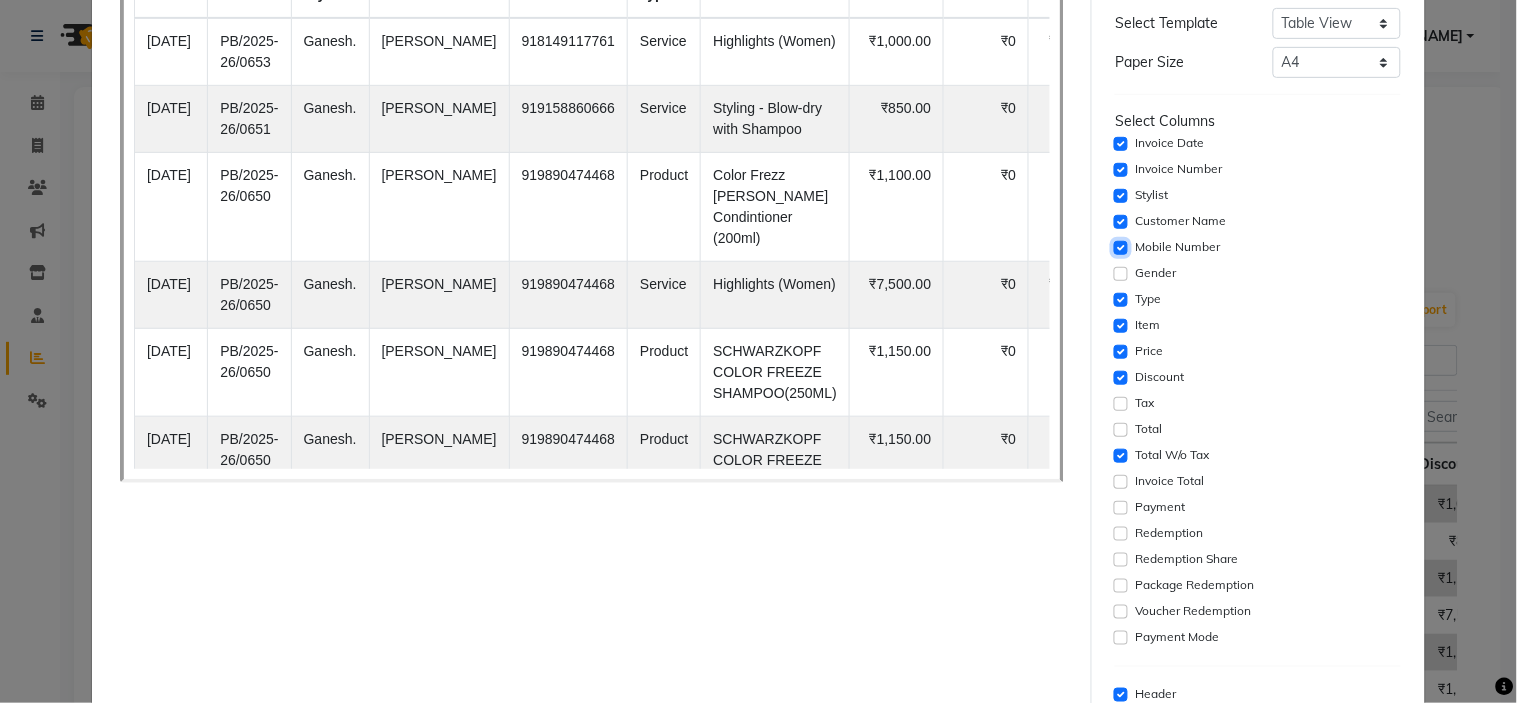 click 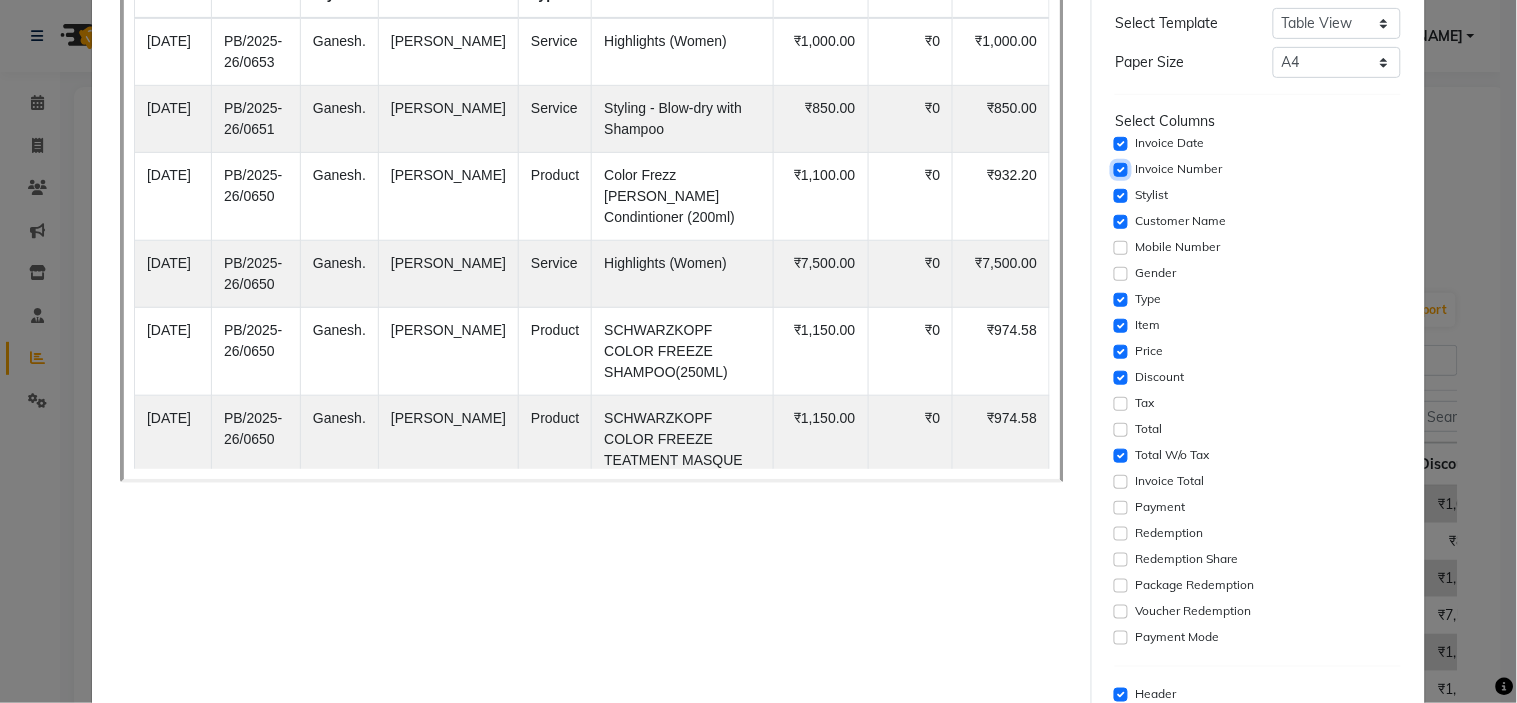 click 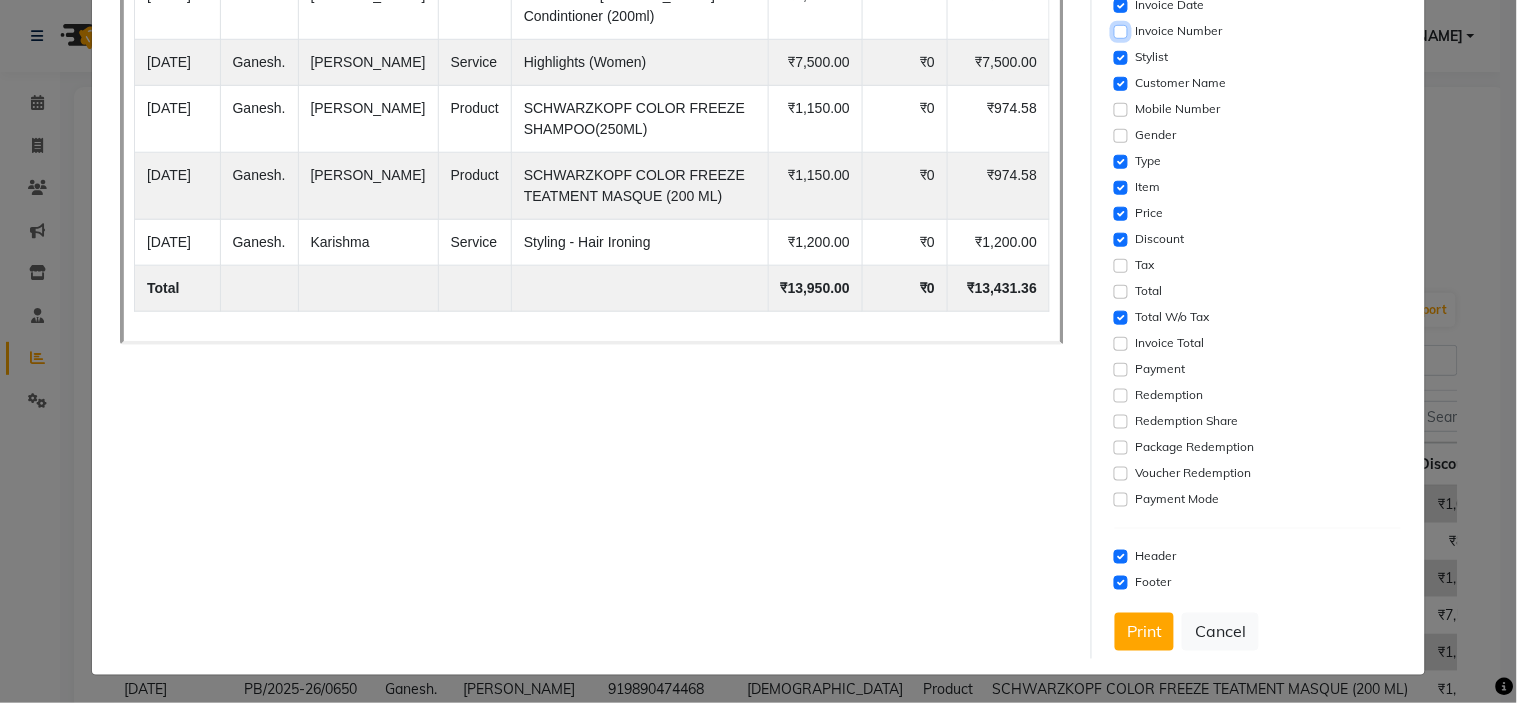 scroll, scrollTop: 361, scrollLeft: 0, axis: vertical 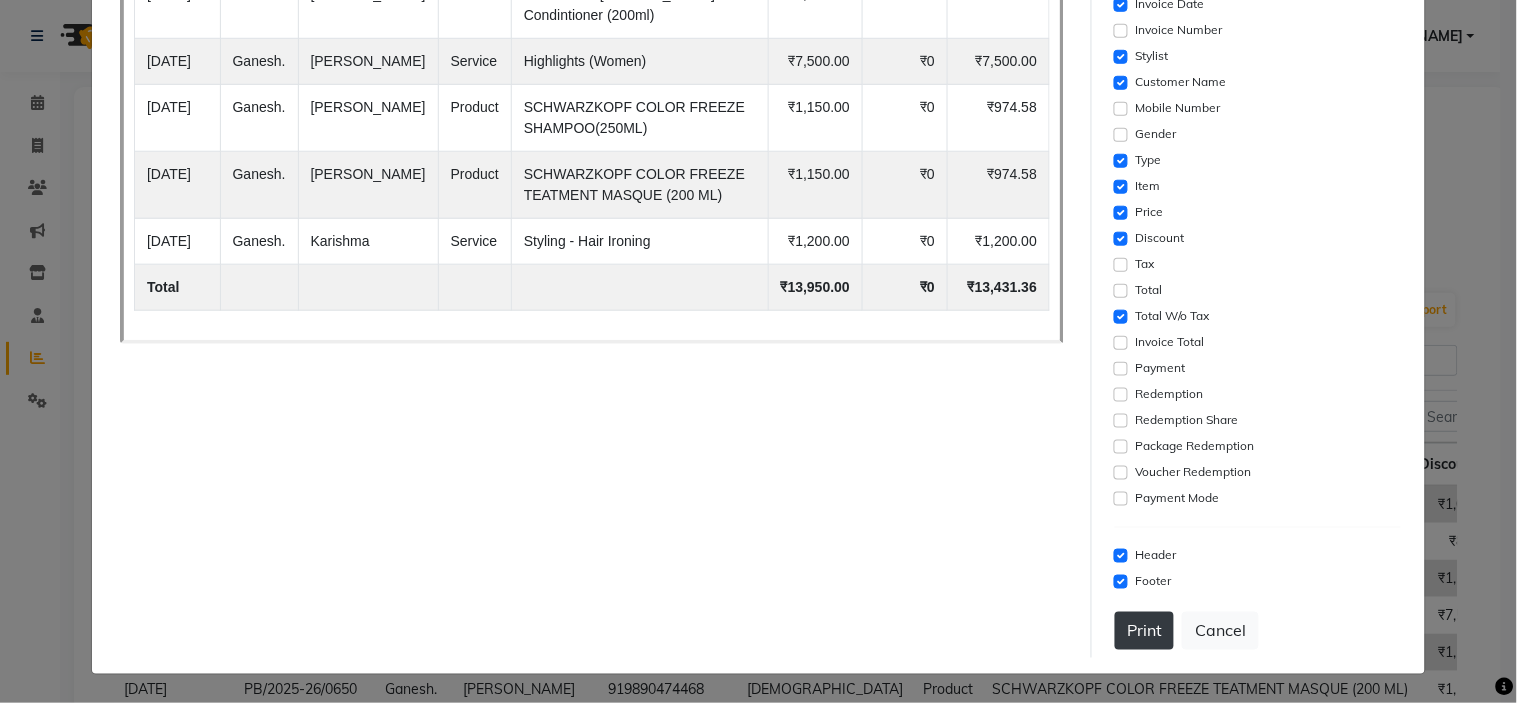 click on "Print" 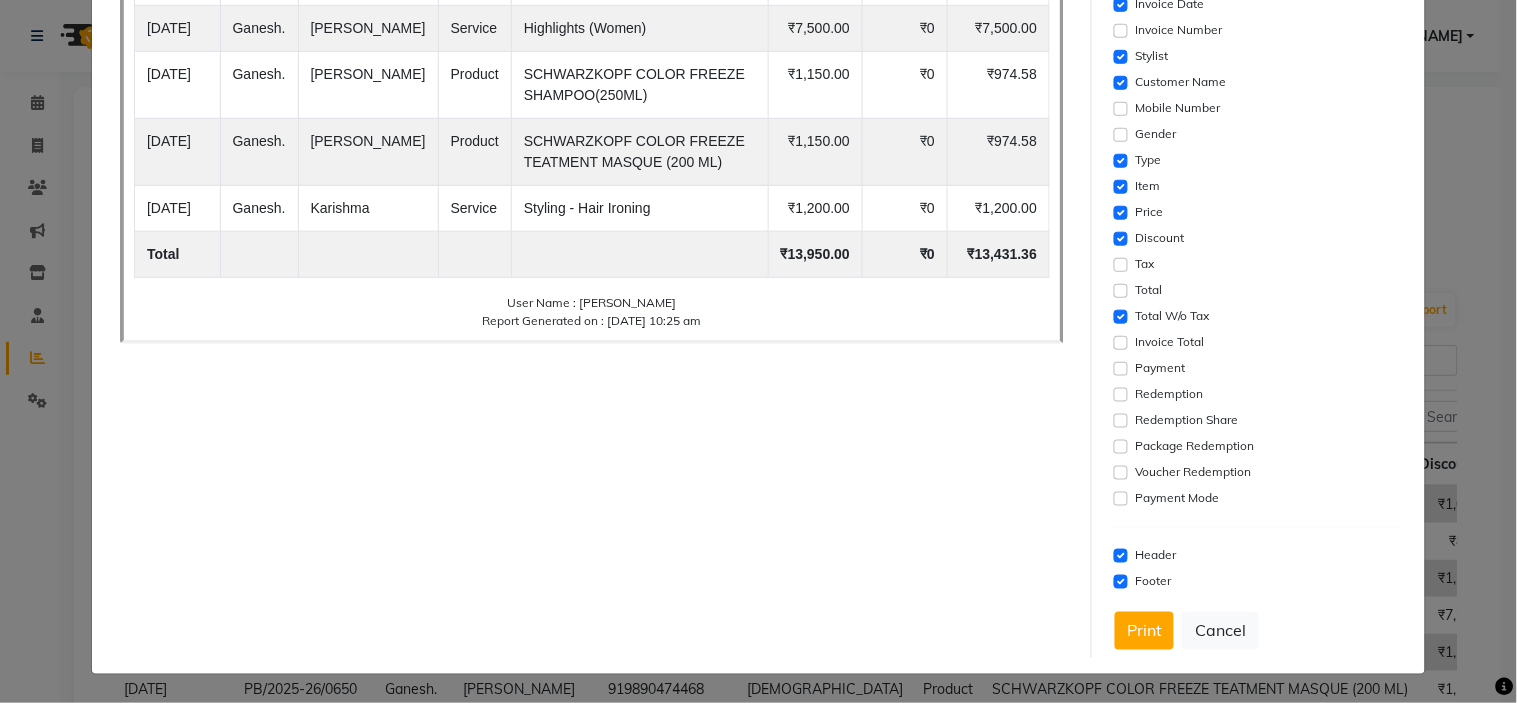 scroll, scrollTop: 114, scrollLeft: 0, axis: vertical 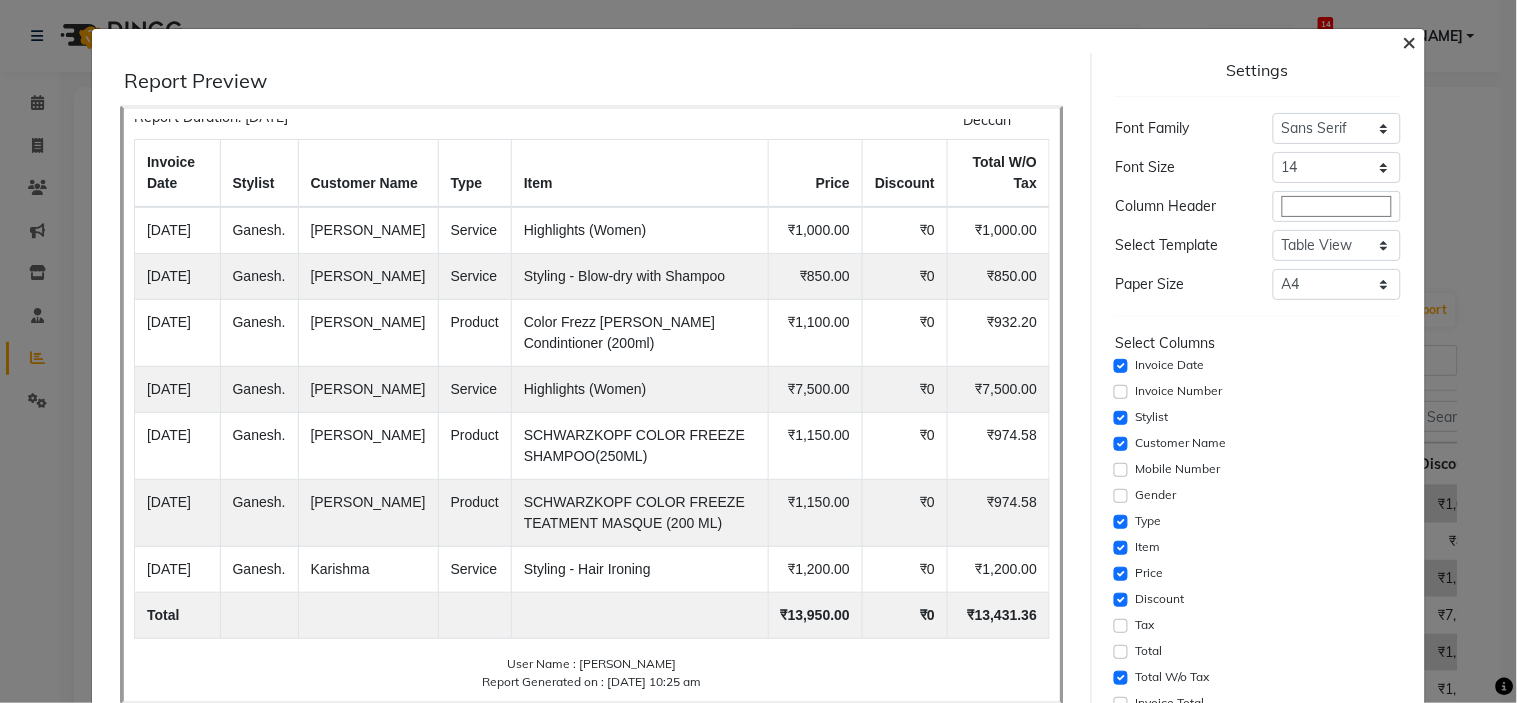 click on "×" 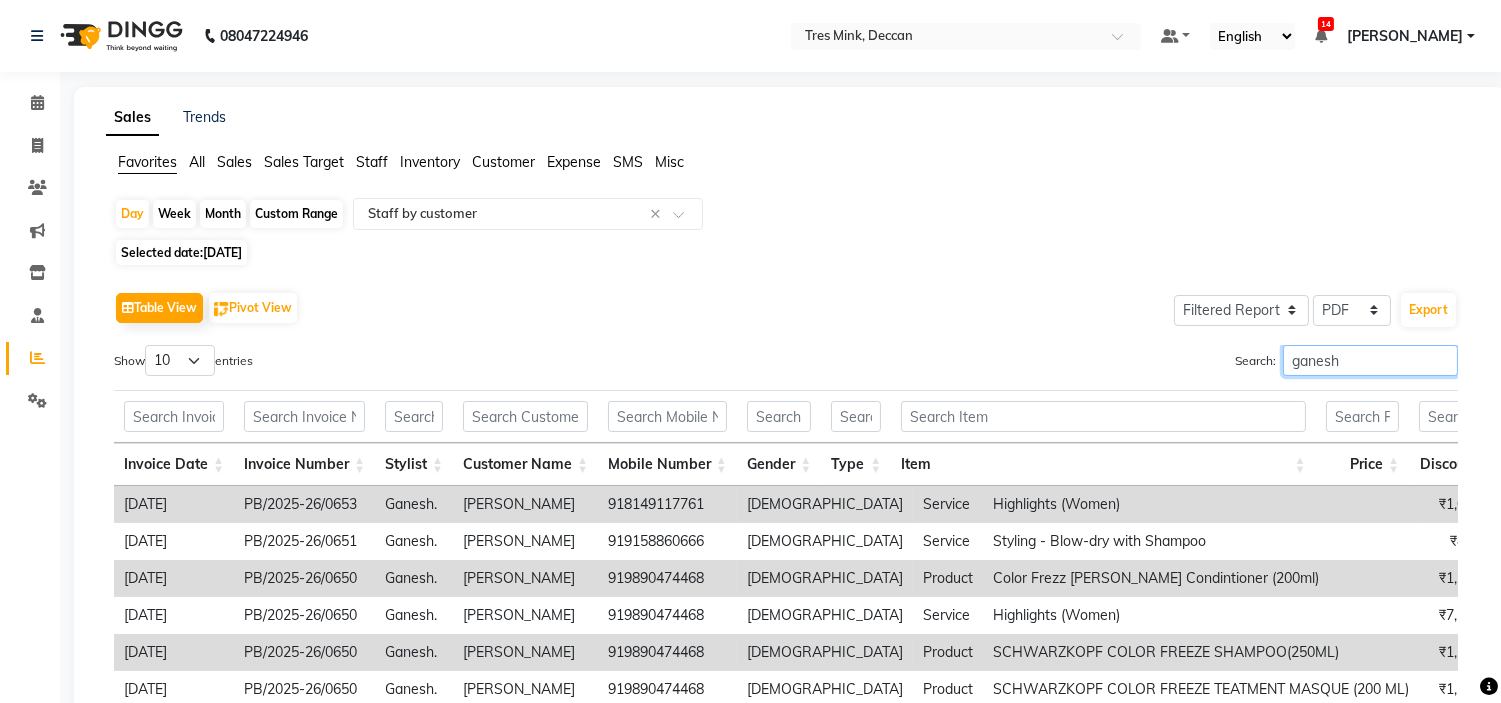 click on "ganesh" at bounding box center (1370, 360) 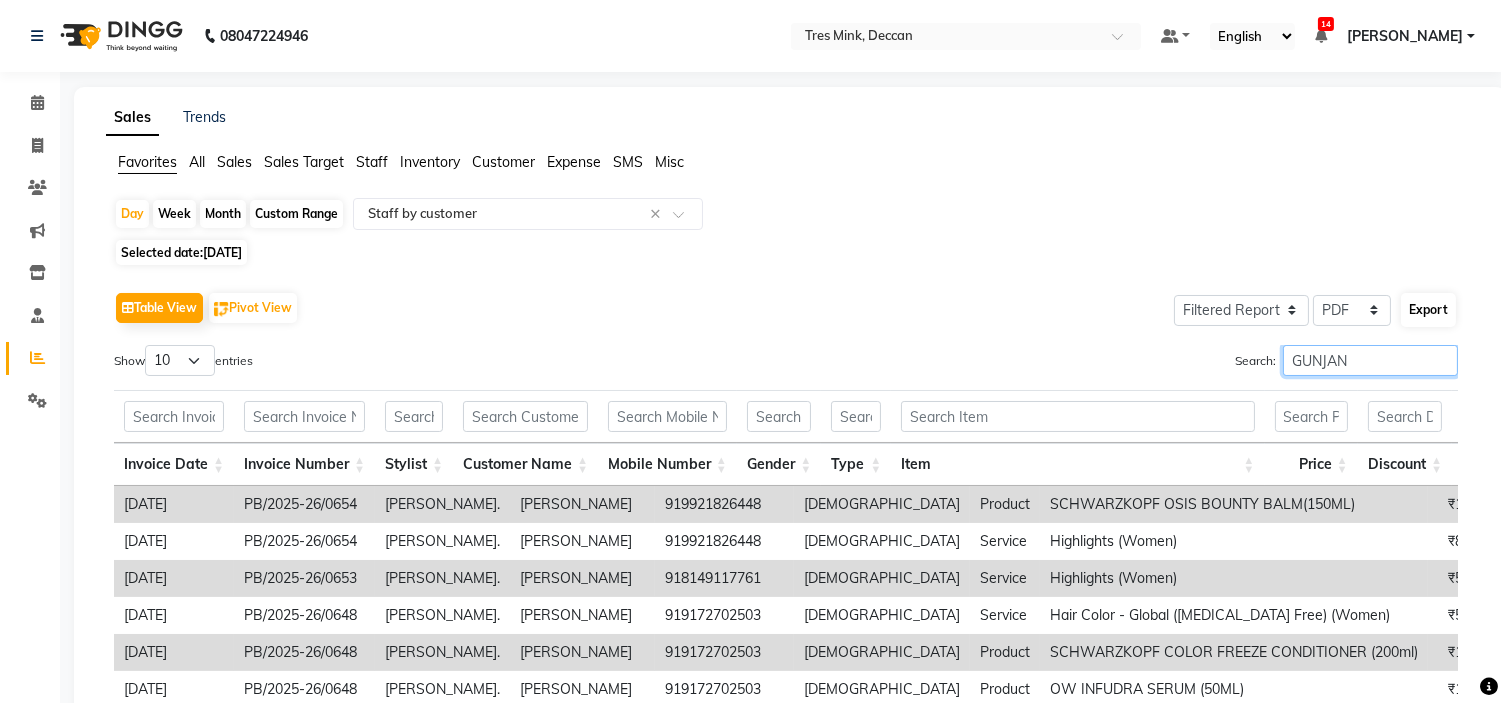 type on "GUNJAN" 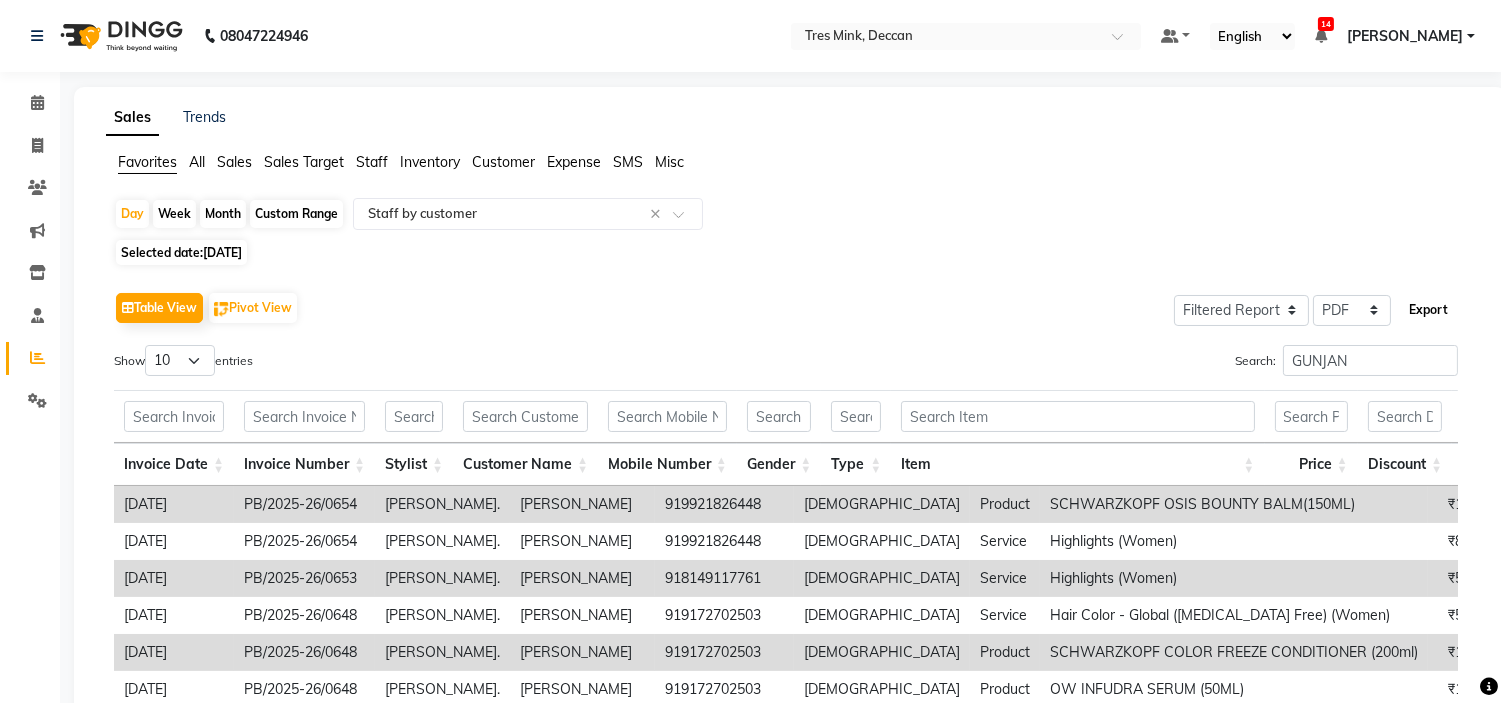click on "Export" 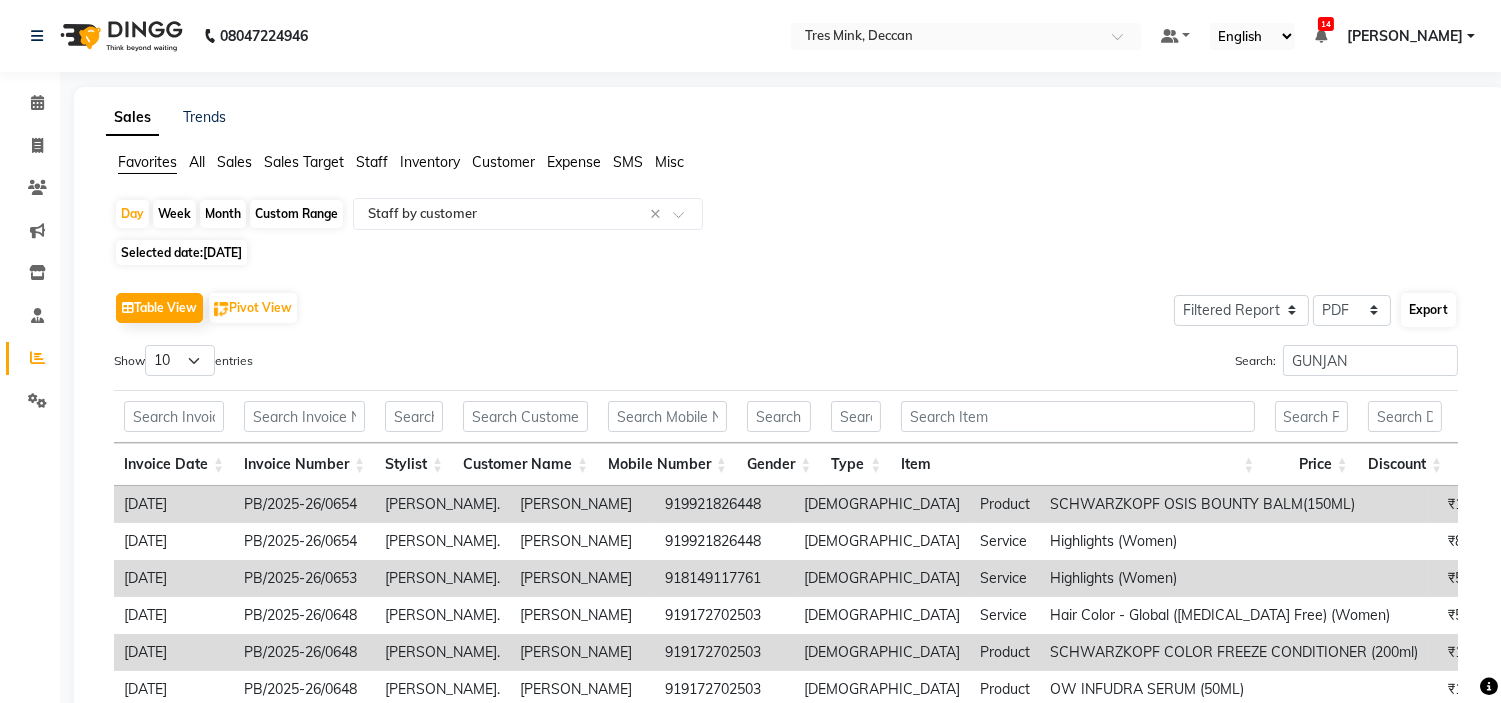 select on "sans-serif" 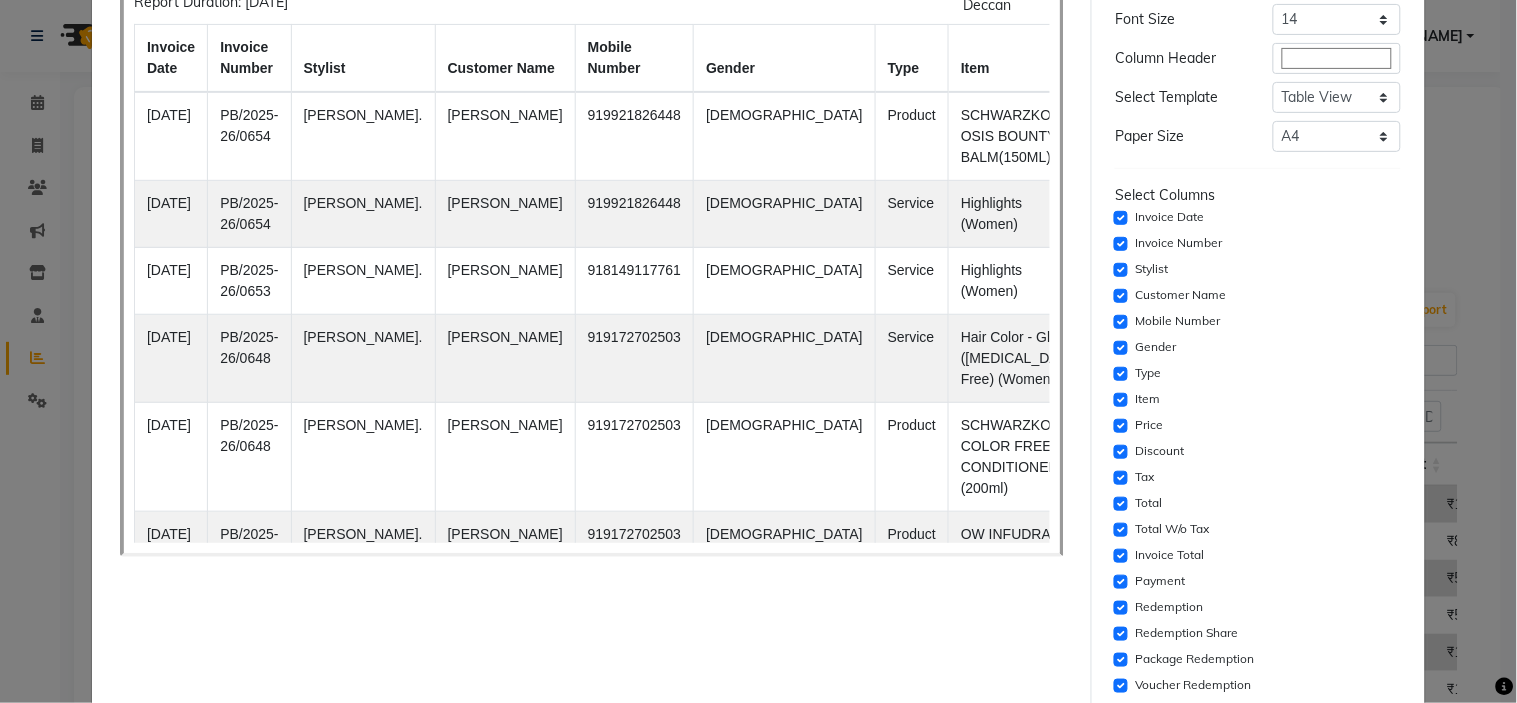 scroll, scrollTop: 333, scrollLeft: 0, axis: vertical 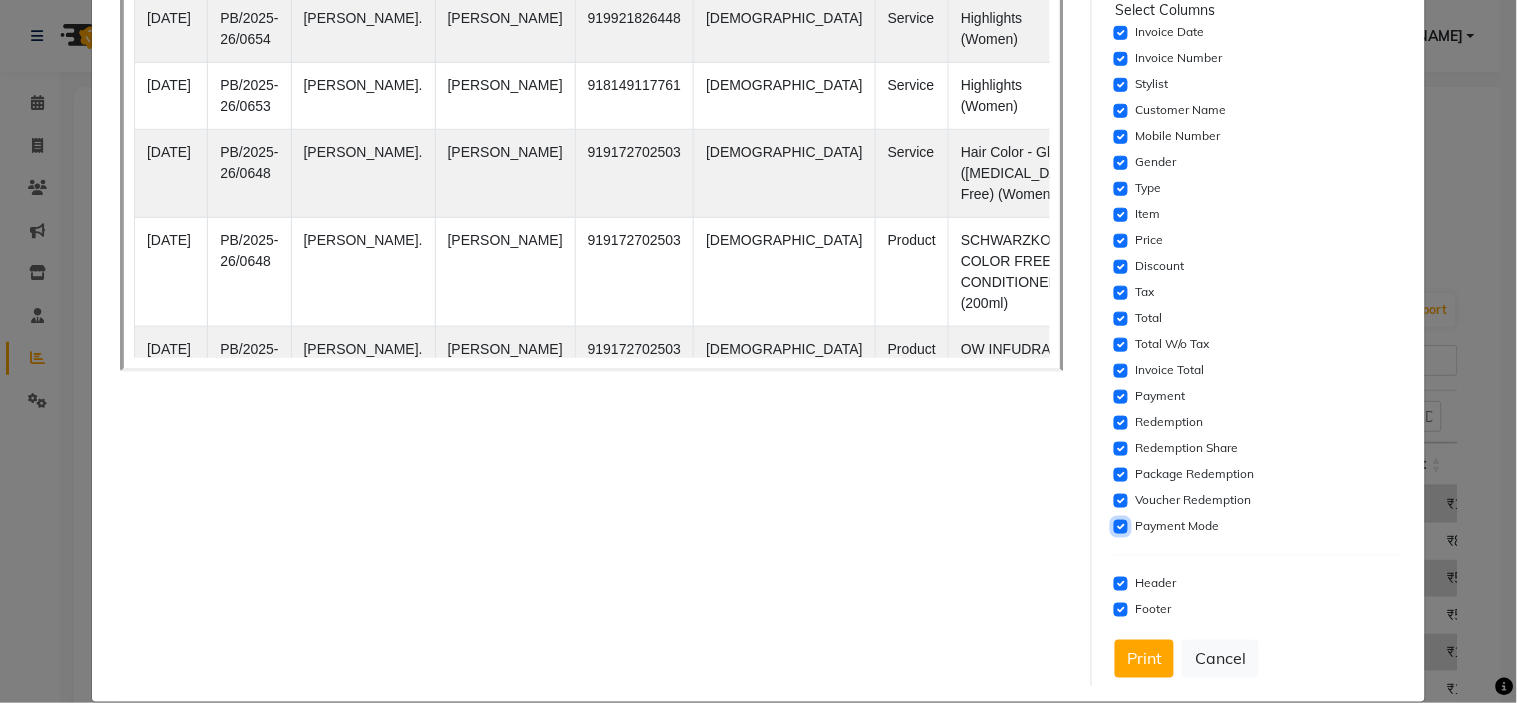 click 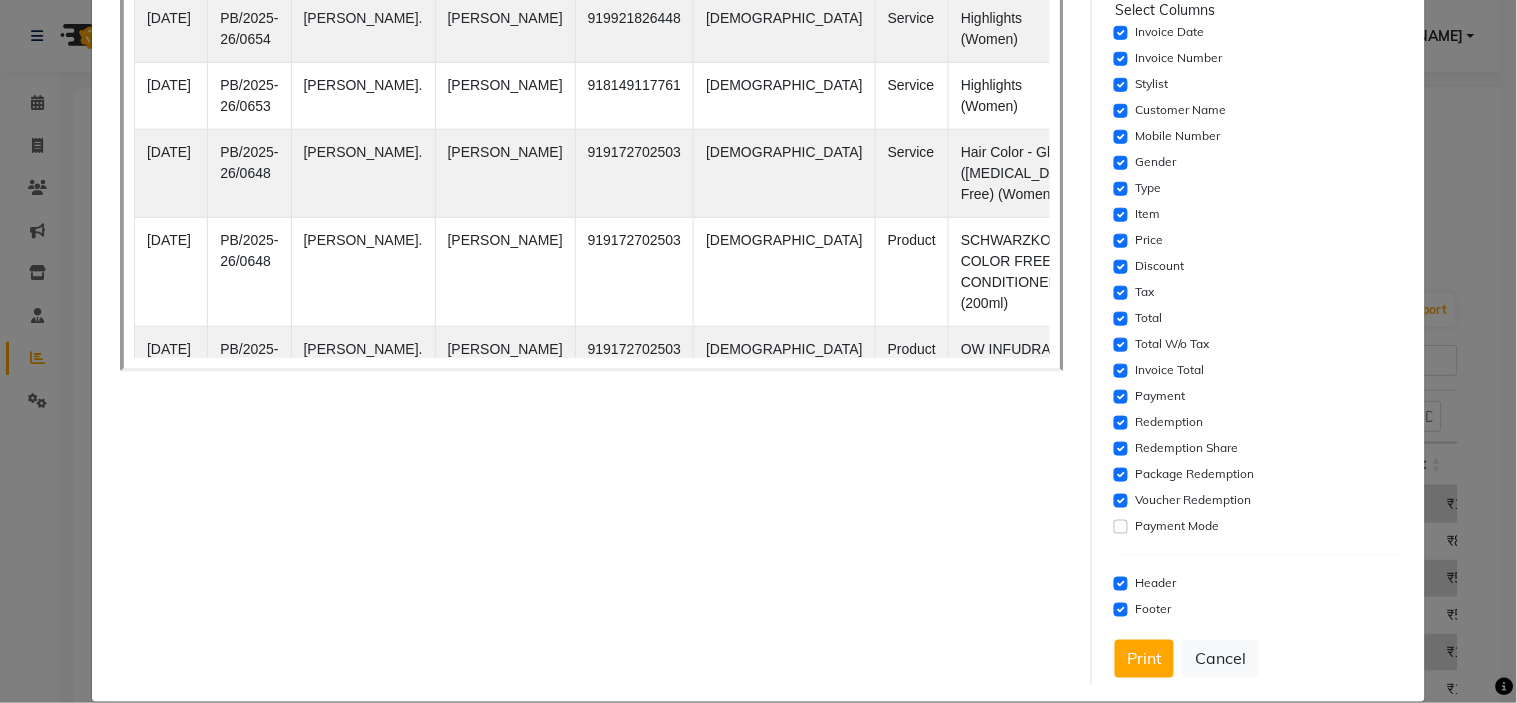 click on "Settings  Font Family  Select Sans Serif Monospace Serif  Font Size  Select 8 9 10 11 12 13 14 15 16 17 18 19 20  Column Header  #ffffff  Select Template  Select Dynamic Table View List View  Paper Size  Select A4 A5 A6 A7 Thermal Select Columns  Invoice Date   Invoice Number   Stylist   Customer Name   Mobile Number   Gender   Type   Item   Price   Discount   Tax   Total   Total W/o Tax   Invoice Total   Payment   Redemption   Redemption Share   Package Redemption   Voucher Redemption   Payment Mode   Header   Footer   Print   Cancel" 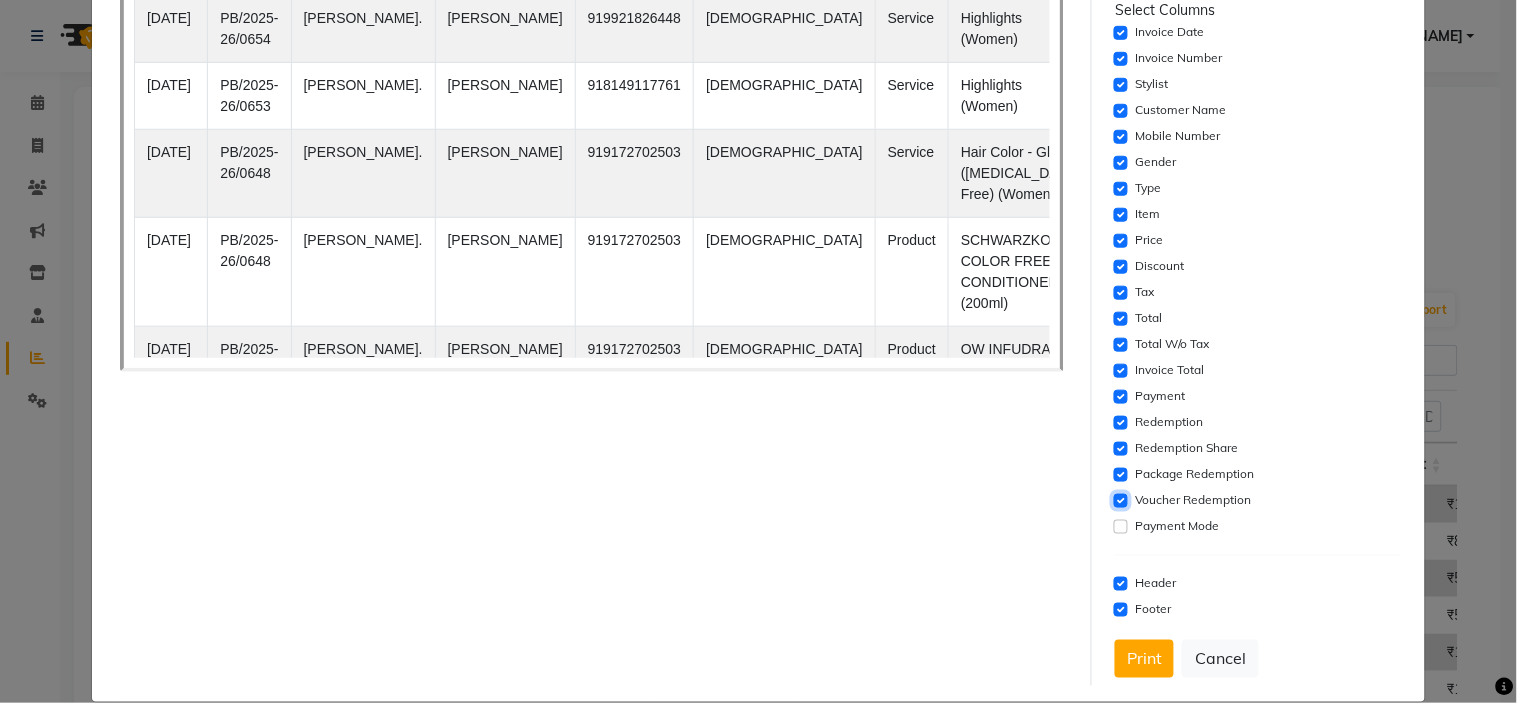 click 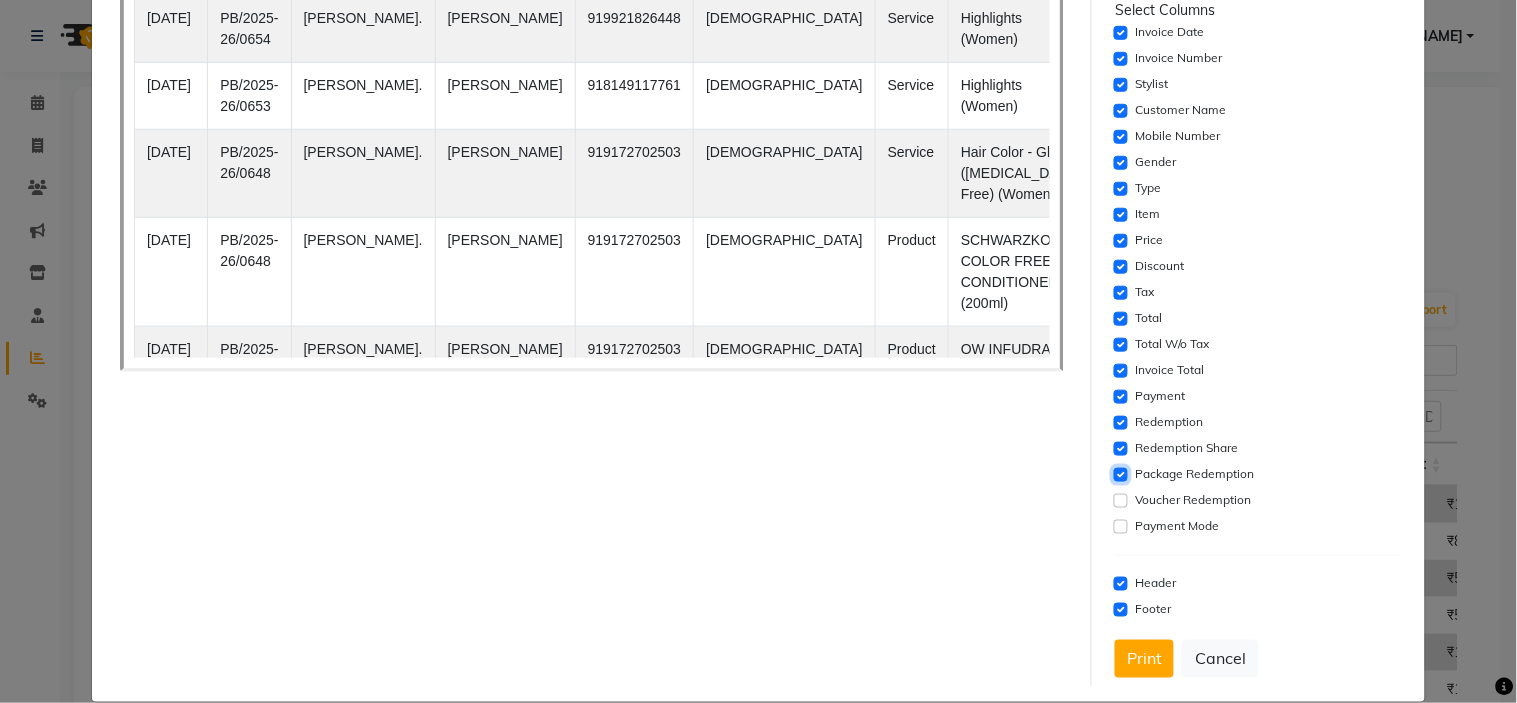 click 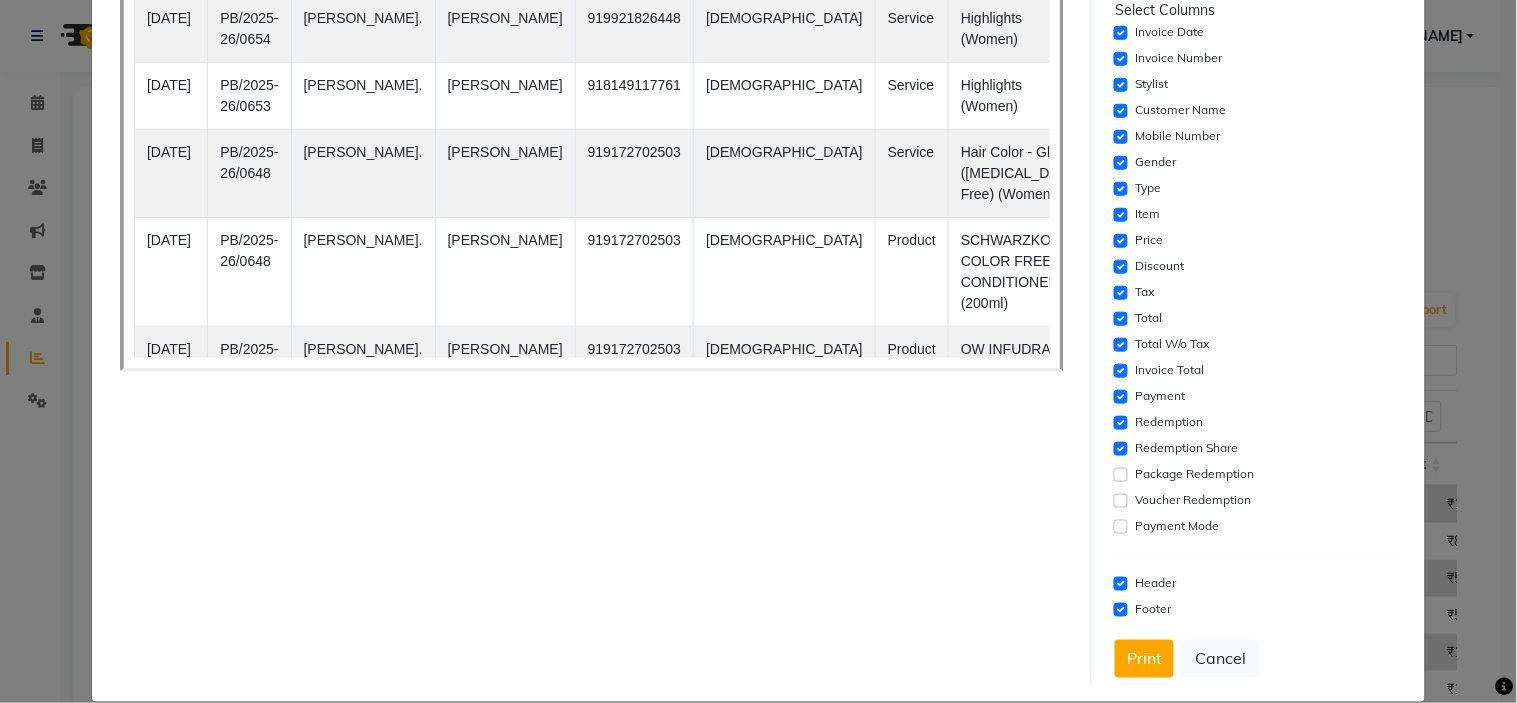 click on "Redemption Share" 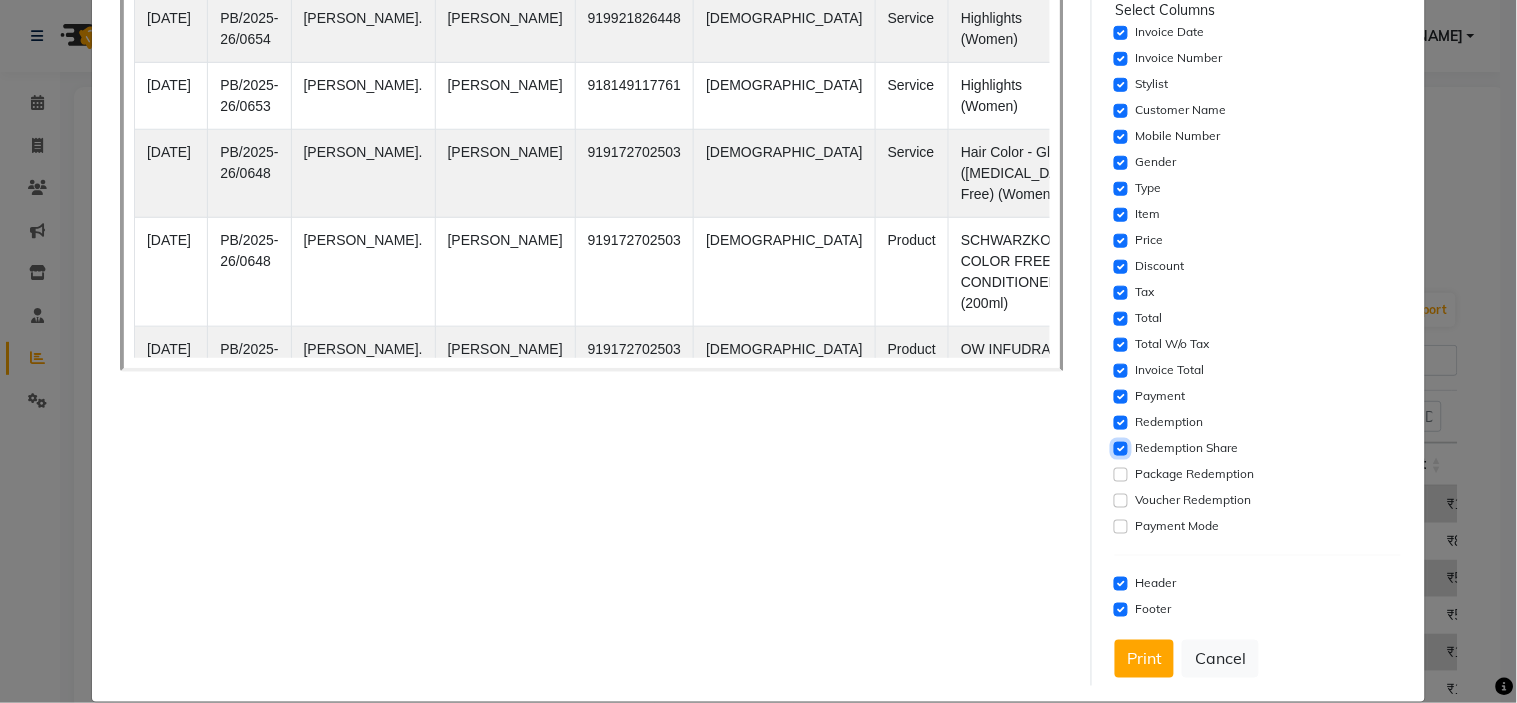 click 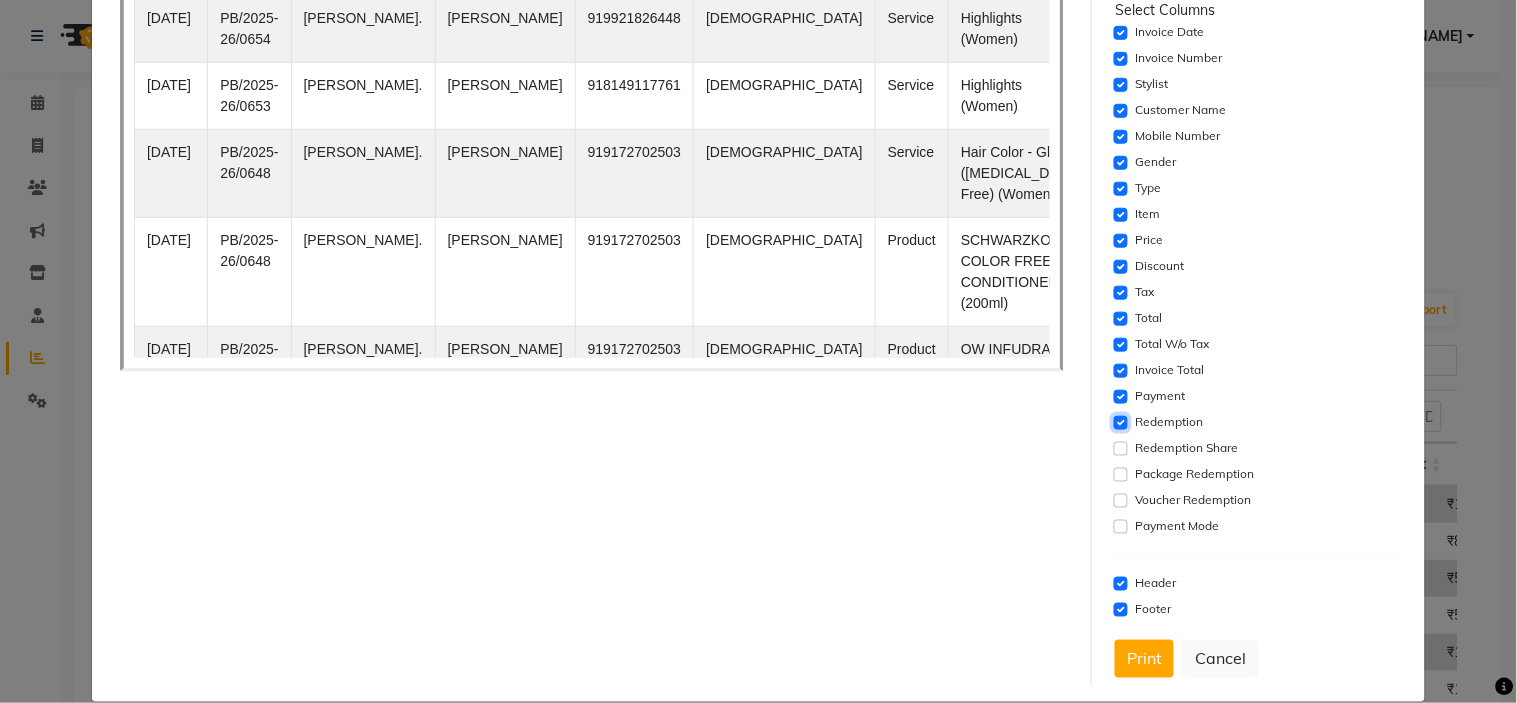 click 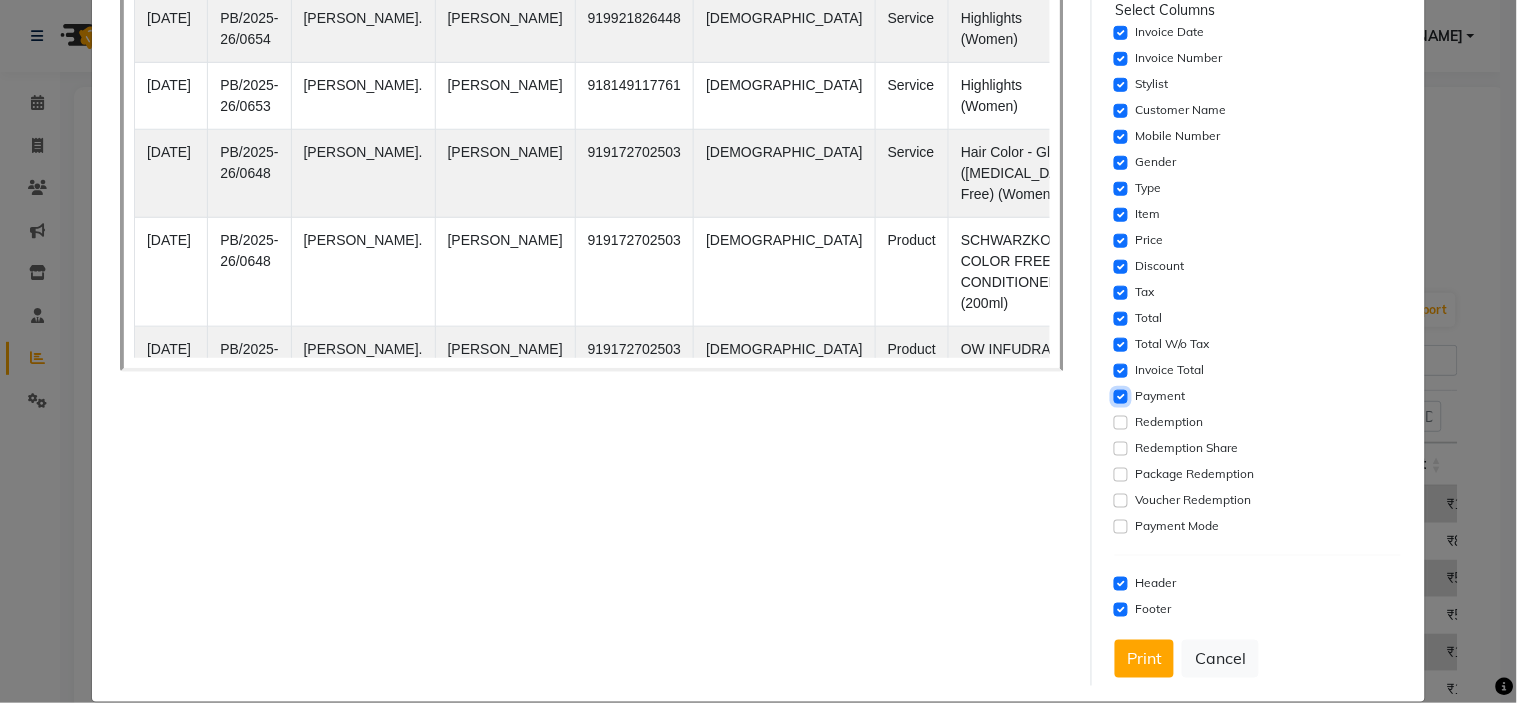 click 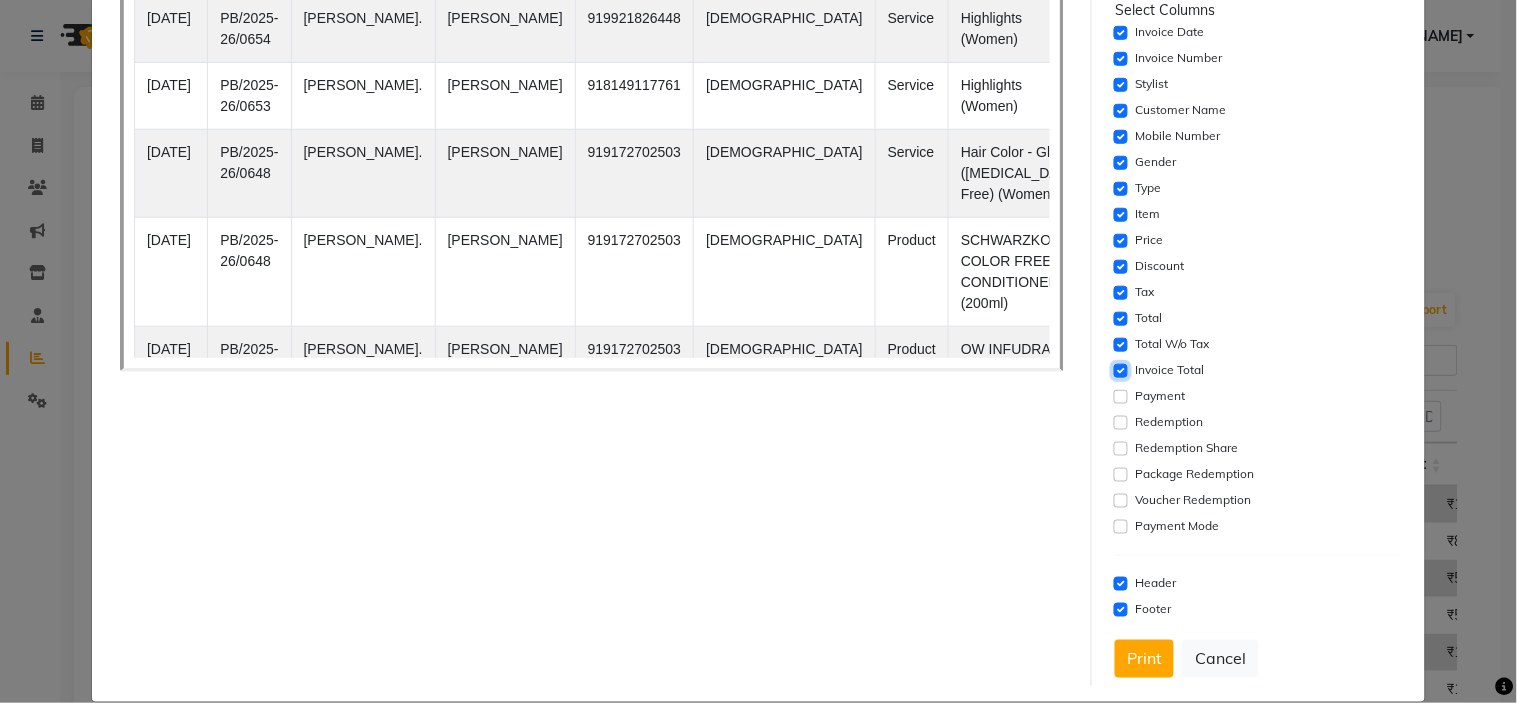 click 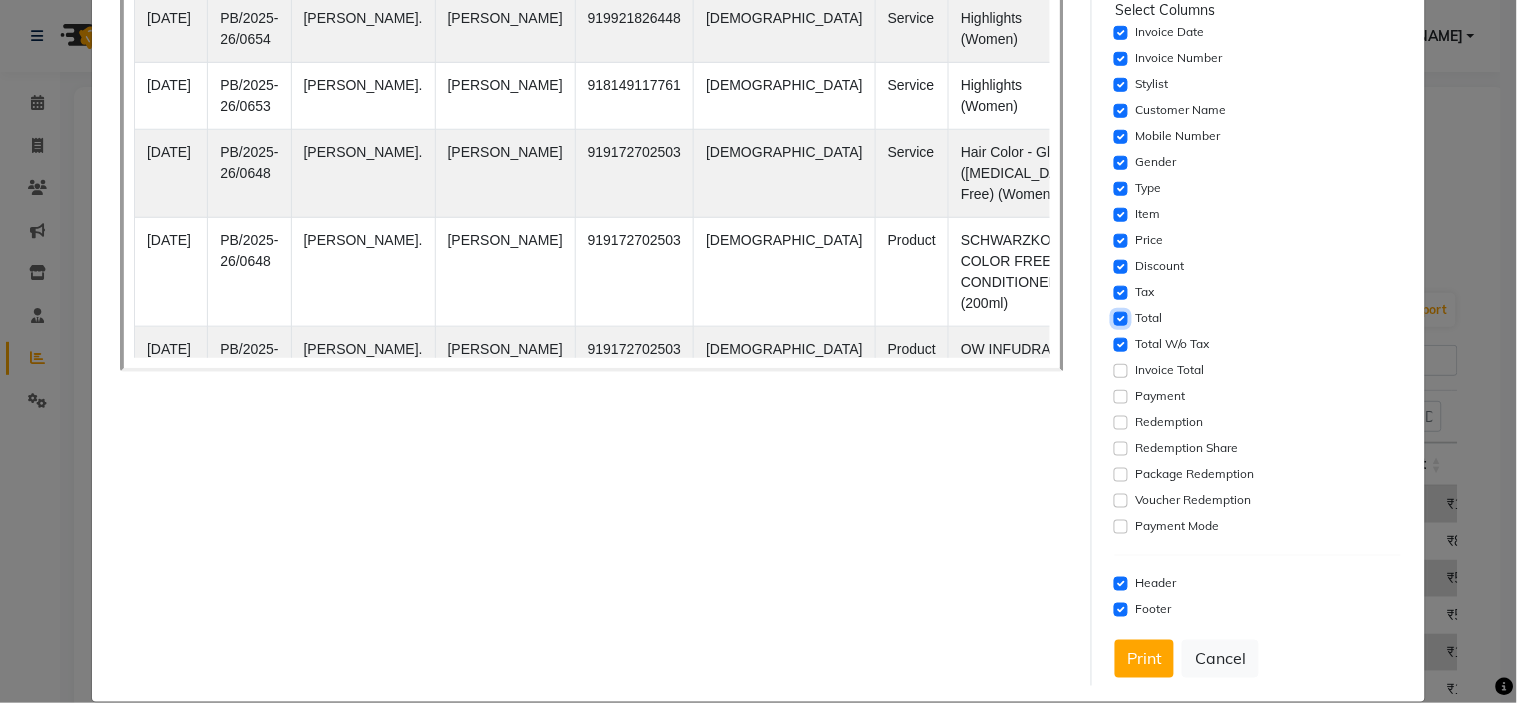 click 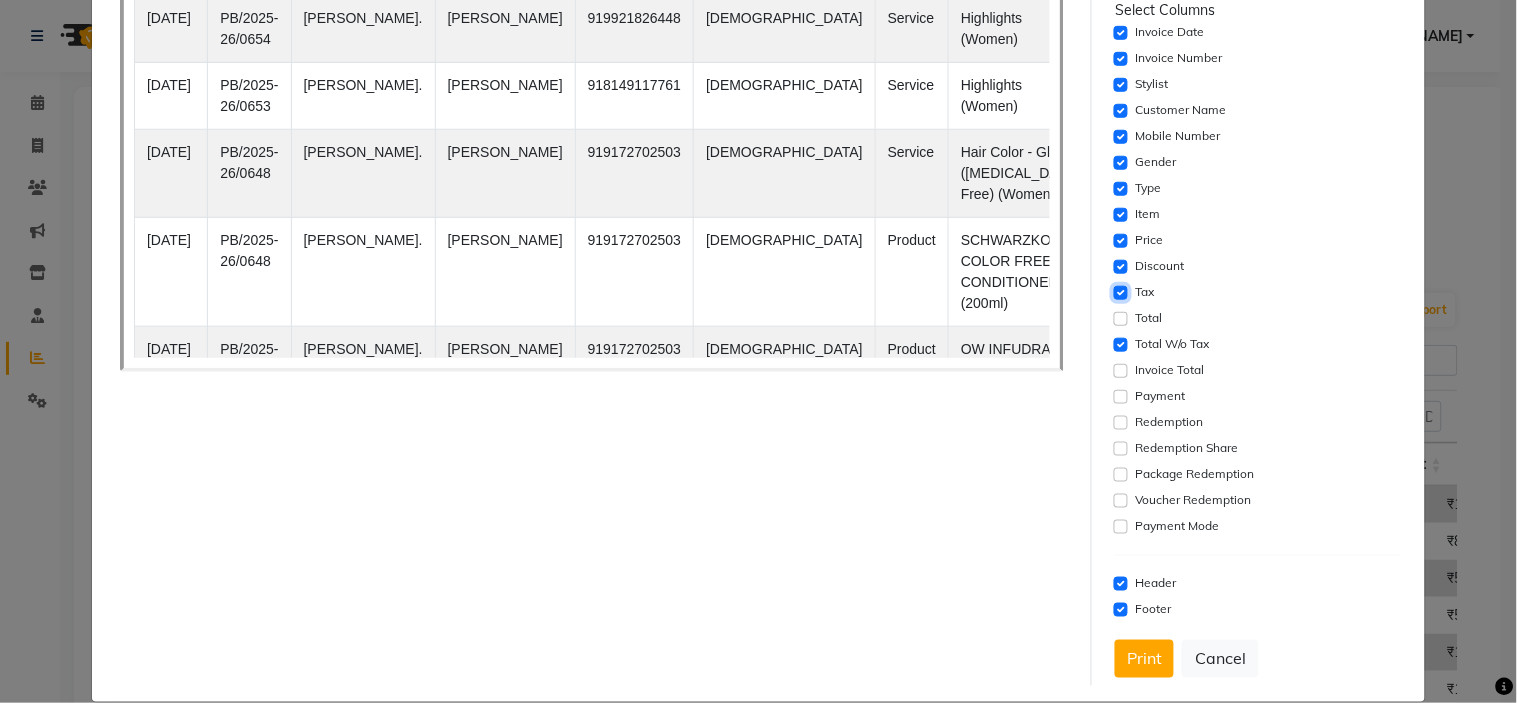 click 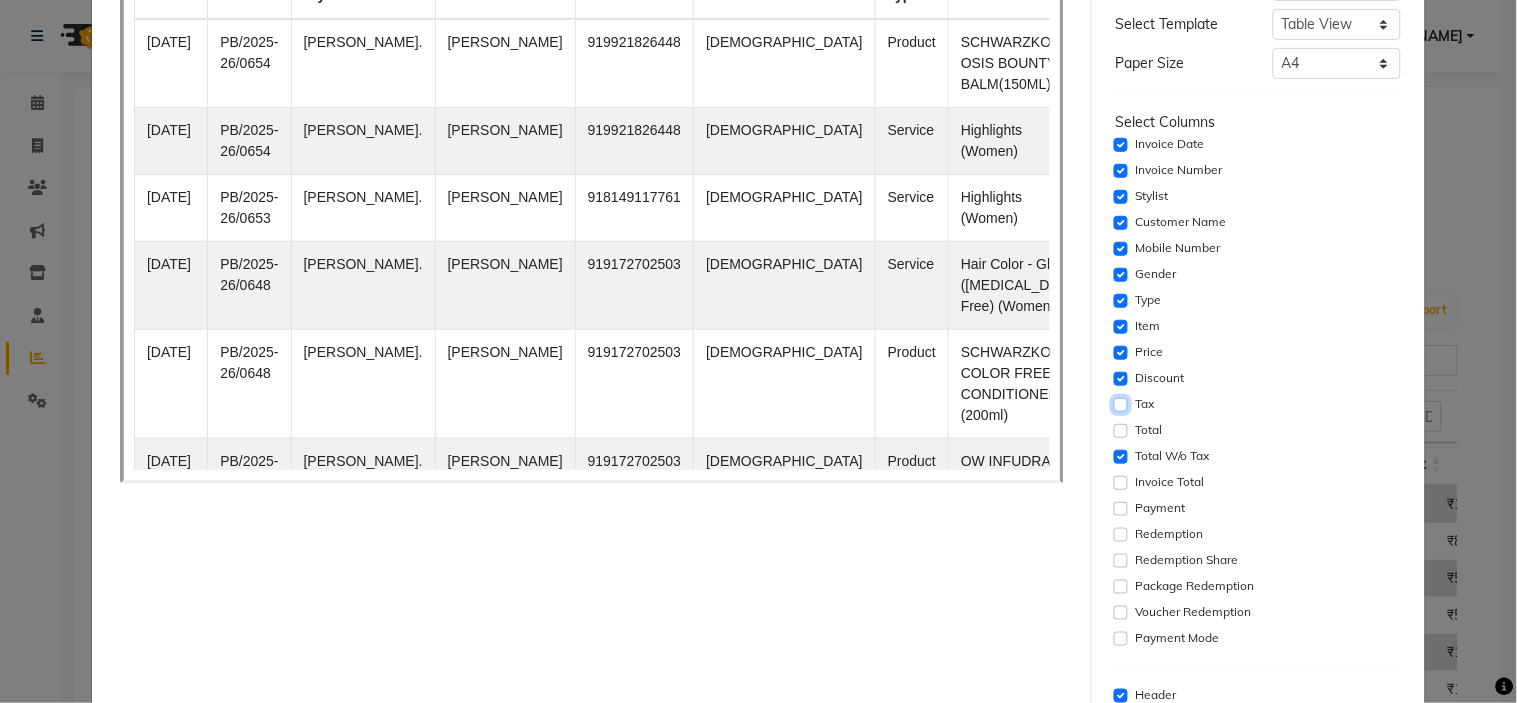 scroll, scrollTop: 111, scrollLeft: 0, axis: vertical 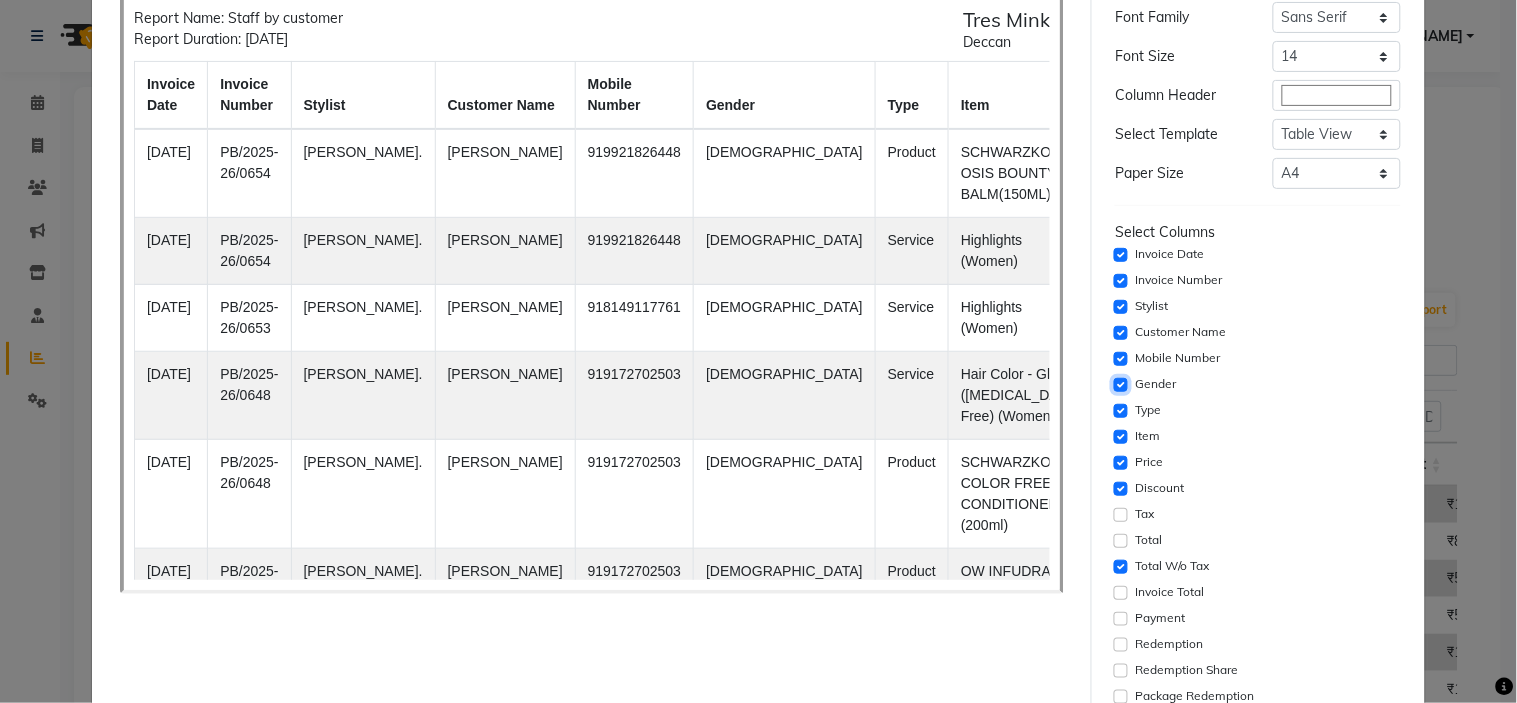 click 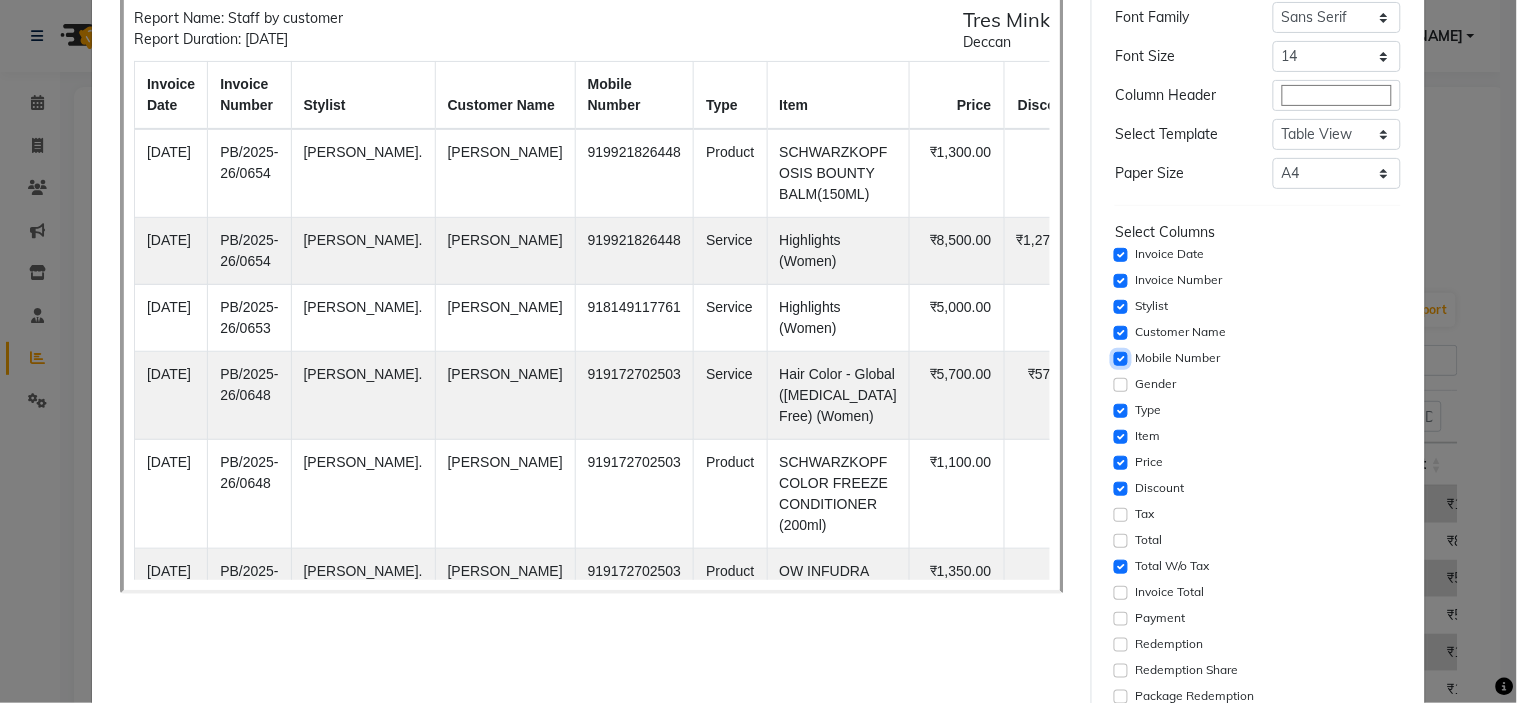 click 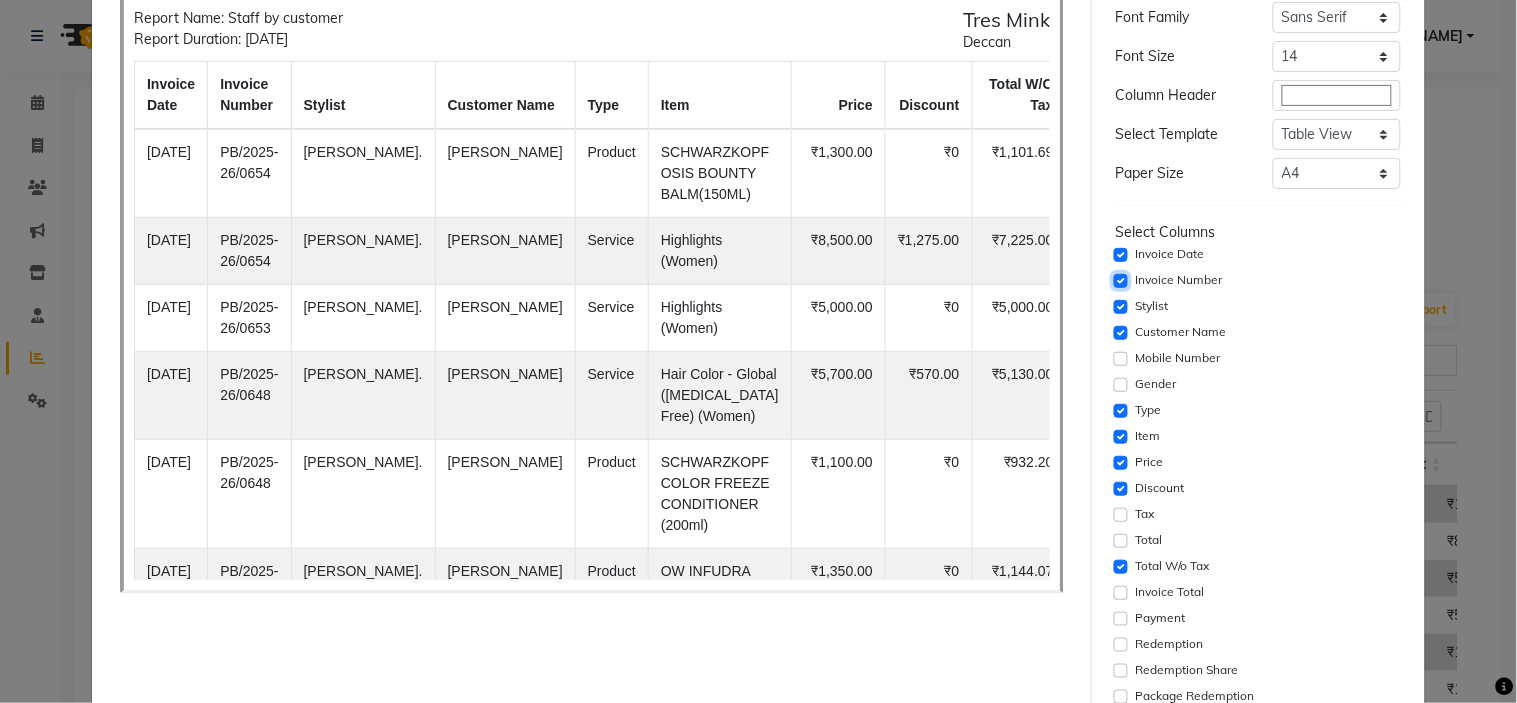 click 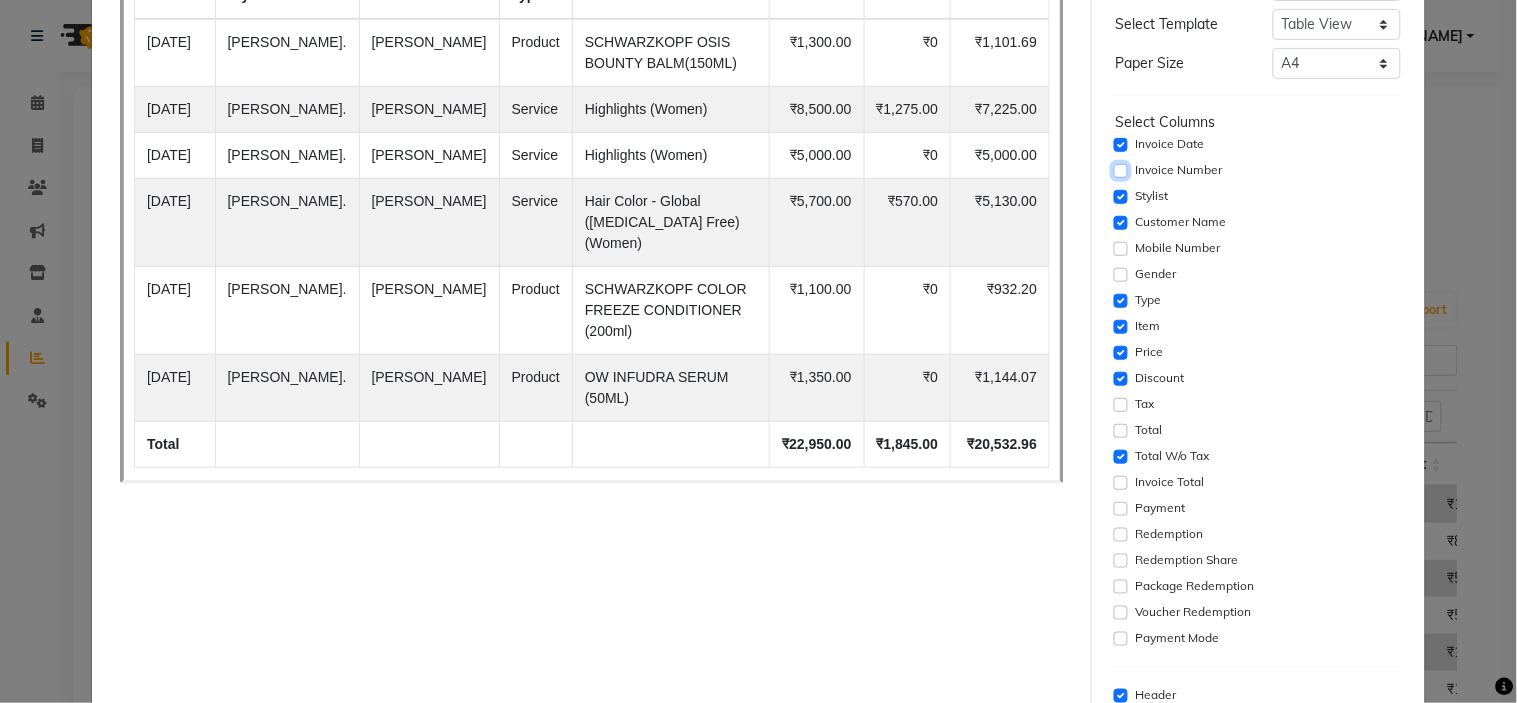 scroll, scrollTop: 361, scrollLeft: 0, axis: vertical 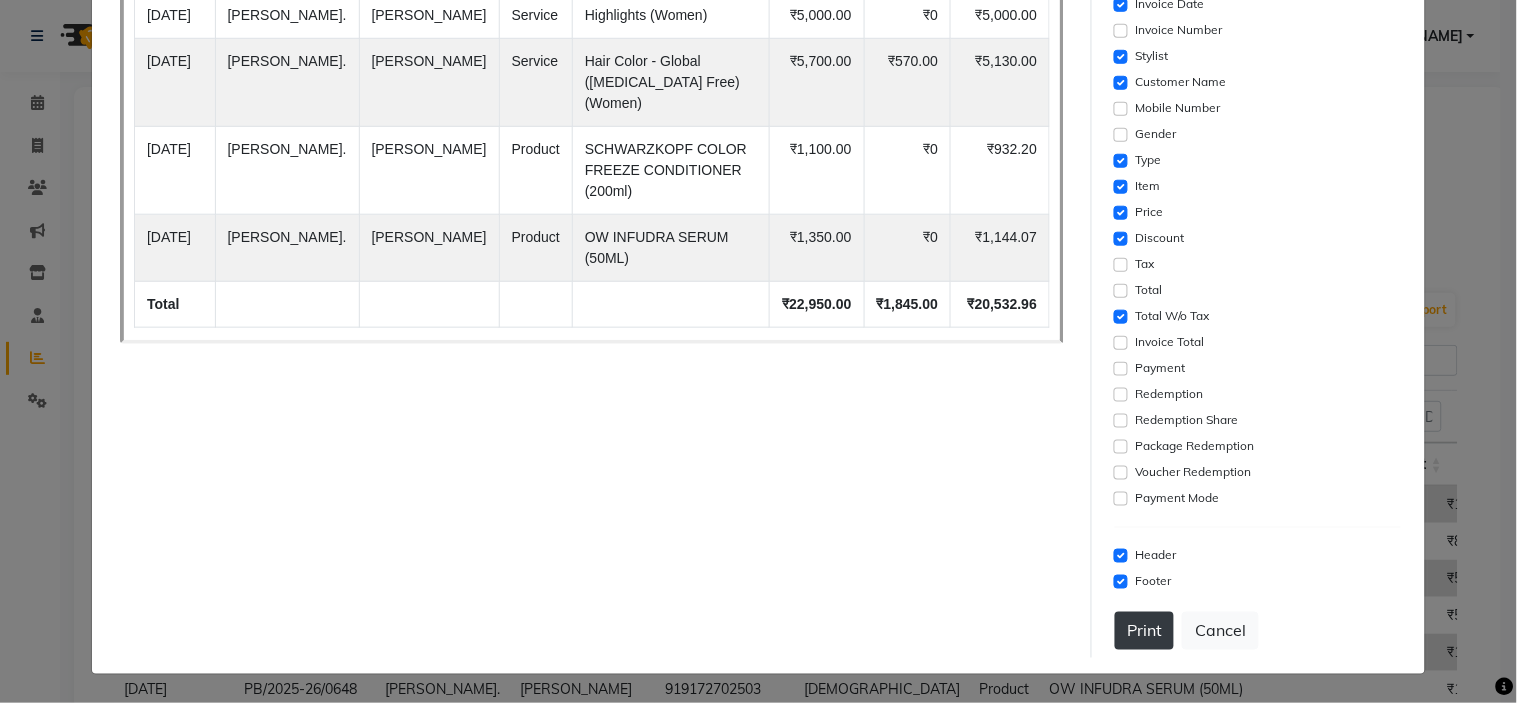 click on "Print" 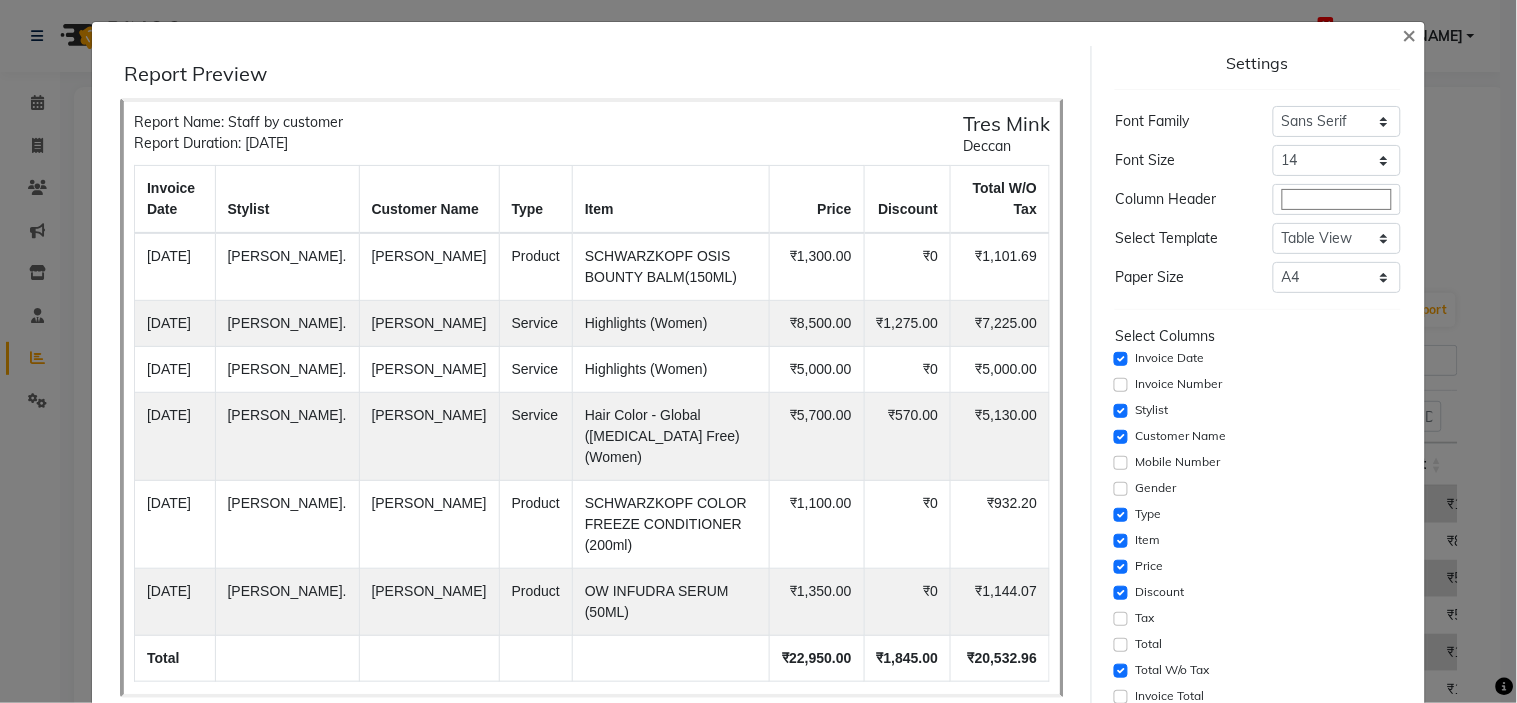 scroll, scrollTop: 0, scrollLeft: 0, axis: both 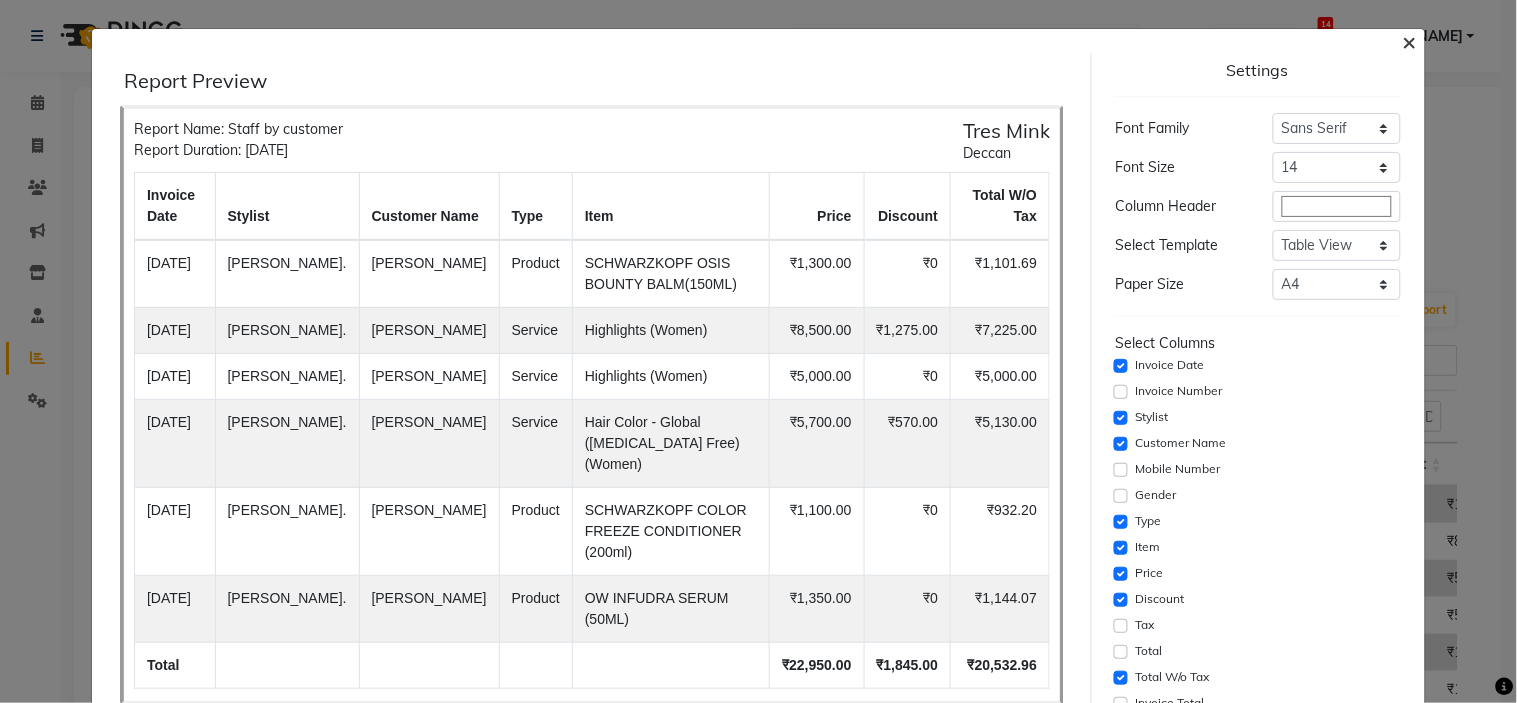 click on "×" 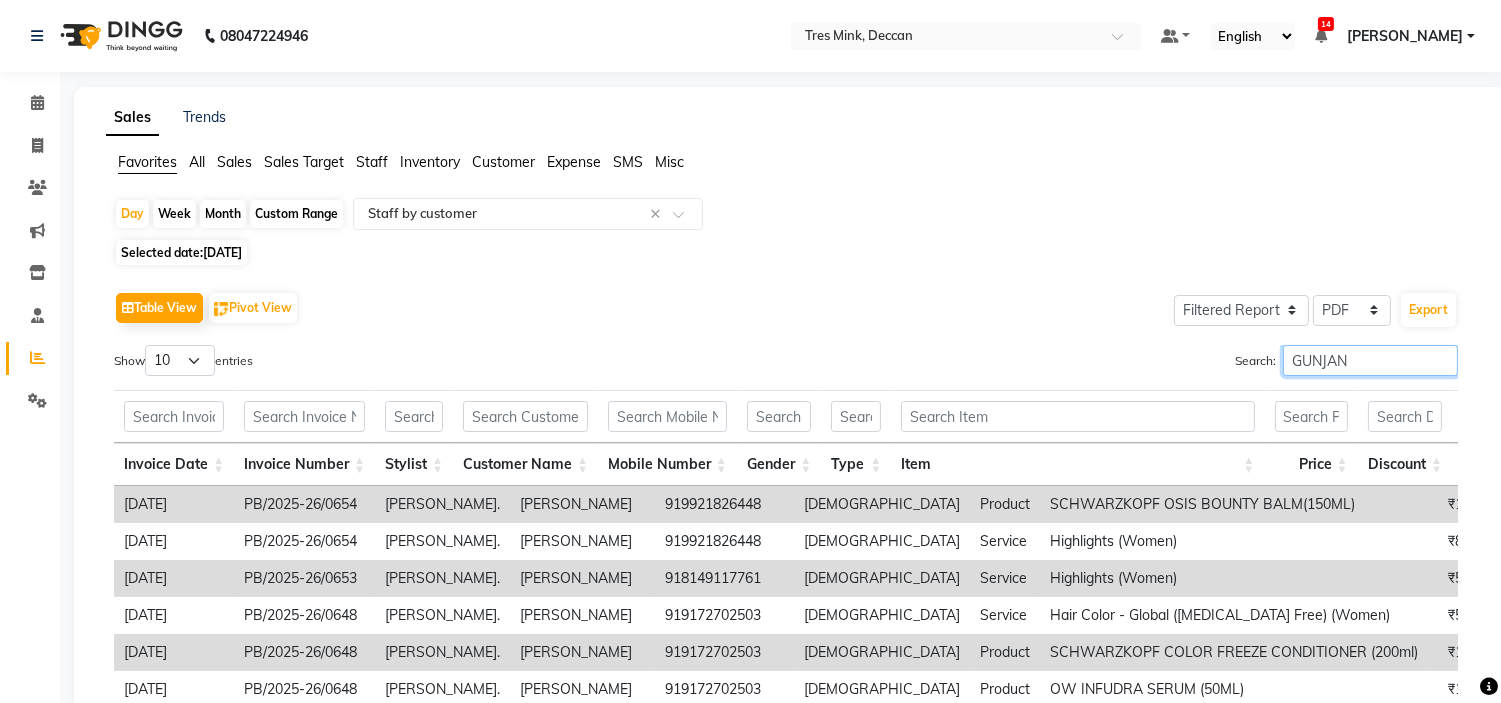 click on "GUNJAN" at bounding box center [1370, 360] 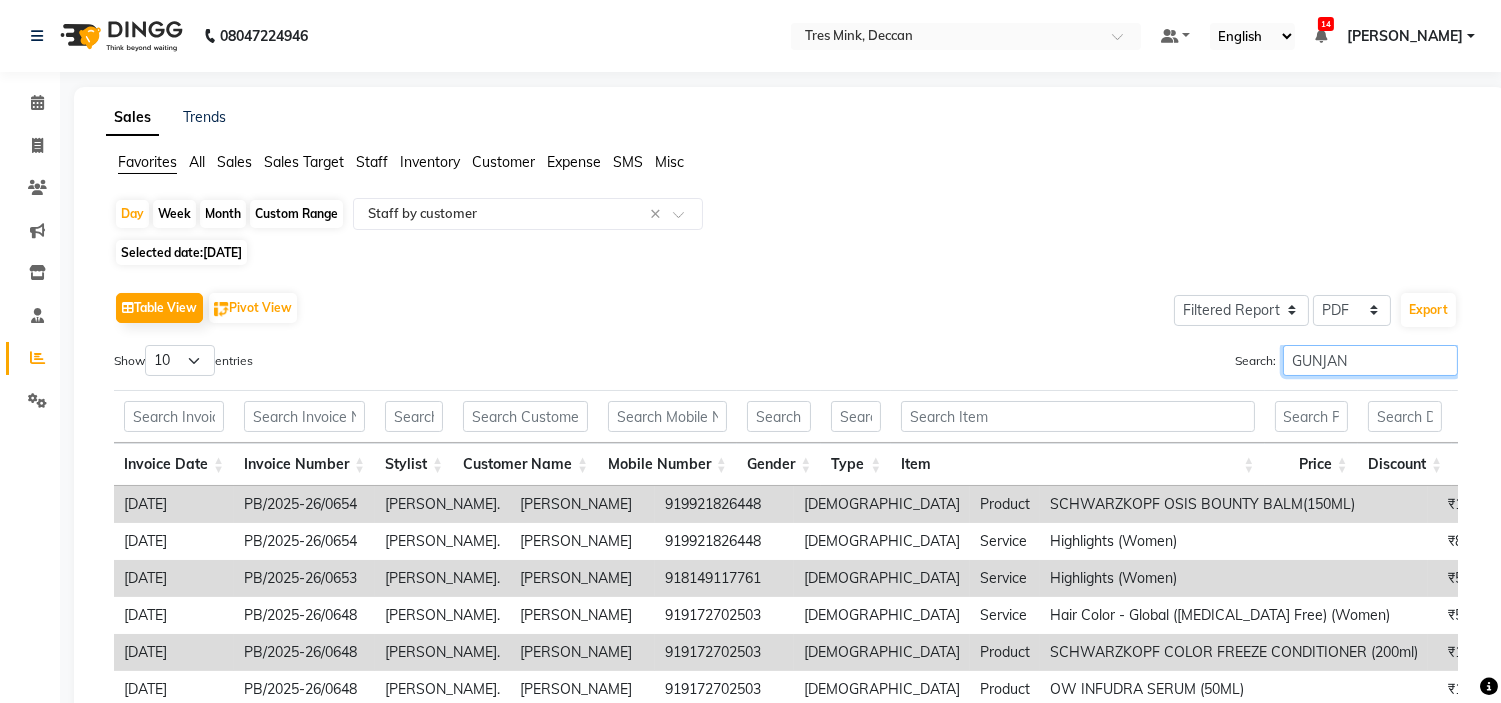 click on "GUNJAN" at bounding box center (1370, 360) 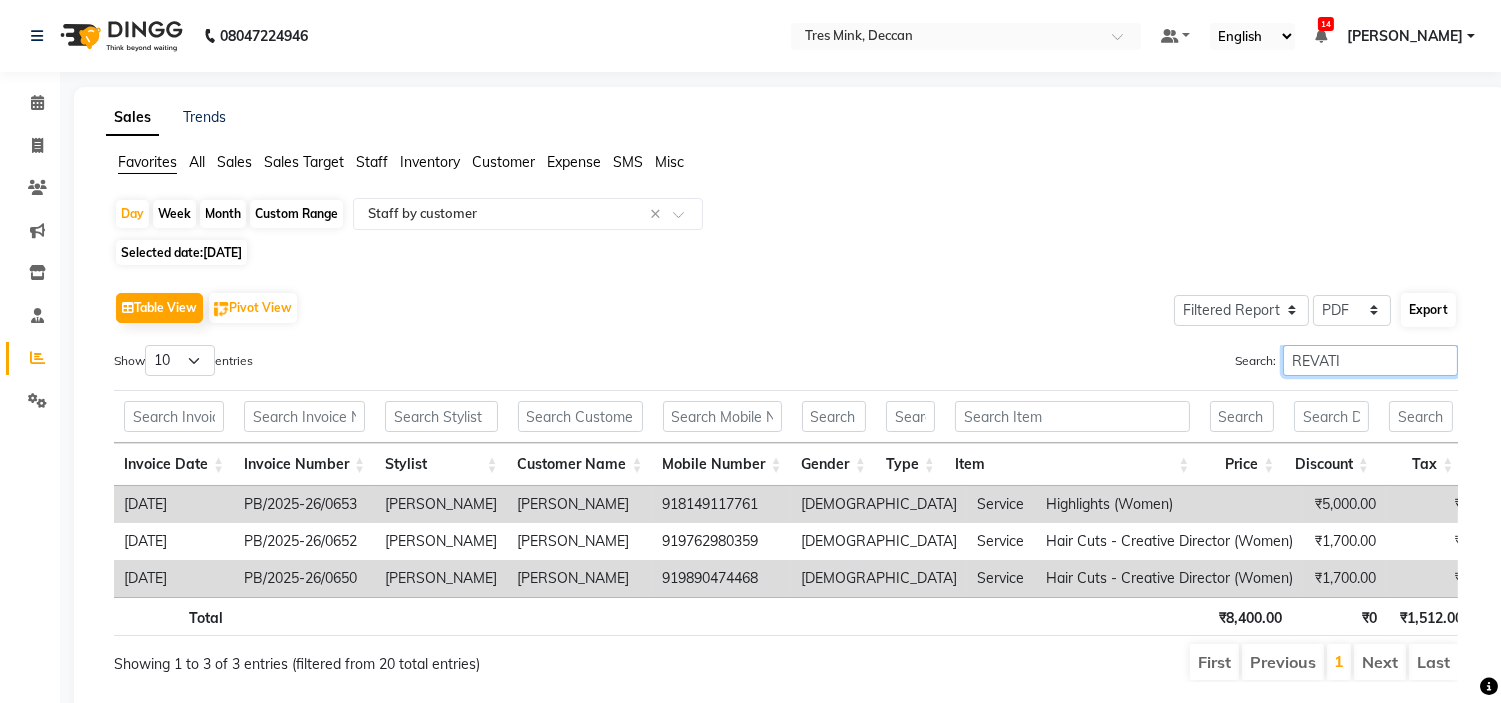 type on "REVATI" 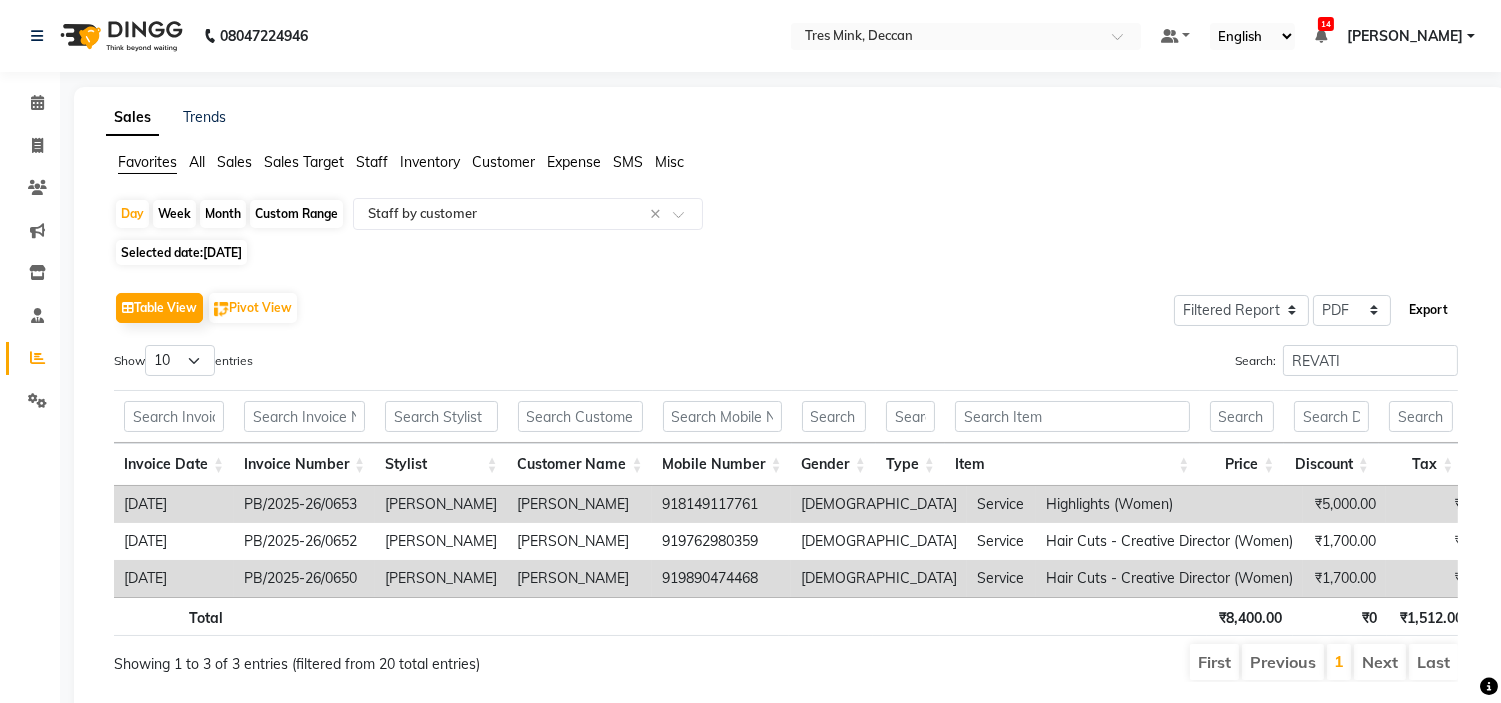 click on "Export" 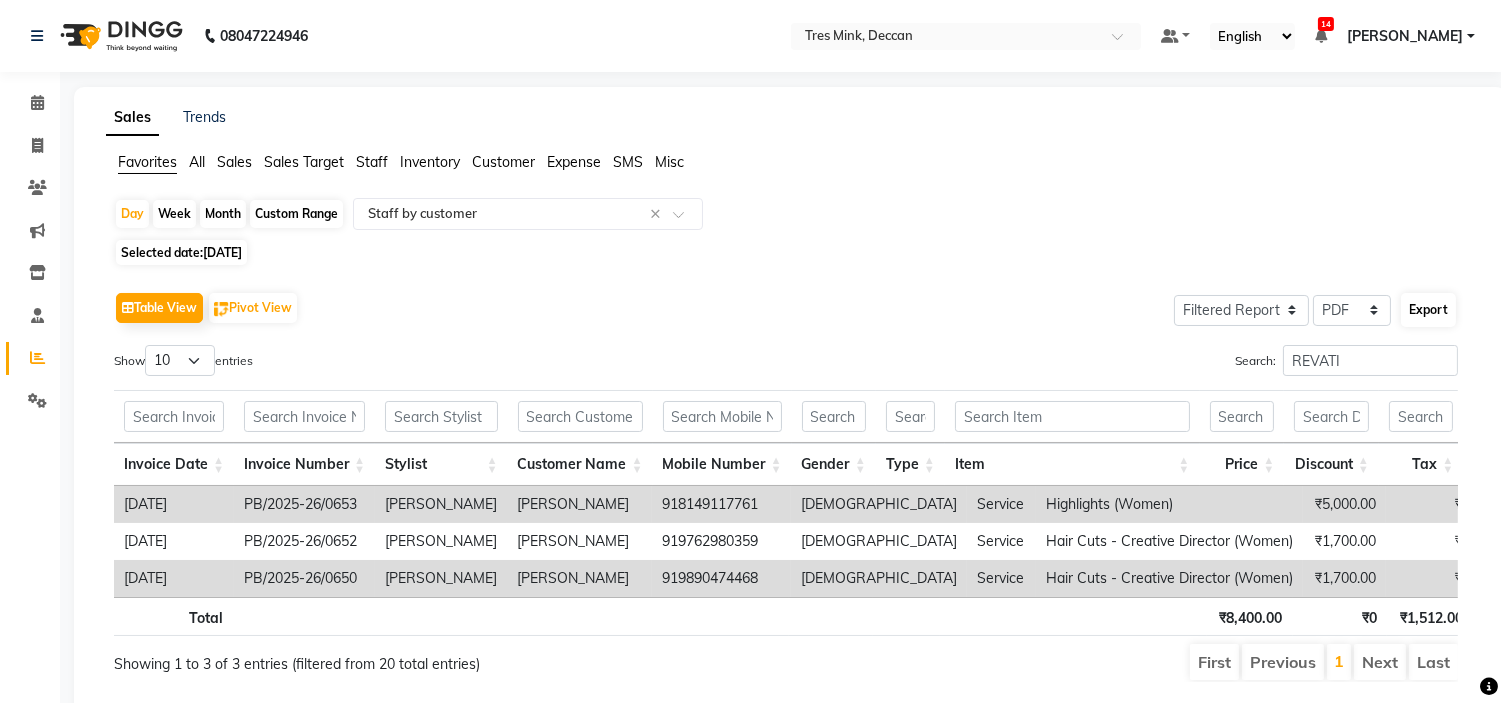 select on "sans-serif" 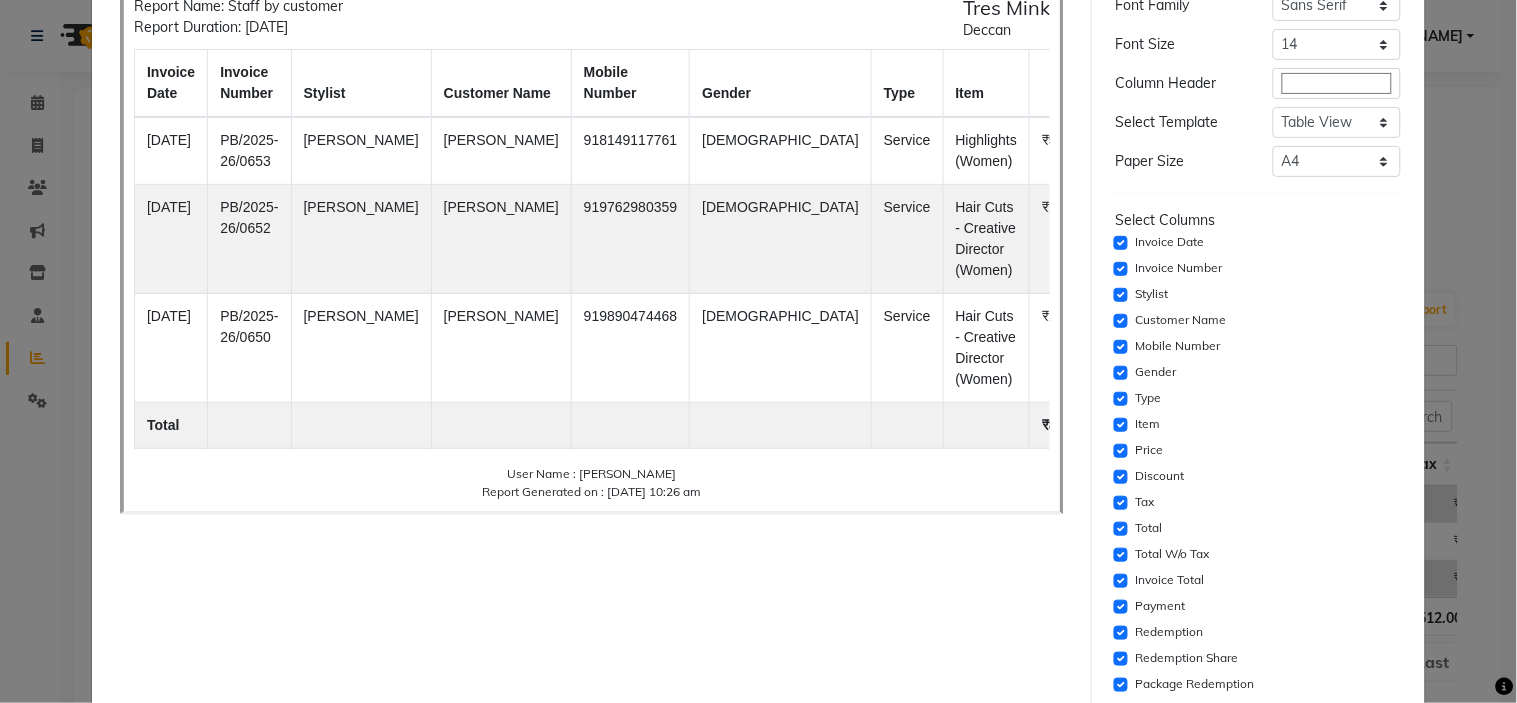 scroll, scrollTop: 222, scrollLeft: 0, axis: vertical 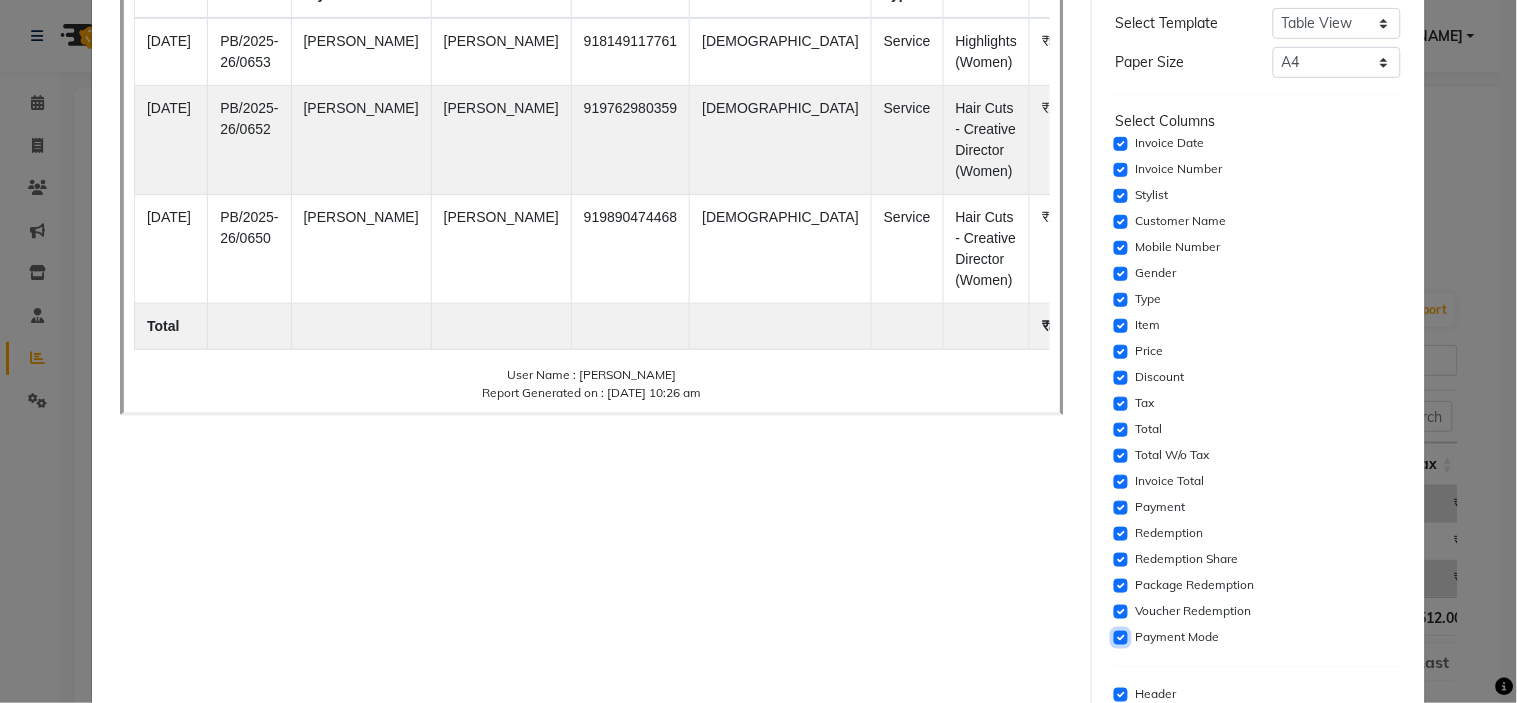 click 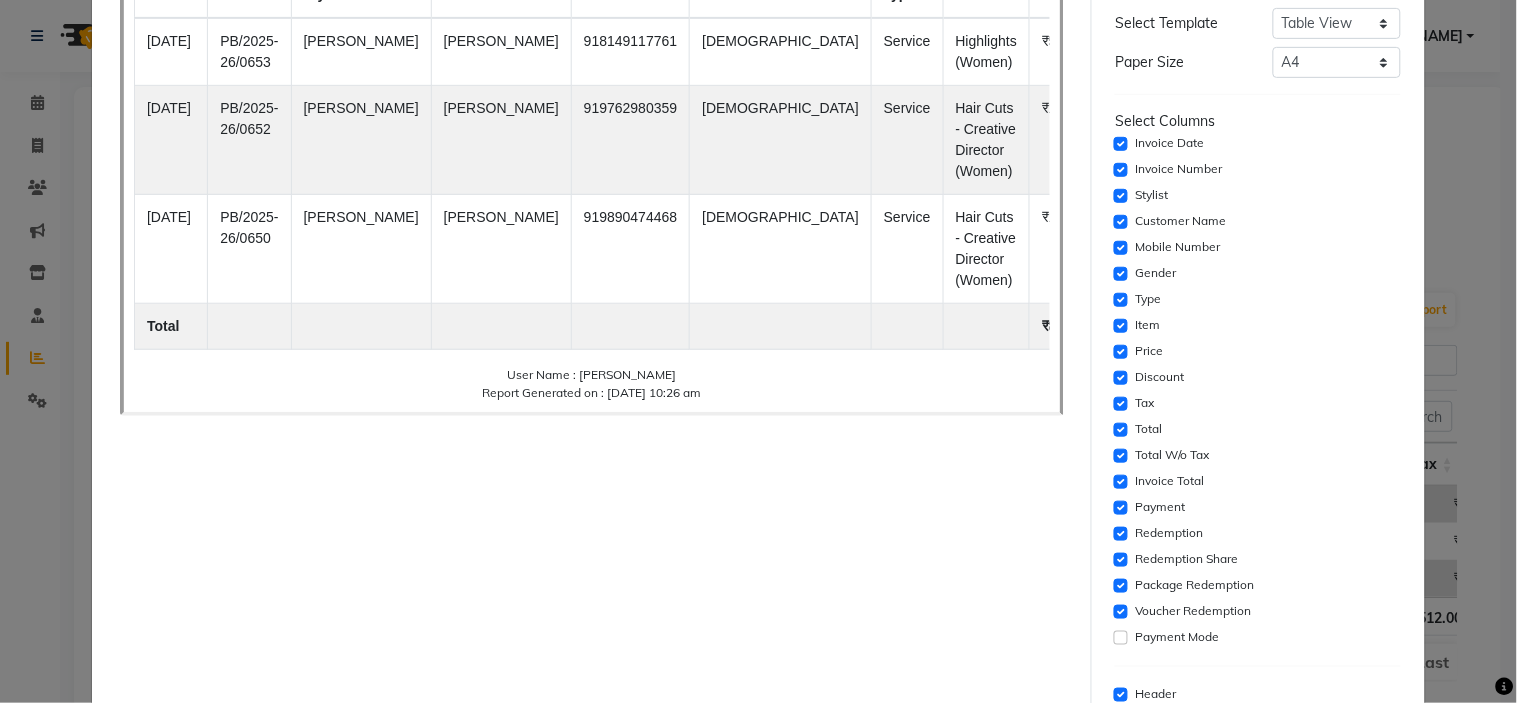 click on "Voucher Redemption" 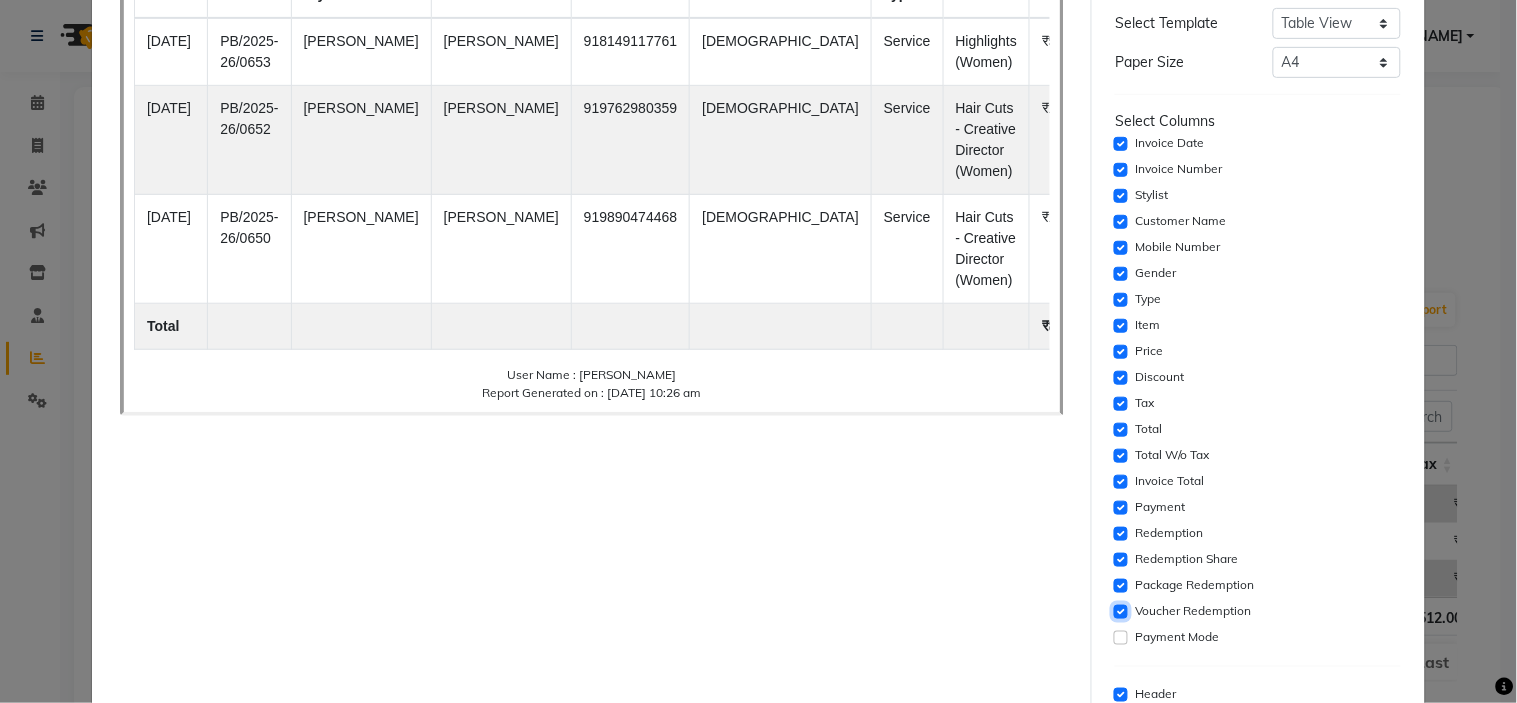 click 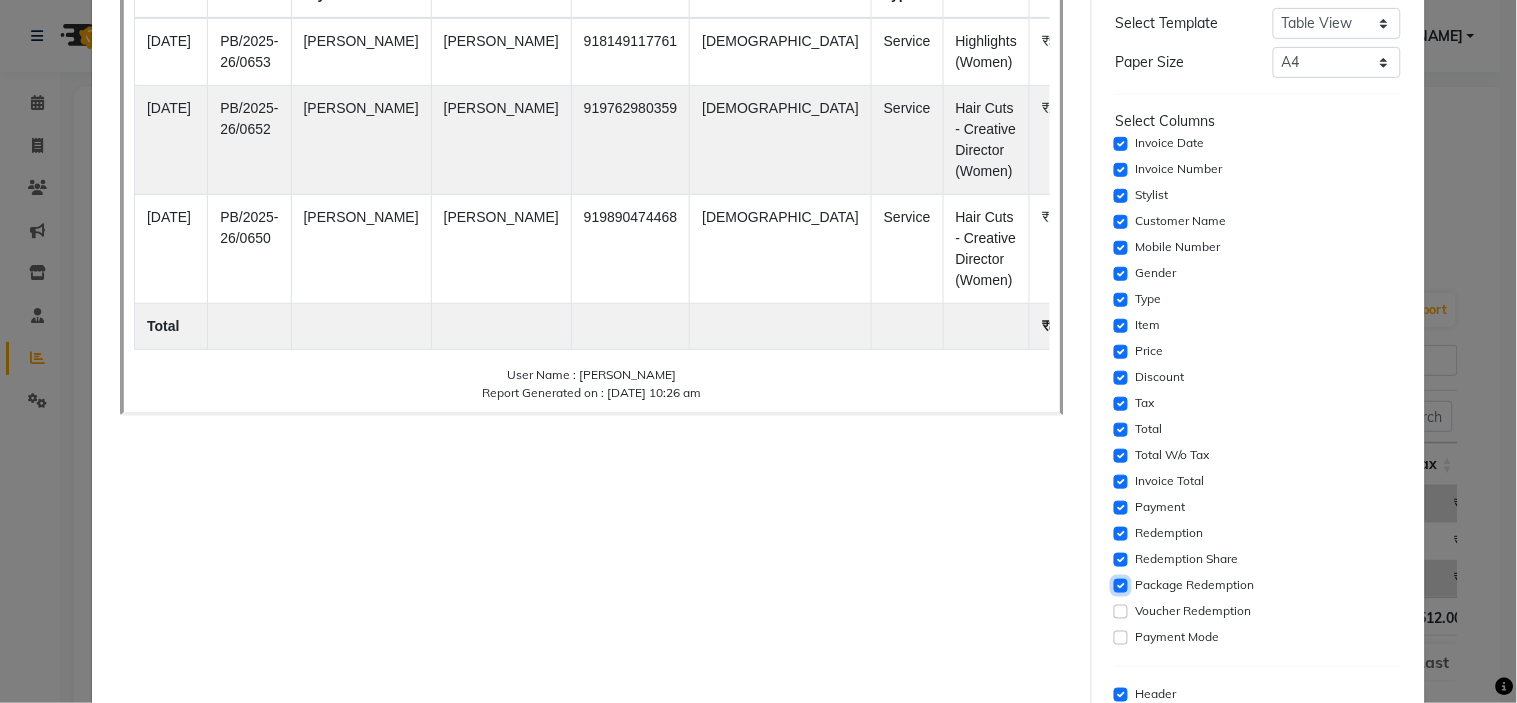 click 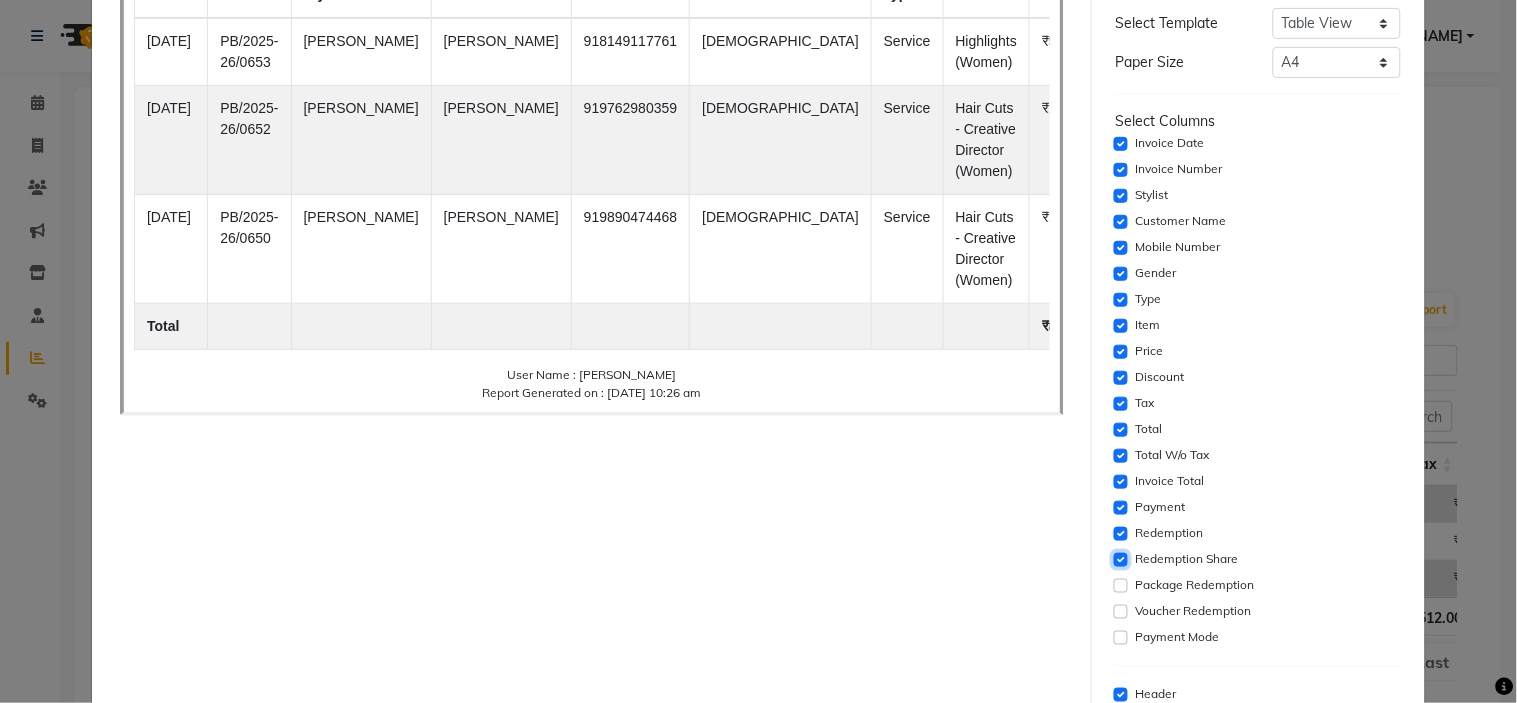 click 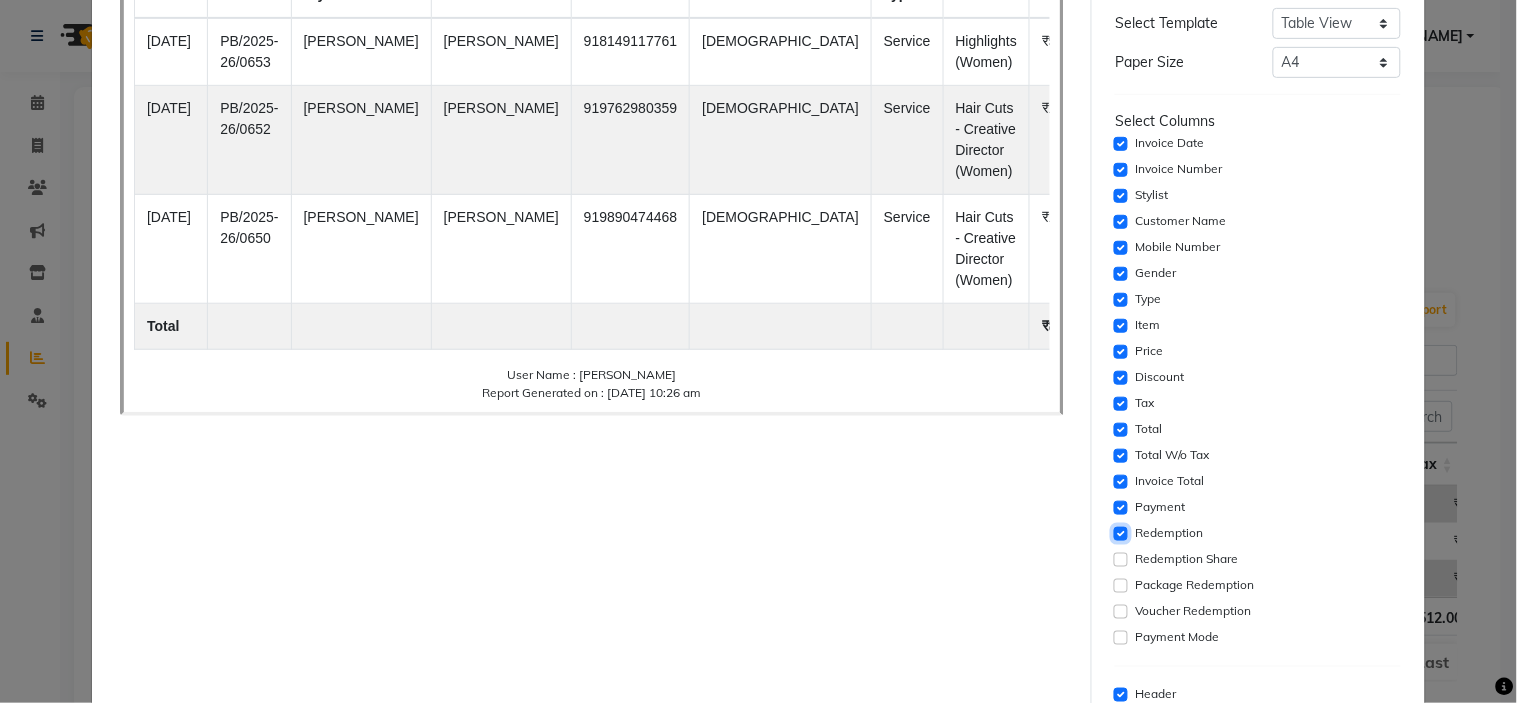 click 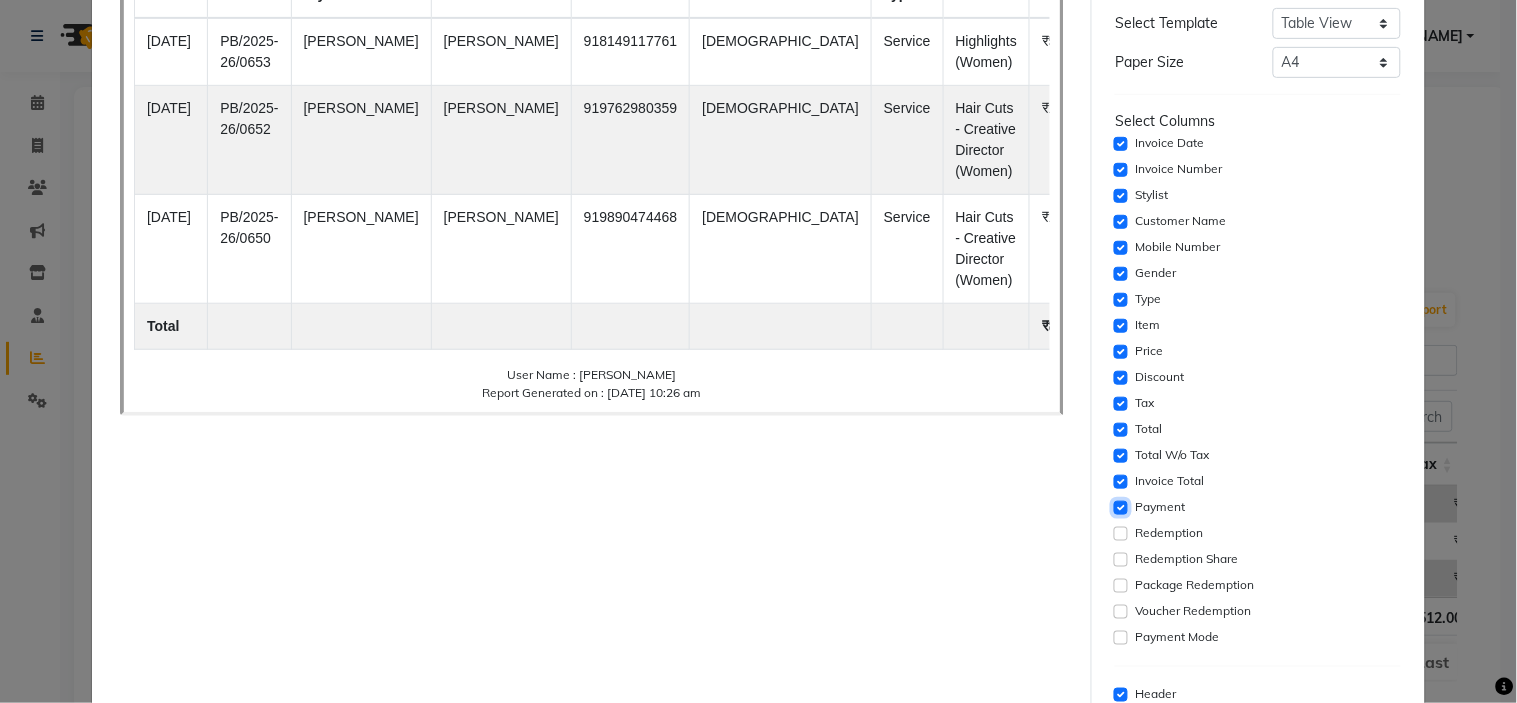 click 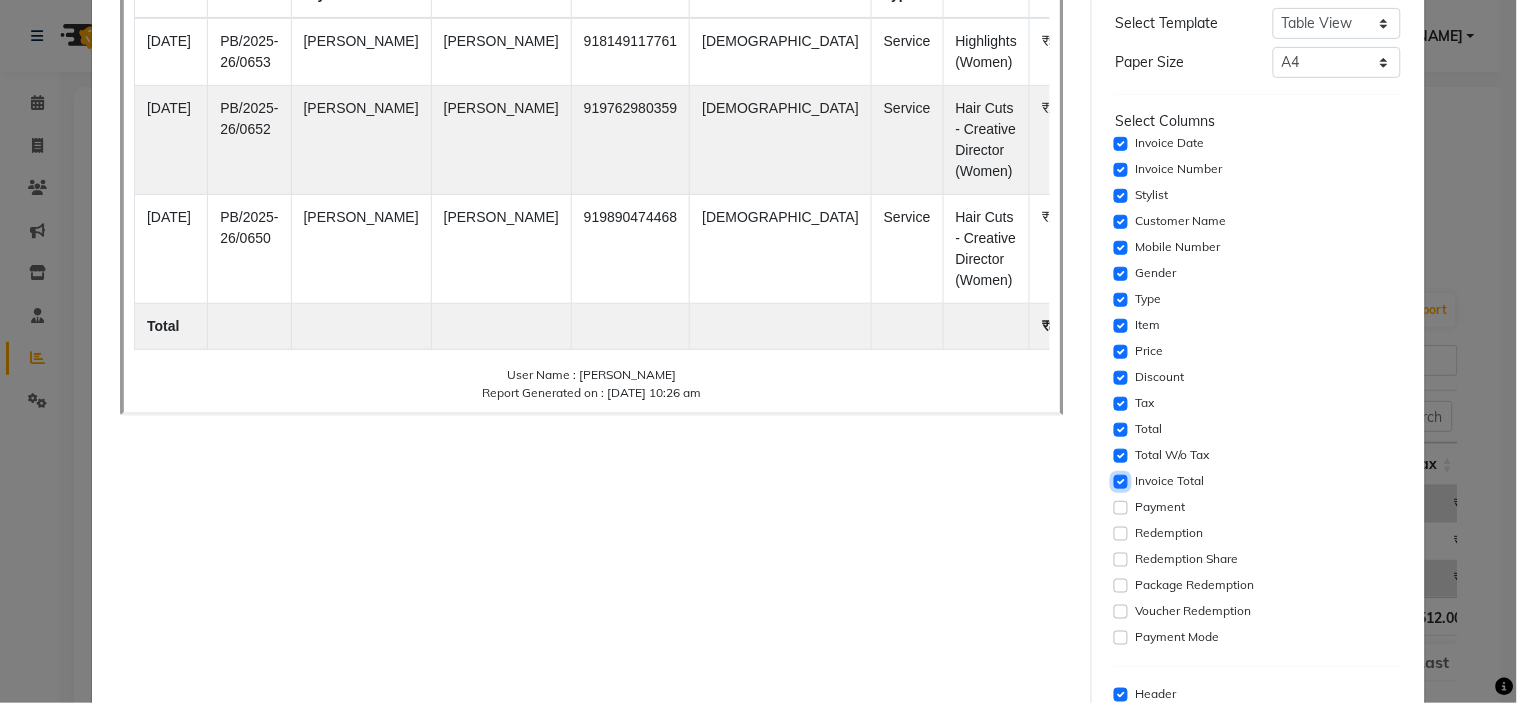 click 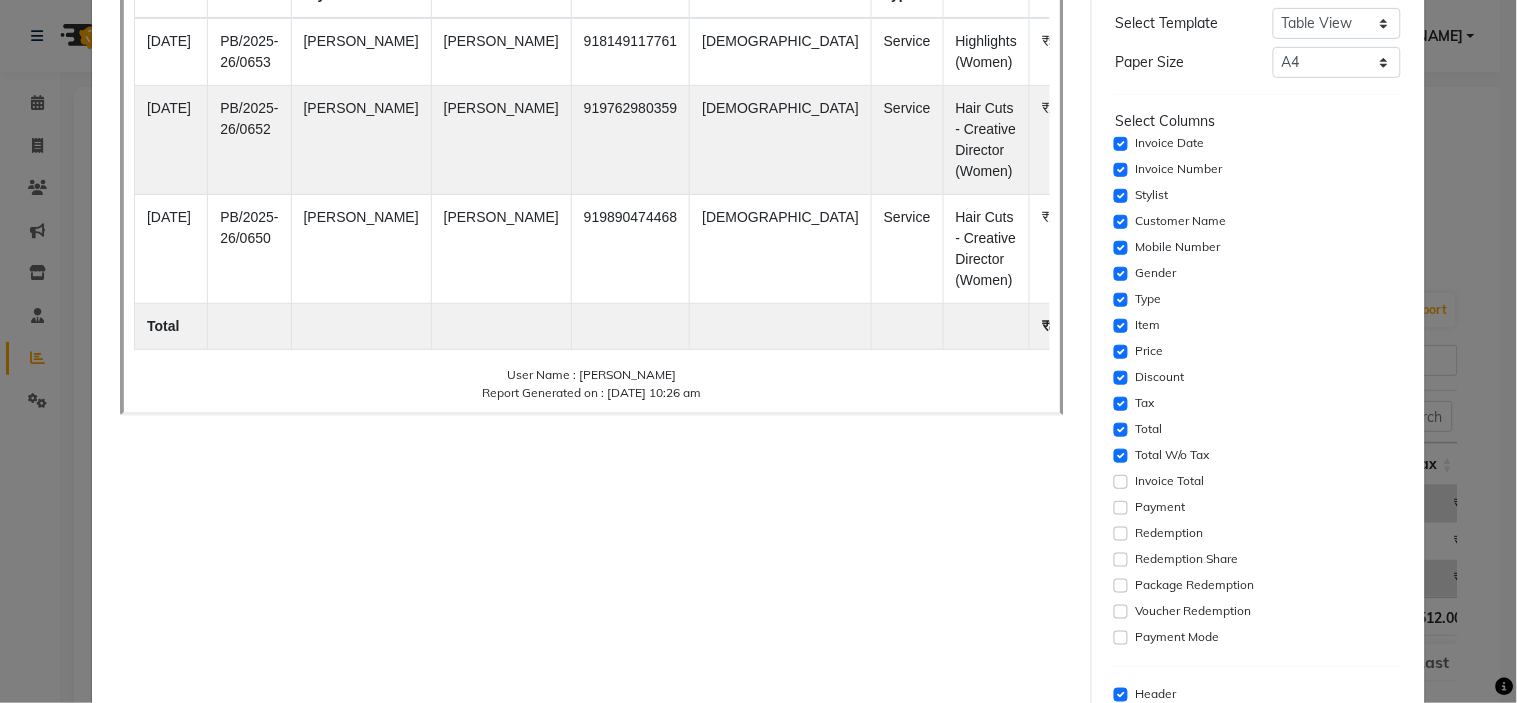 click on "Total" 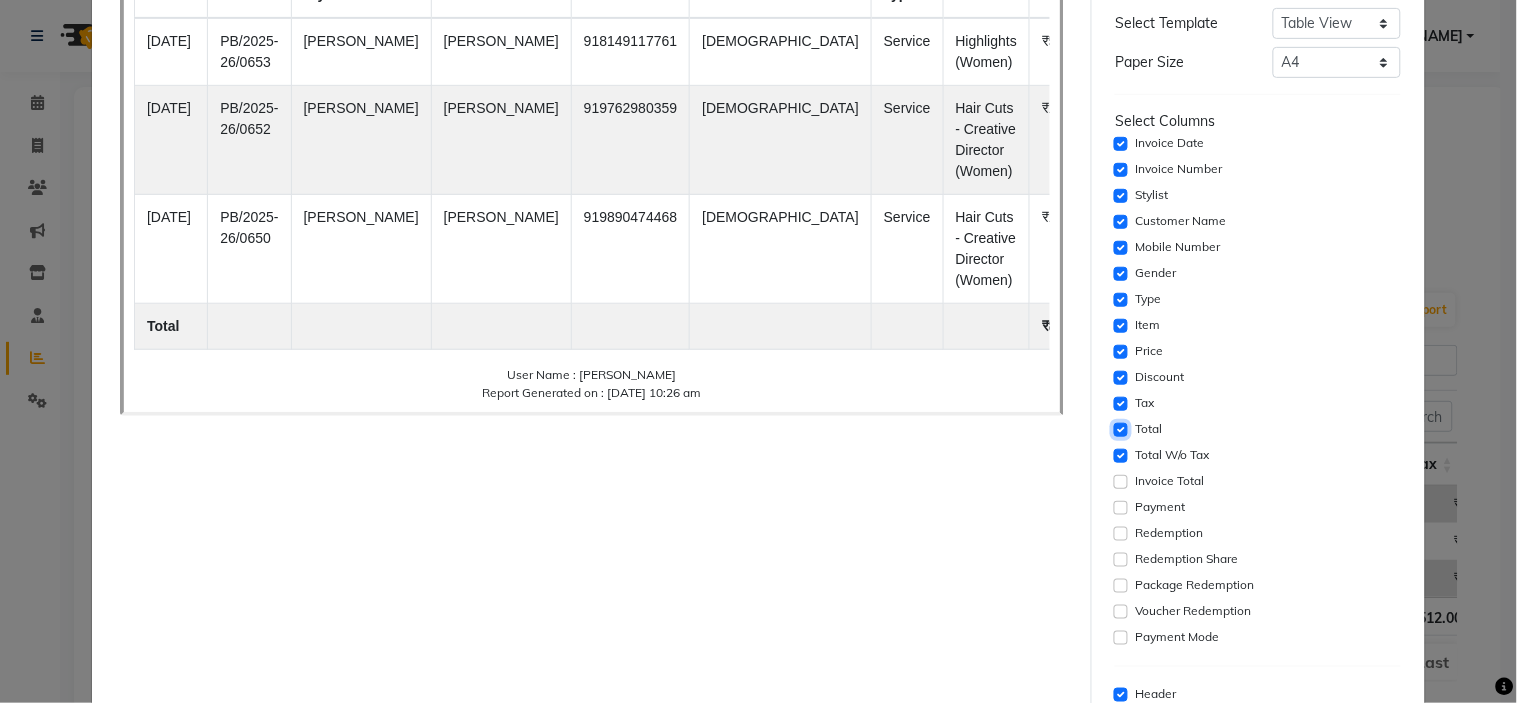 click 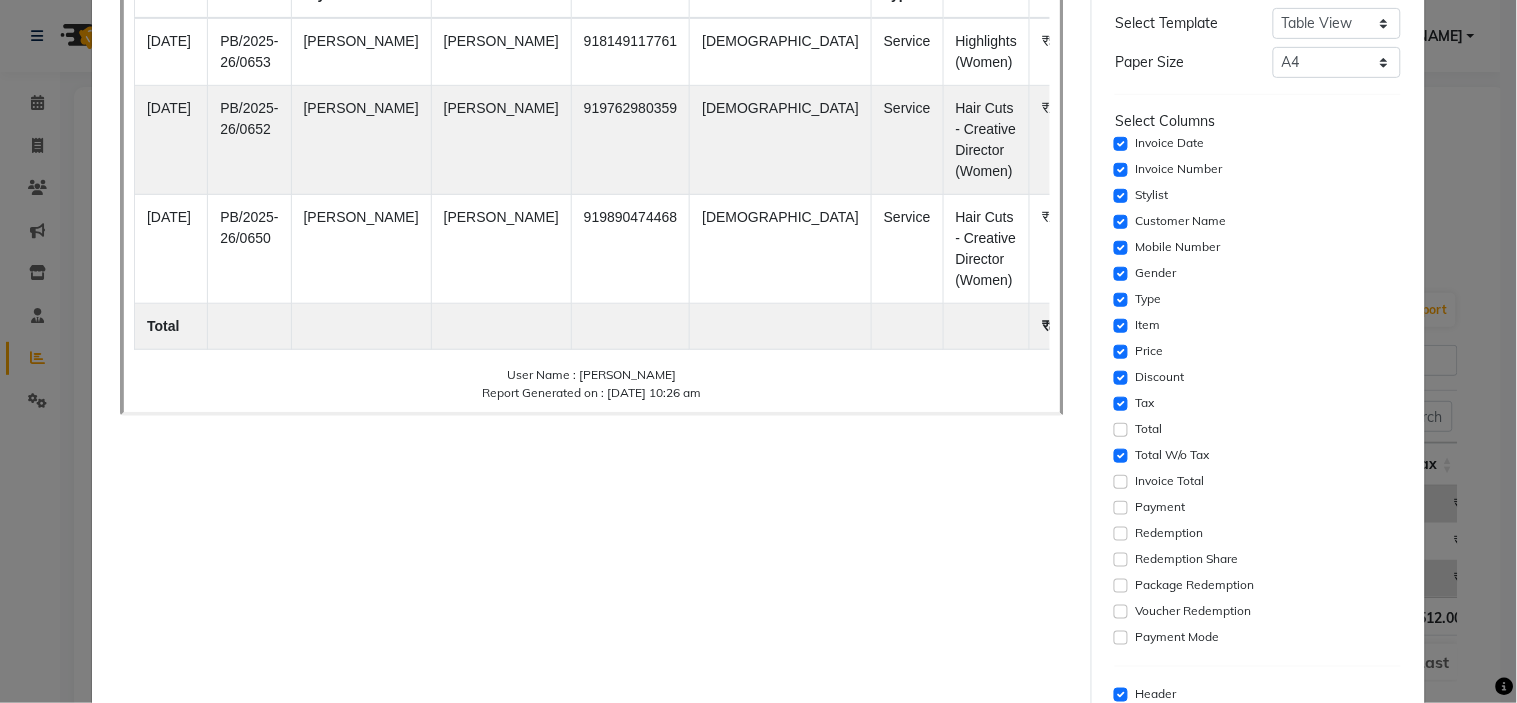 click on "Tax" 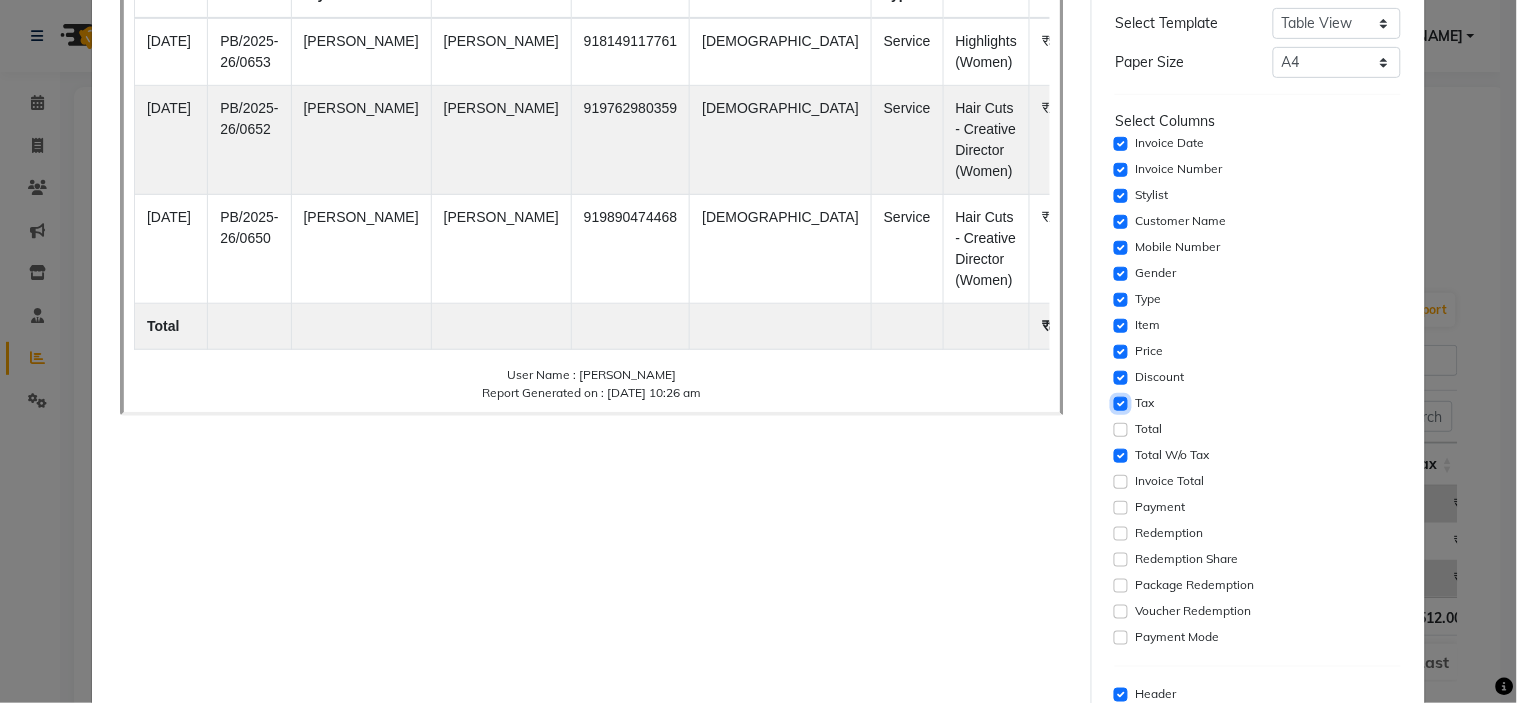 click 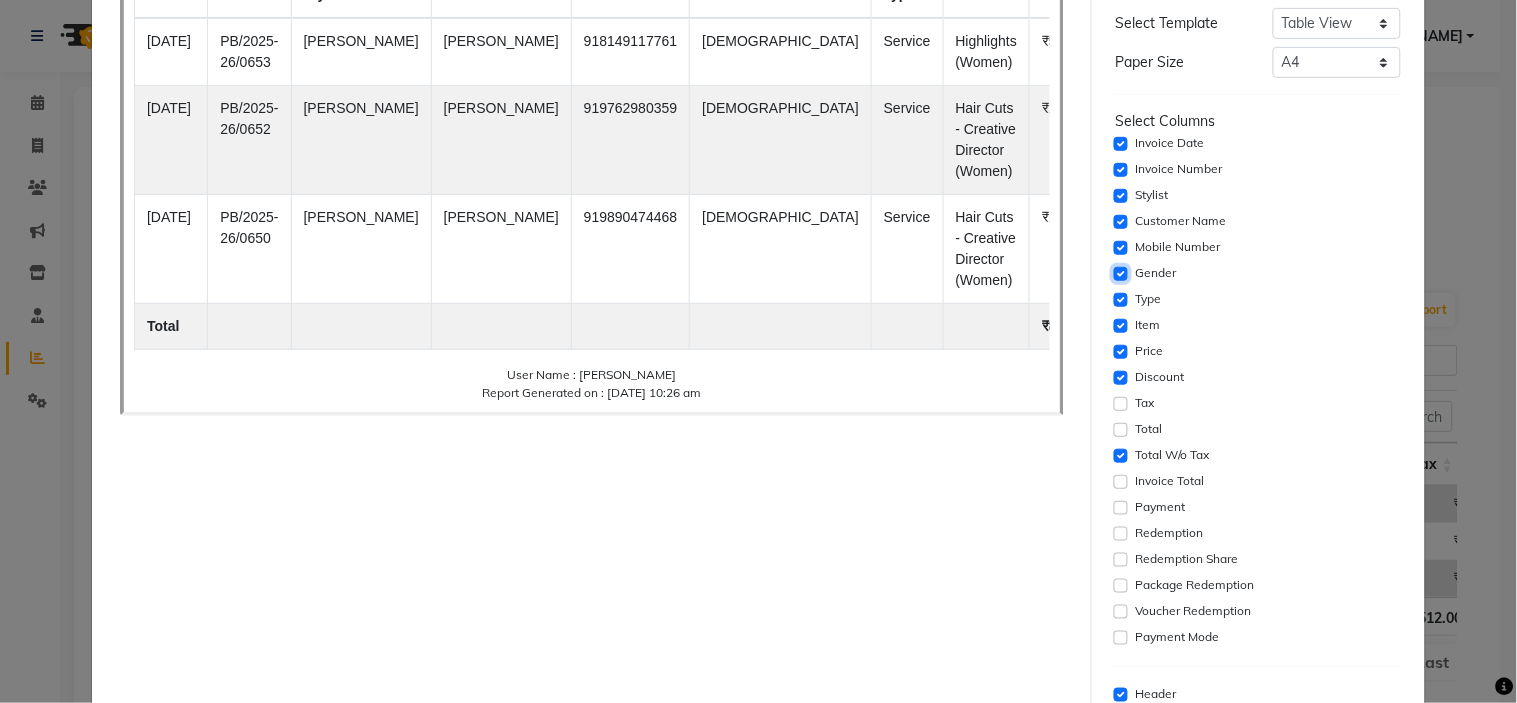 click 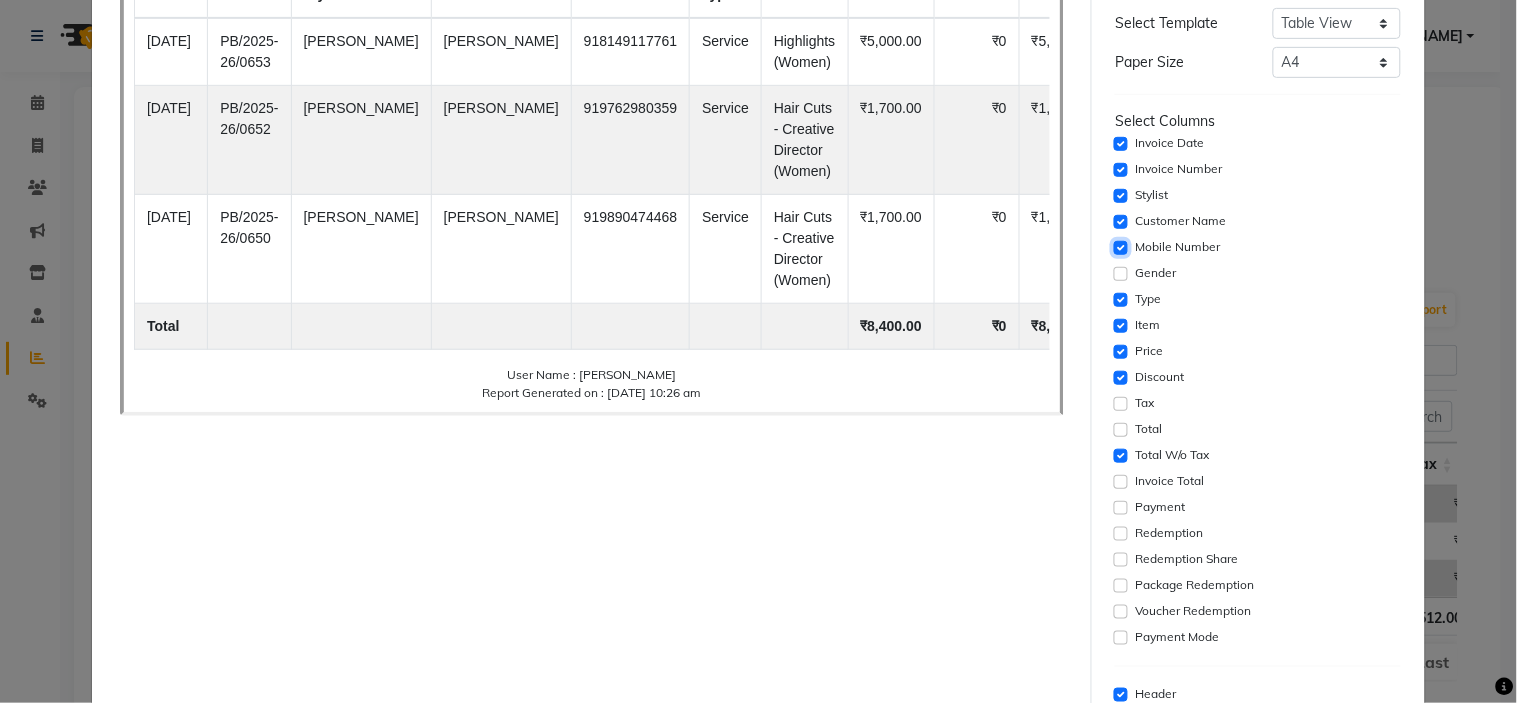 click 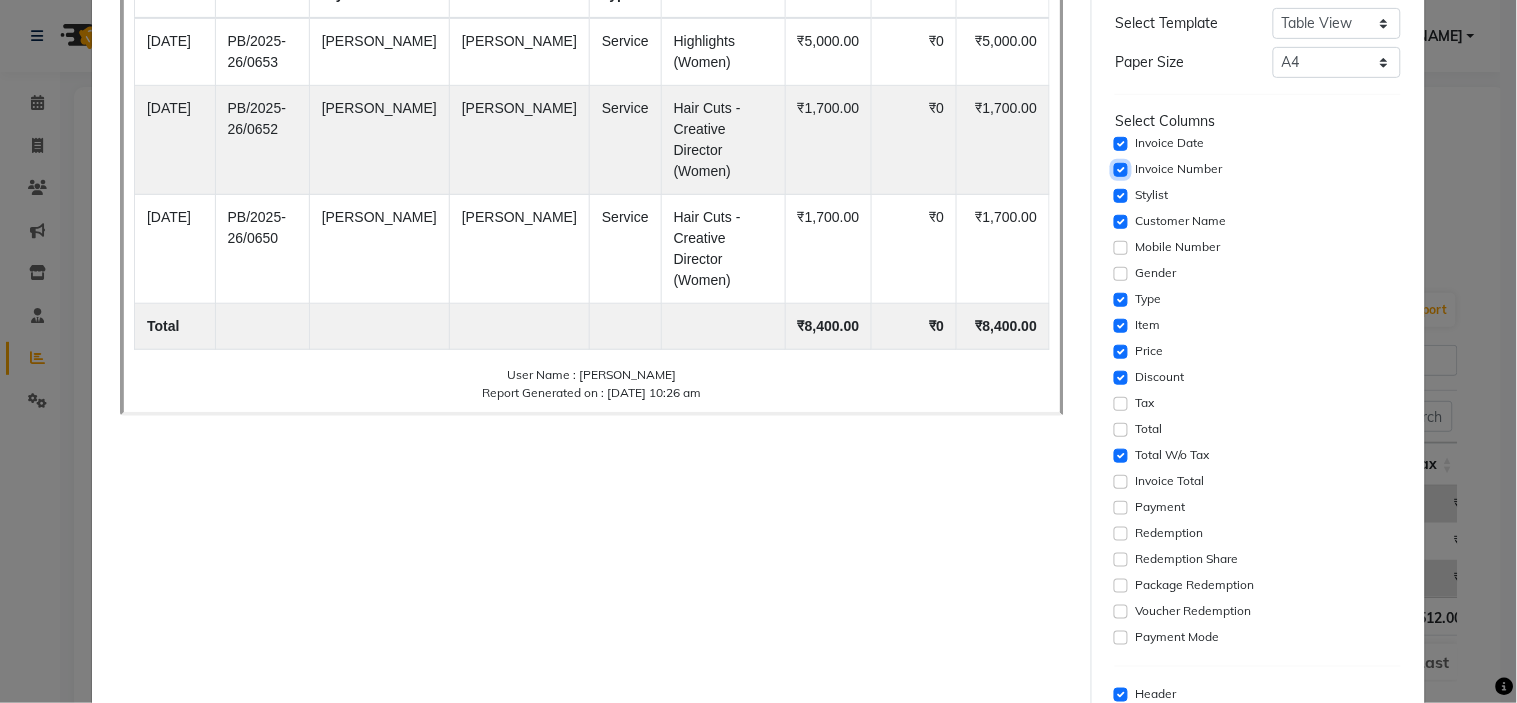 click 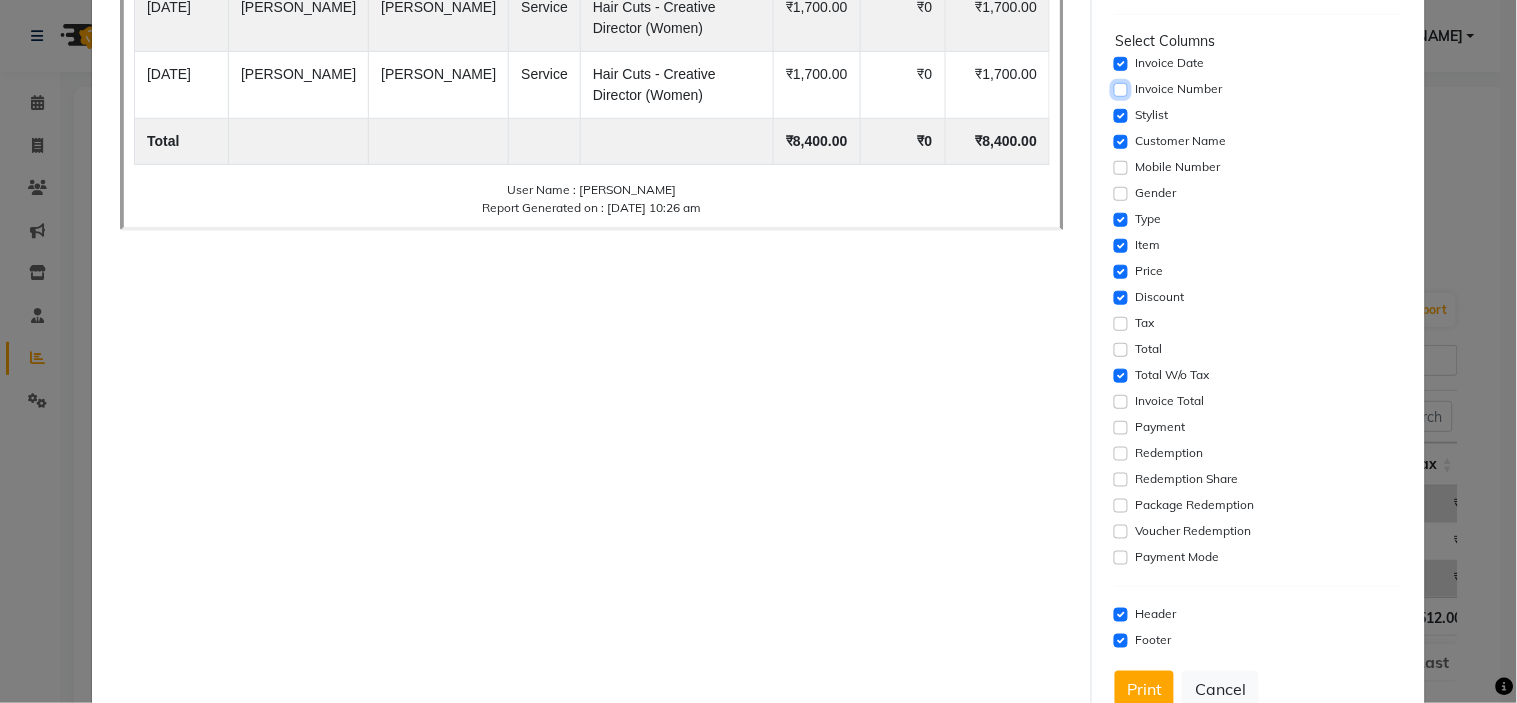 scroll, scrollTop: 361, scrollLeft: 0, axis: vertical 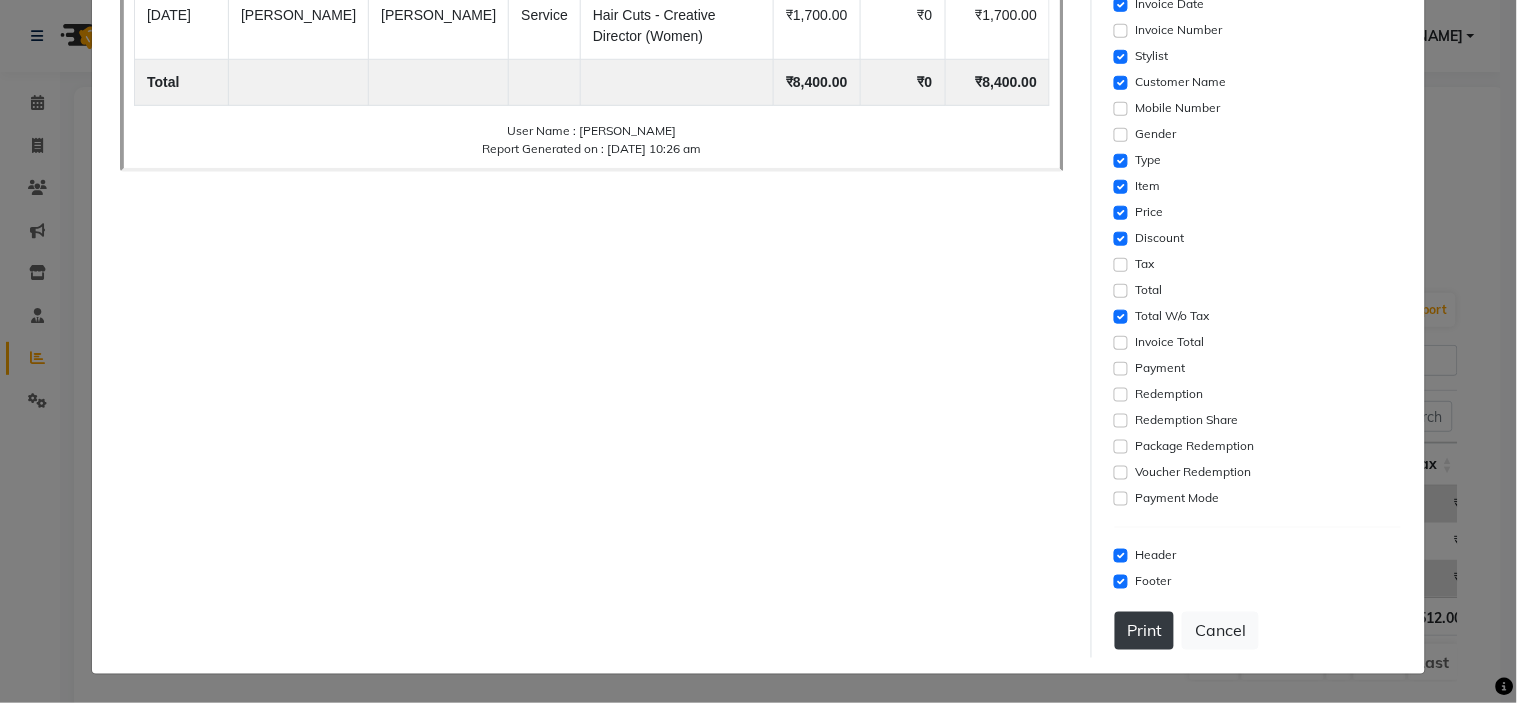 click on "Print" 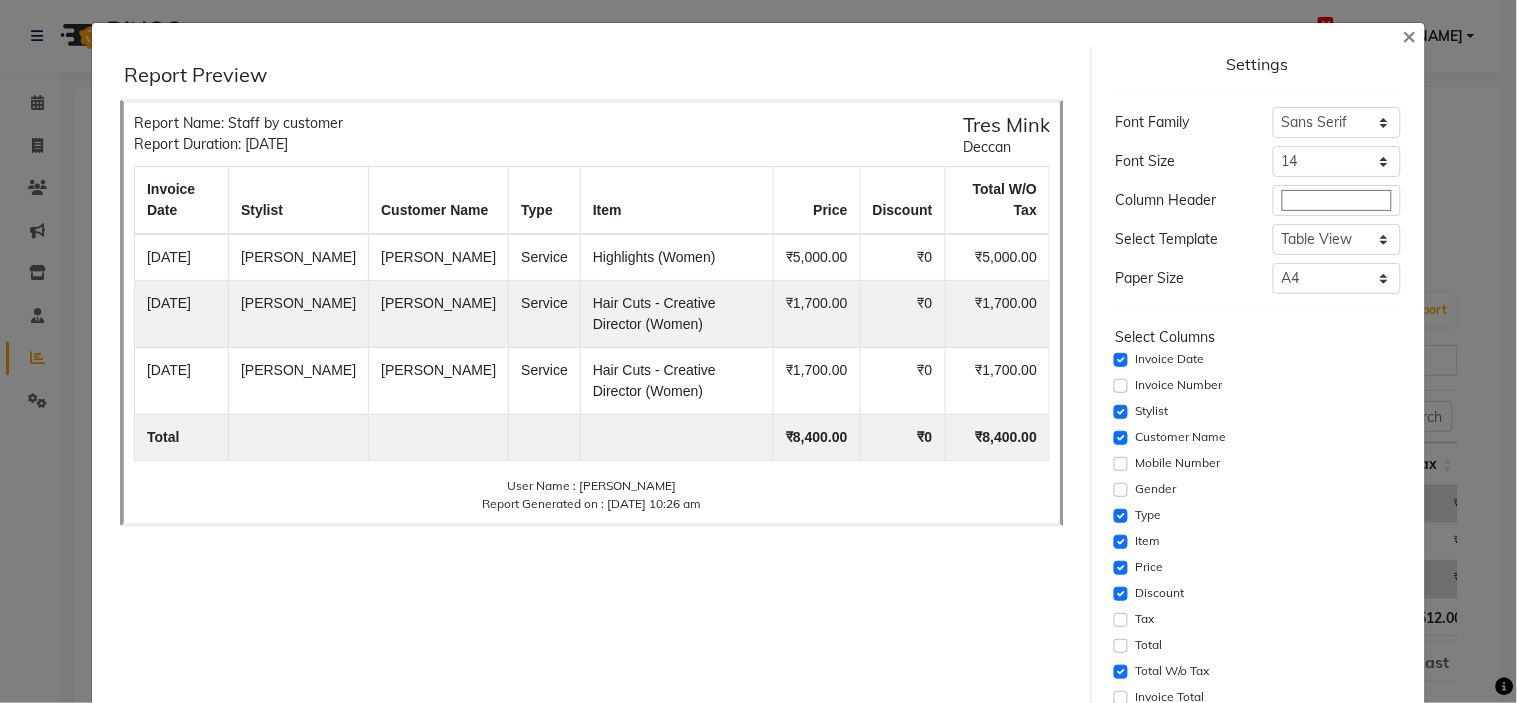 scroll, scrollTop: 0, scrollLeft: 0, axis: both 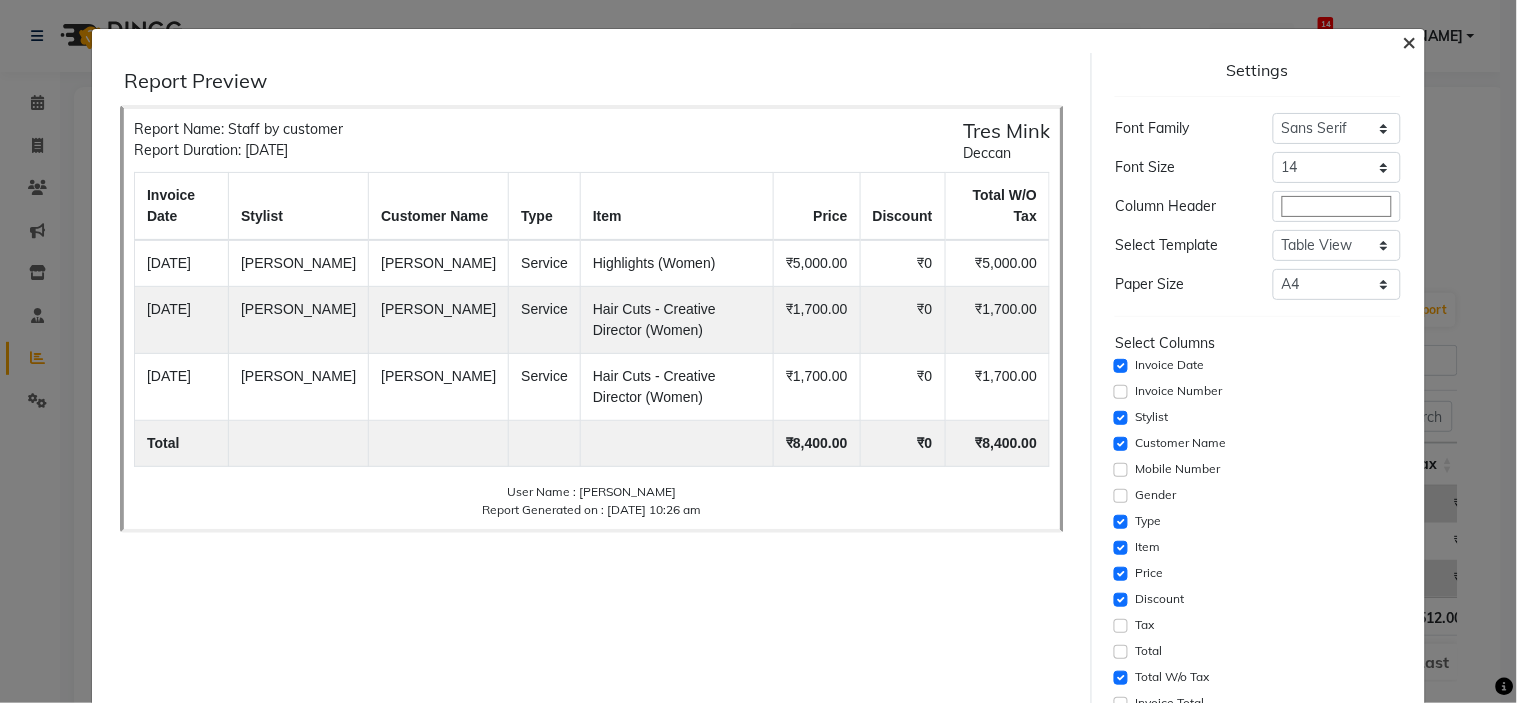 click on "×" 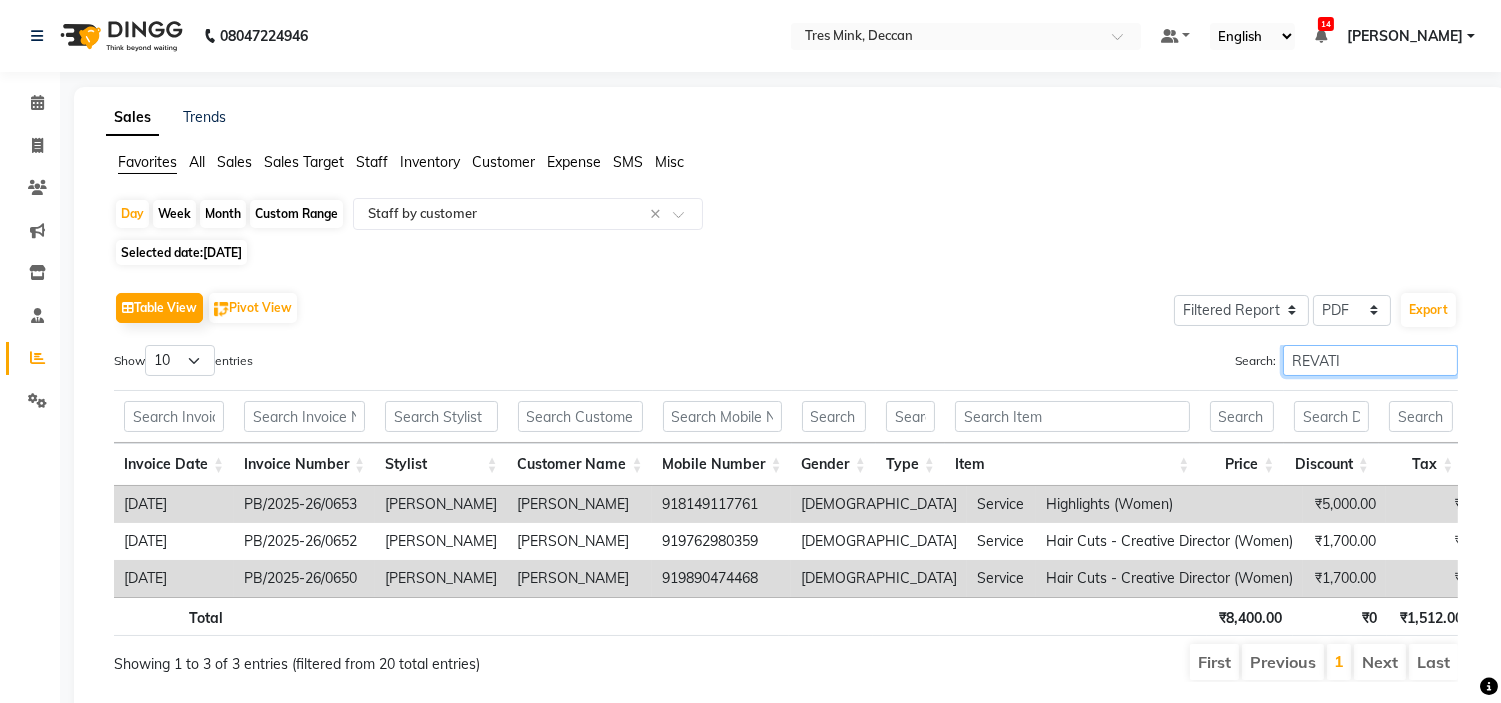 click on "REVATI" at bounding box center (1370, 360) 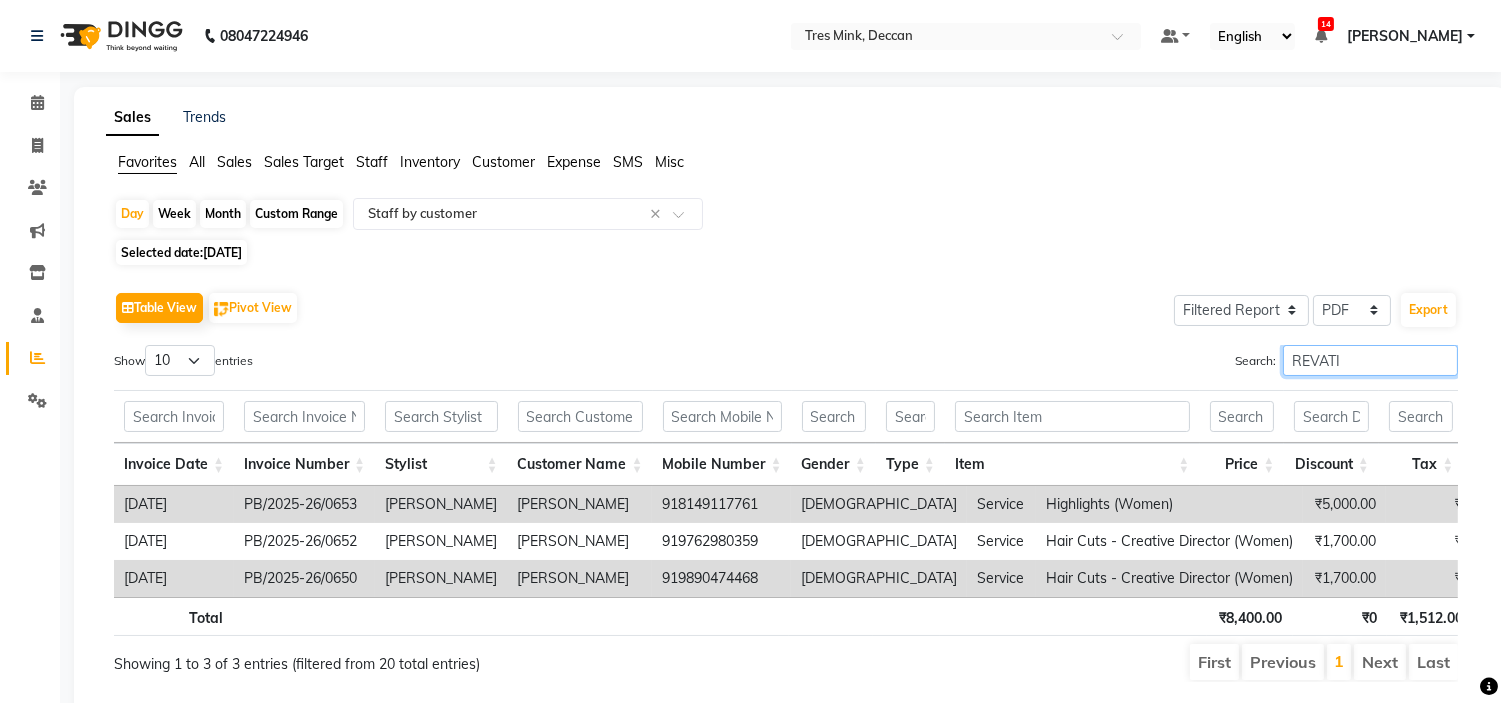 type on "p" 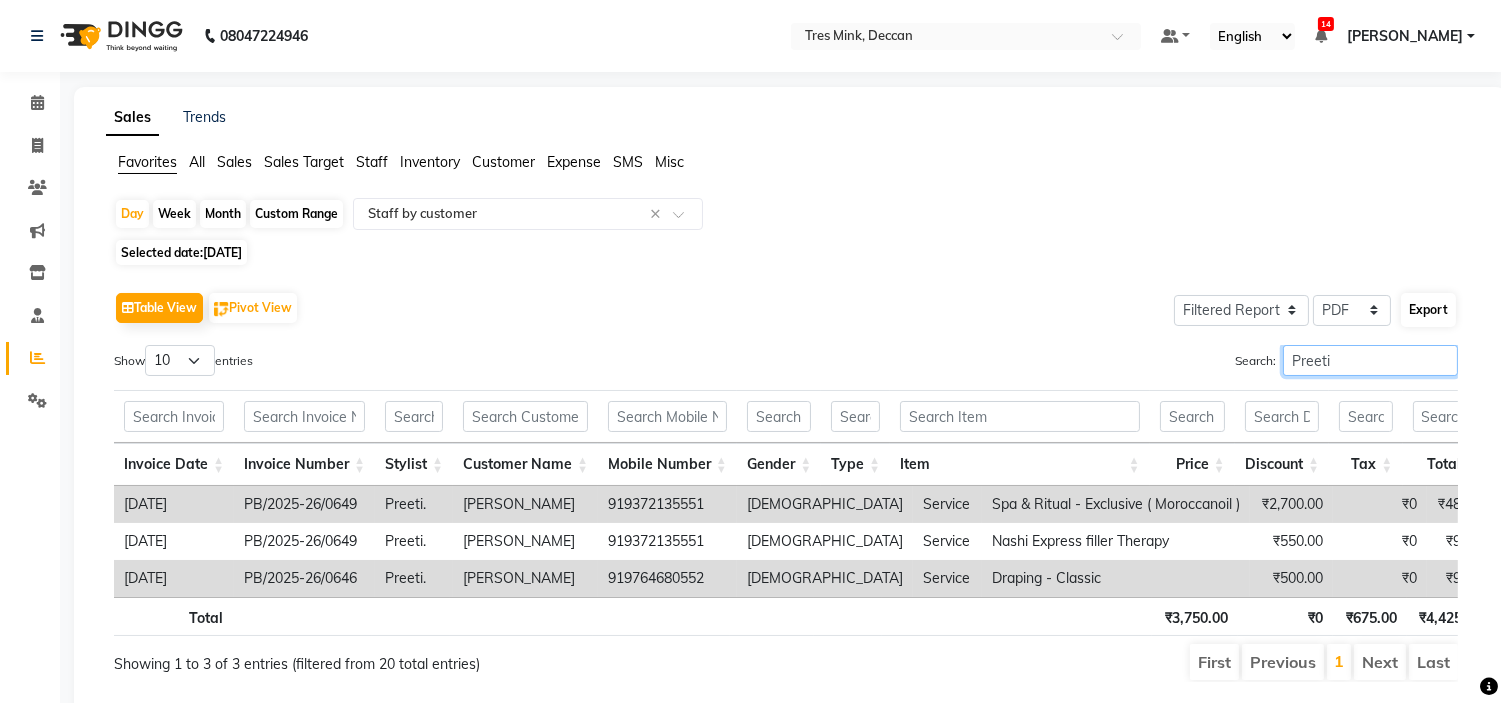 type on "Preeti" 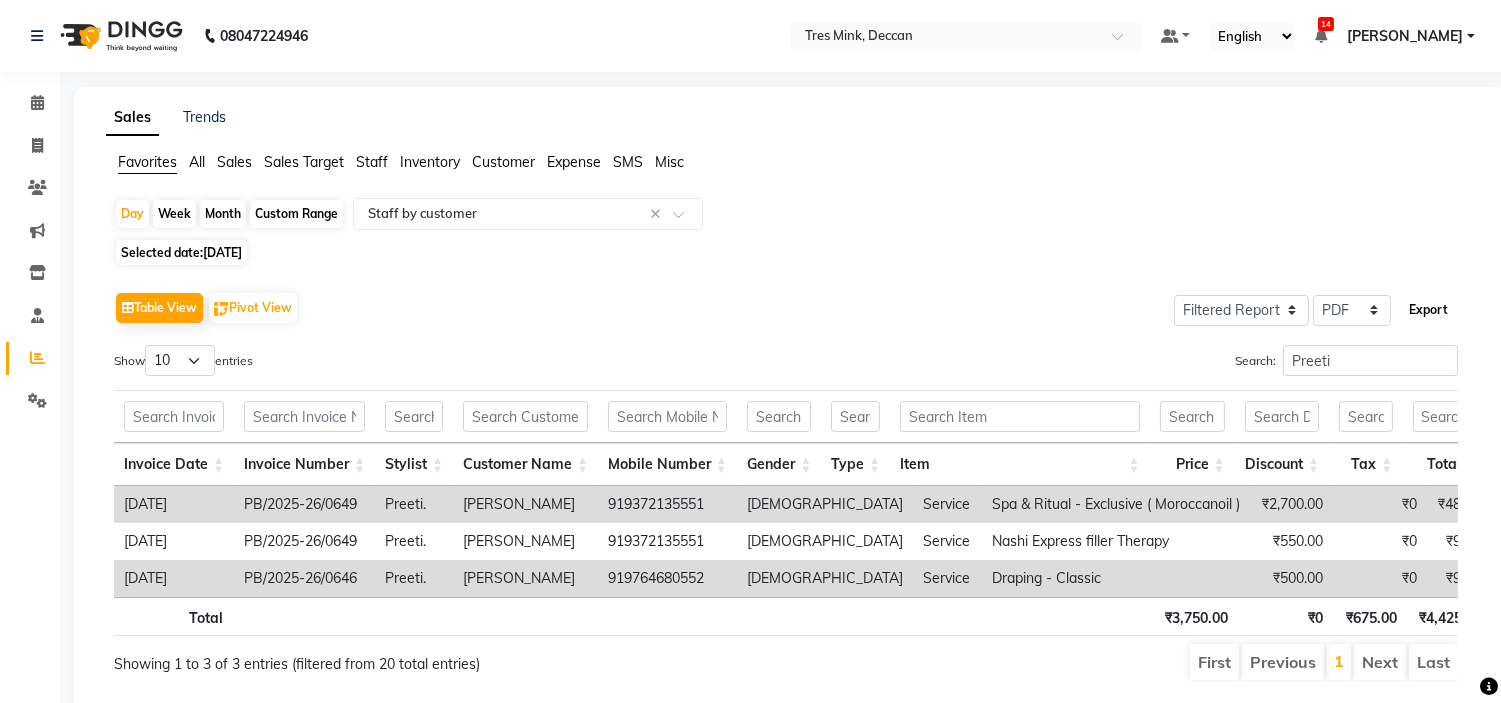click on "Export" 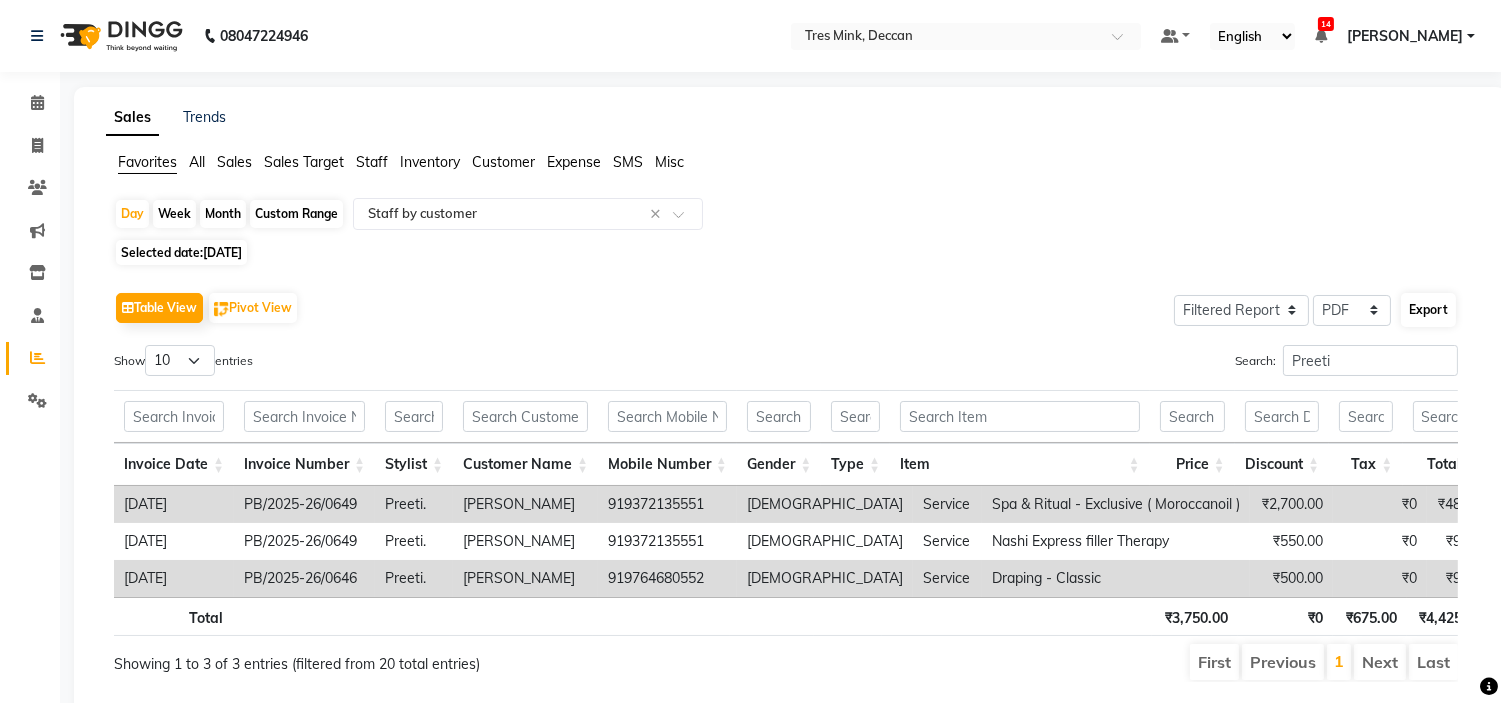 select on "sans-serif" 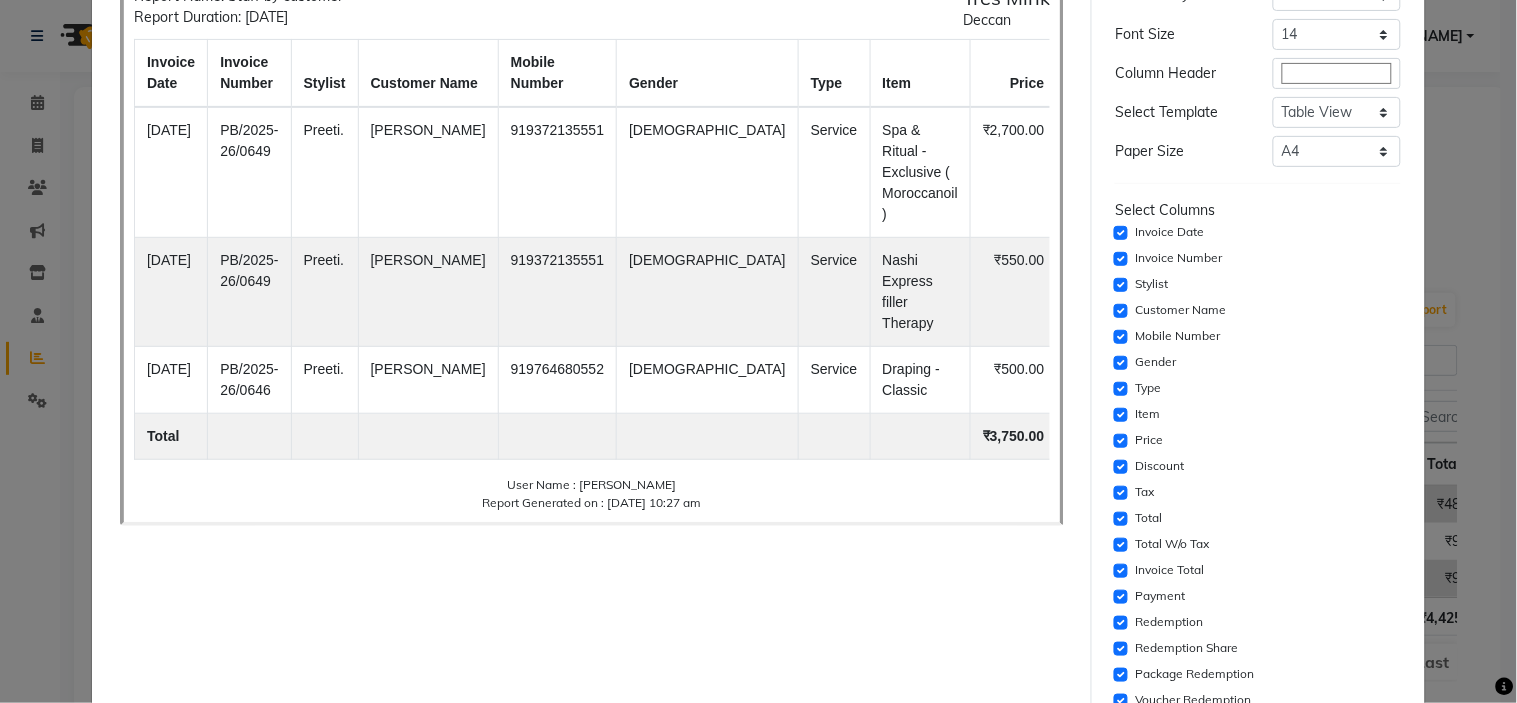scroll, scrollTop: 361, scrollLeft: 0, axis: vertical 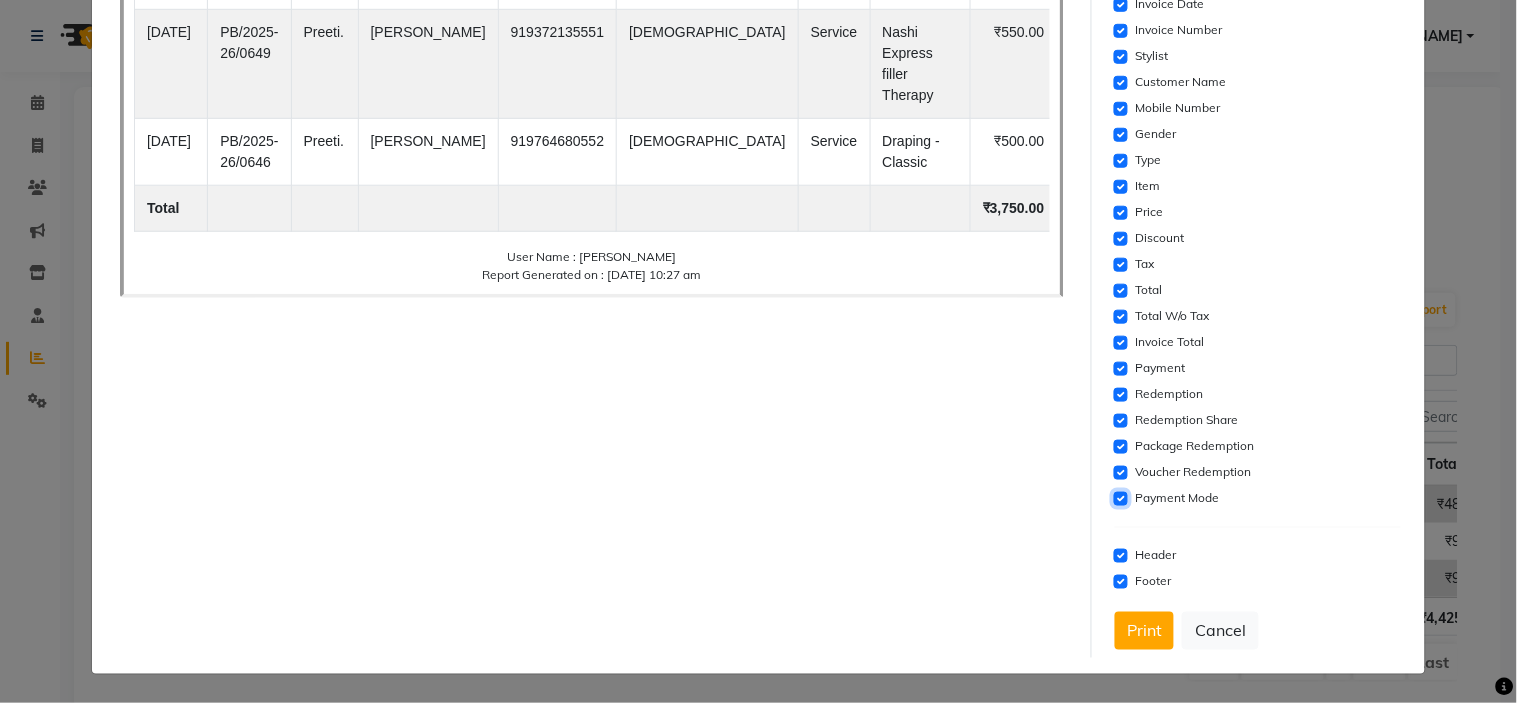 click 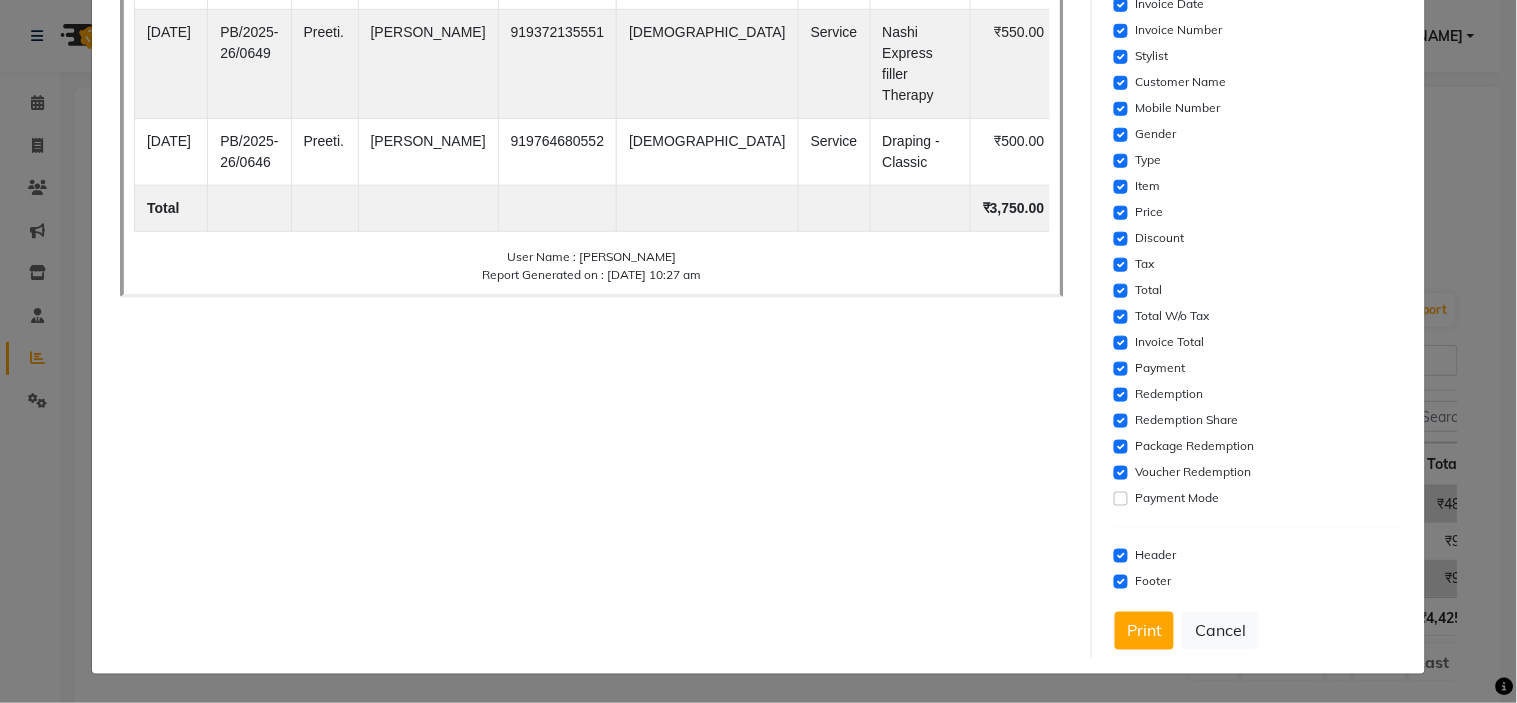 click on "Voucher Redemption" 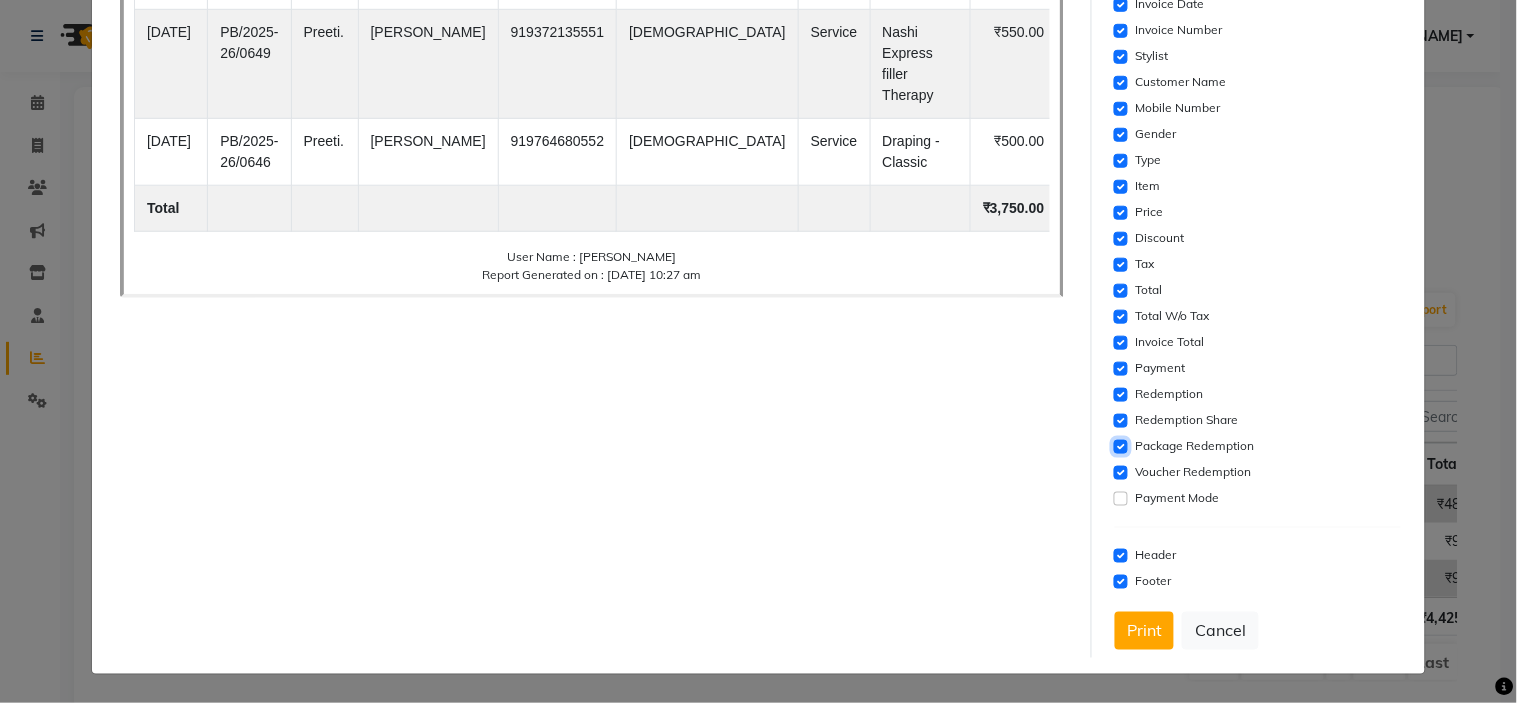 click 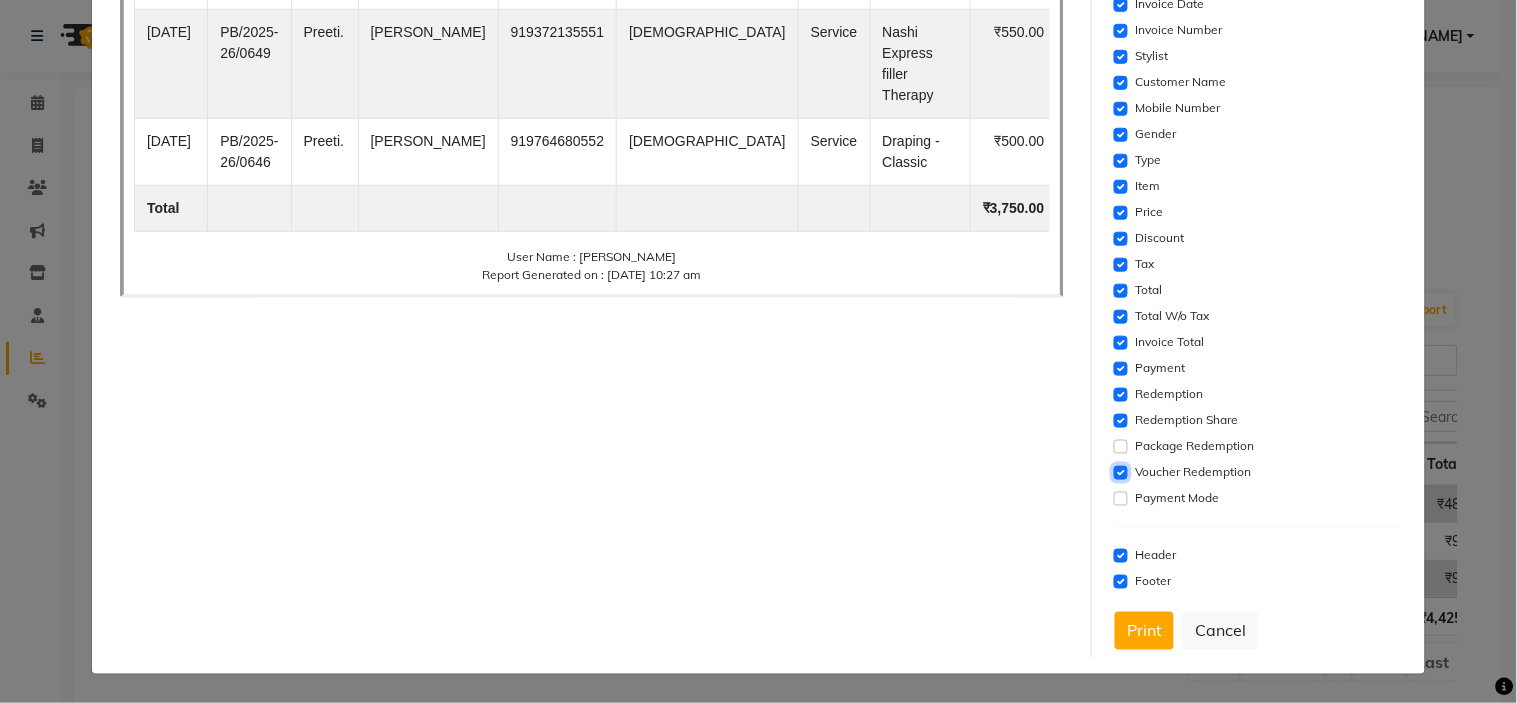 click 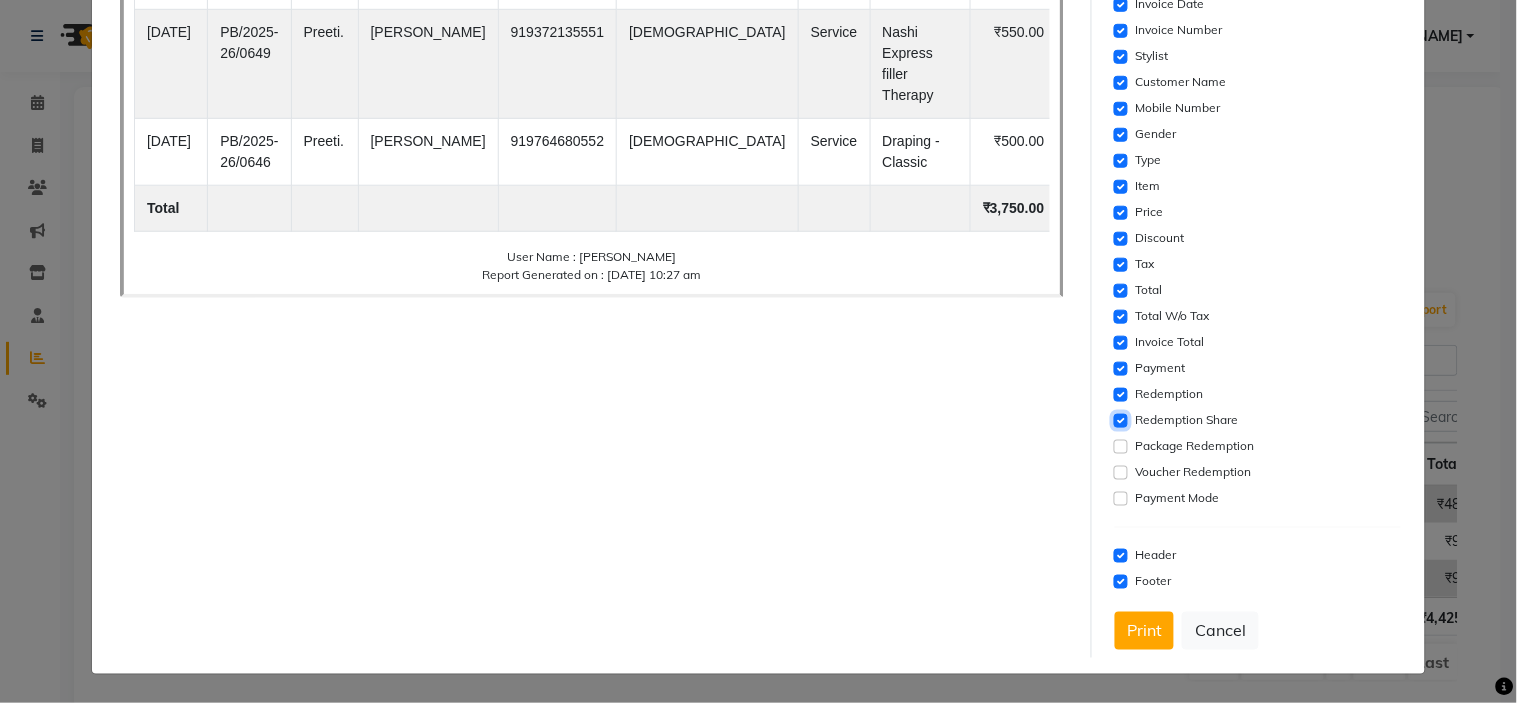 click 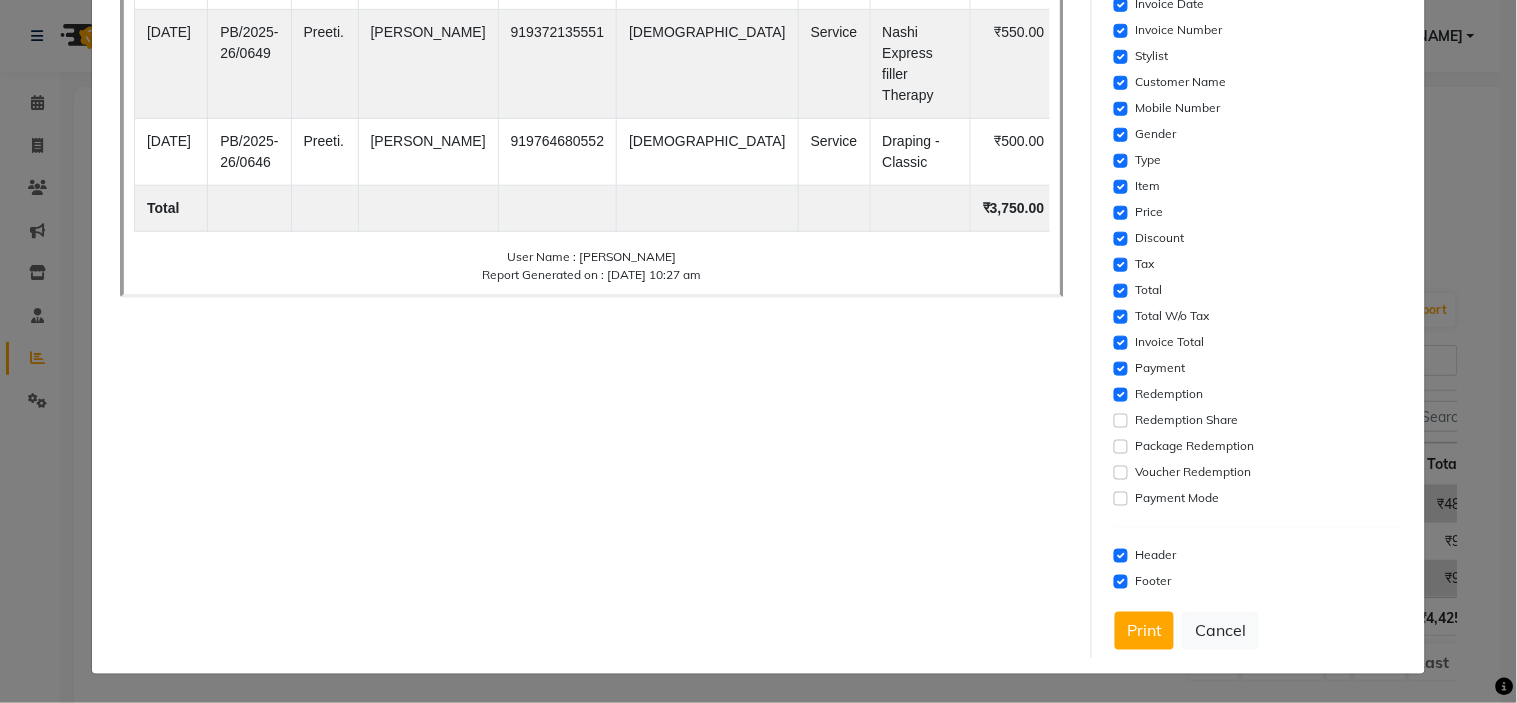 click on "Redemption" 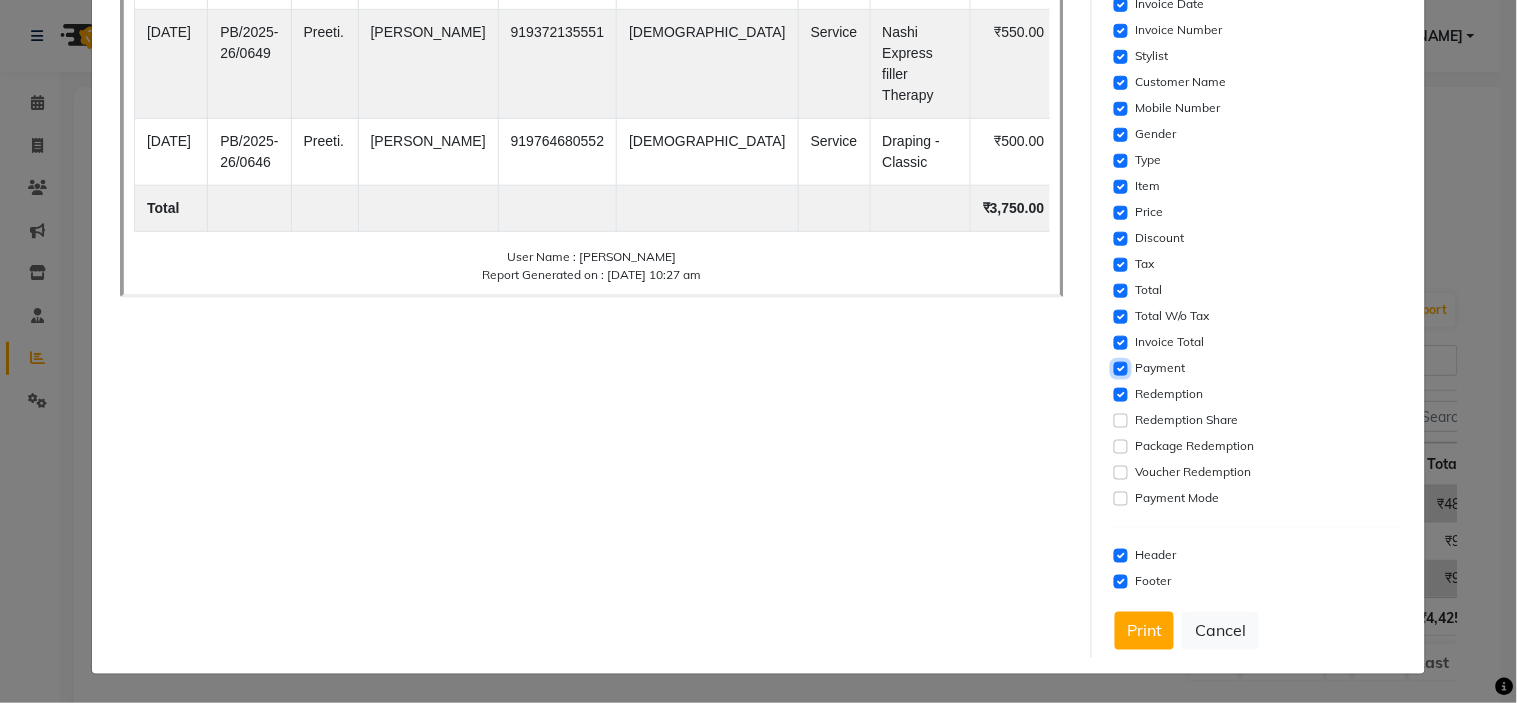 click 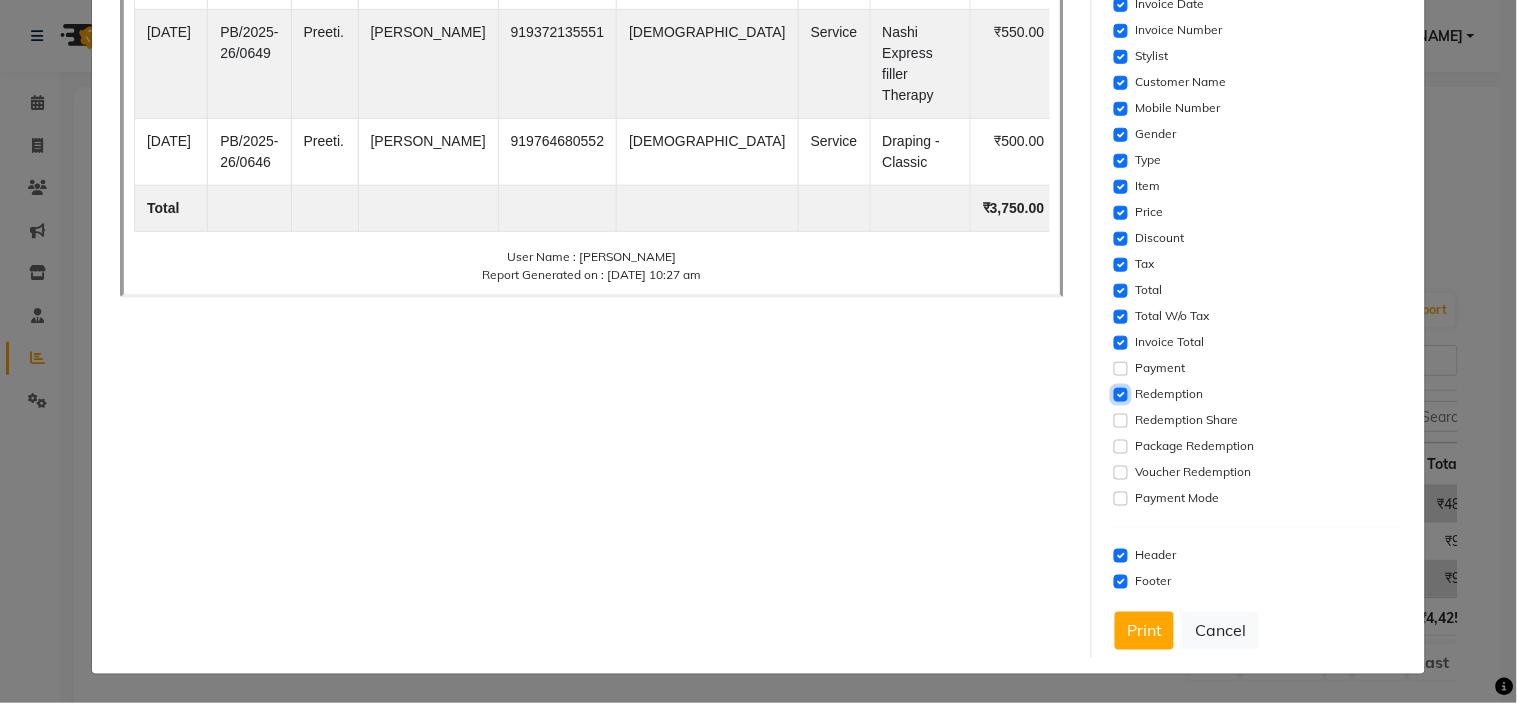 click 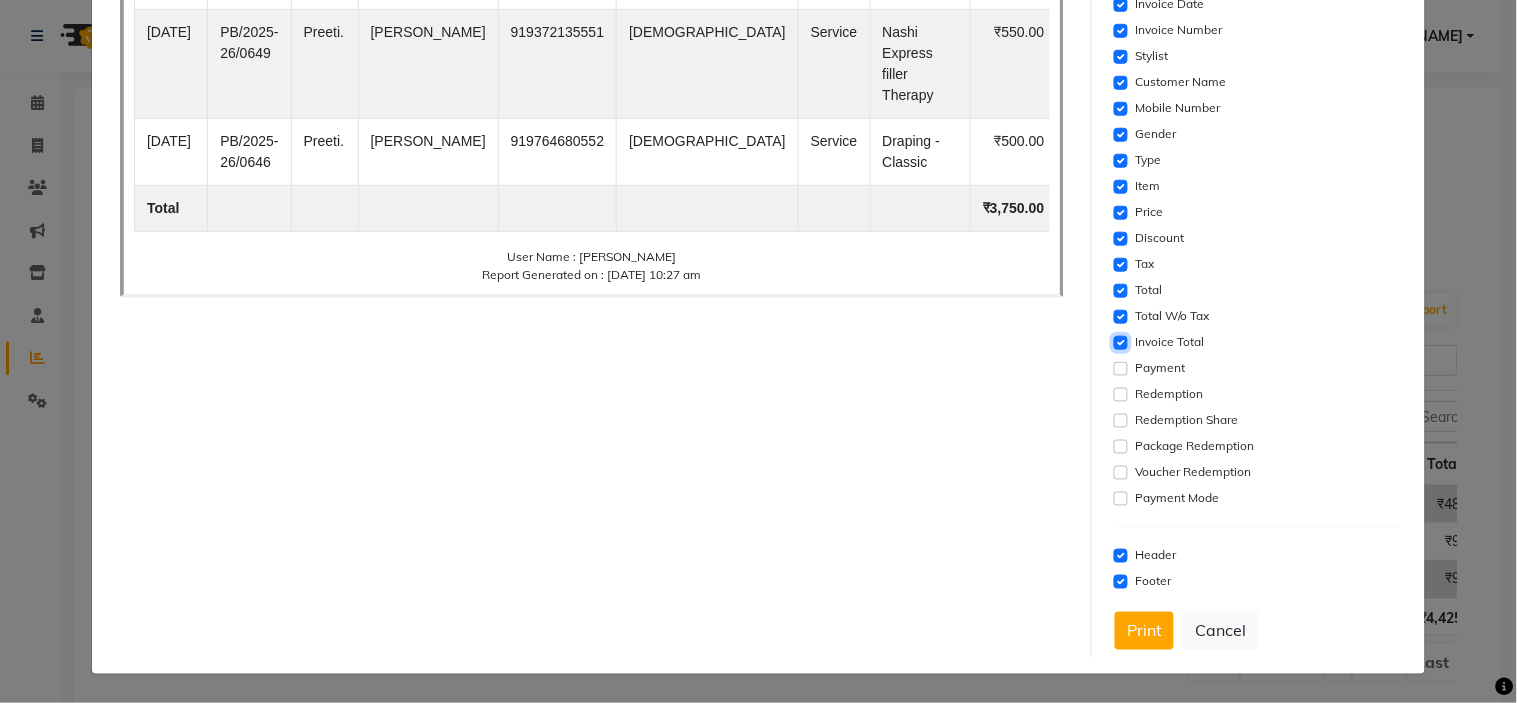 click 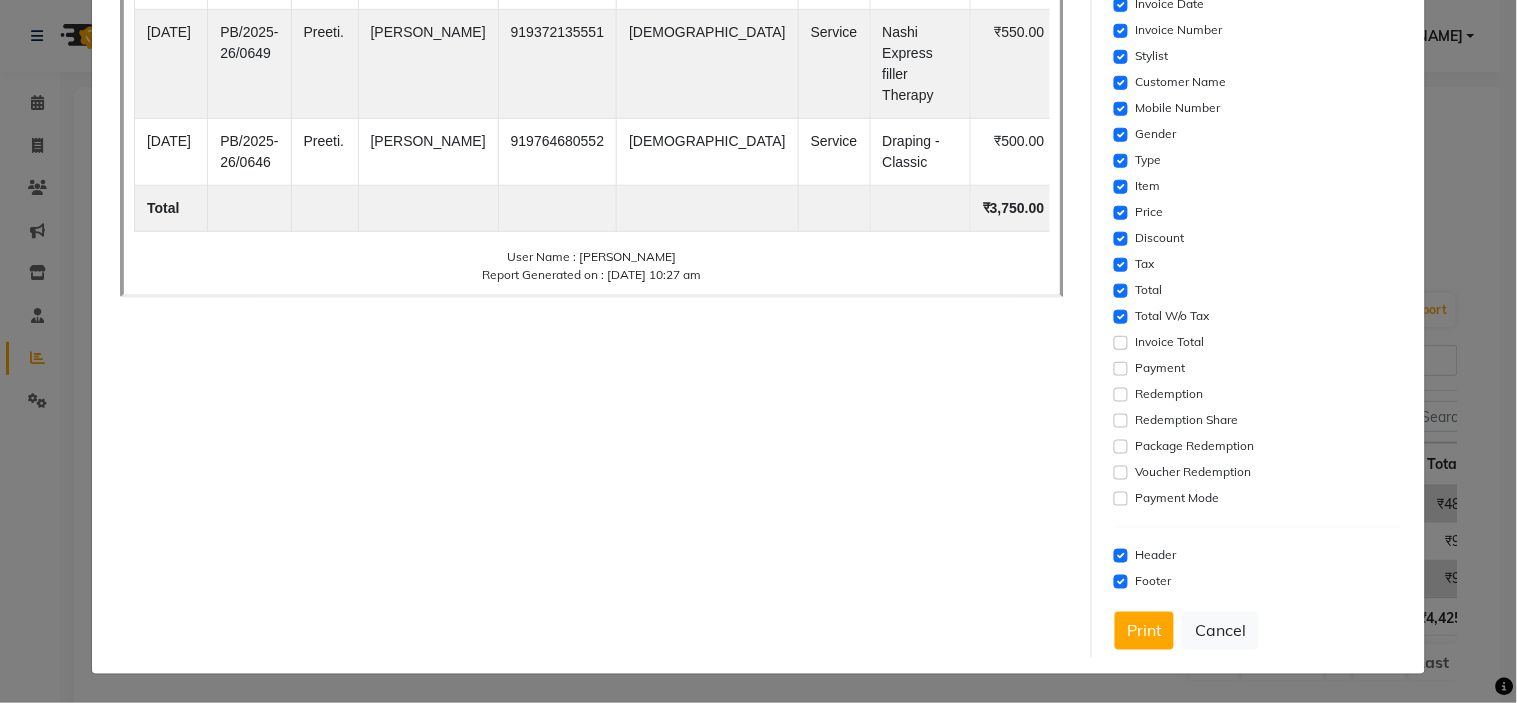 click on "Total" 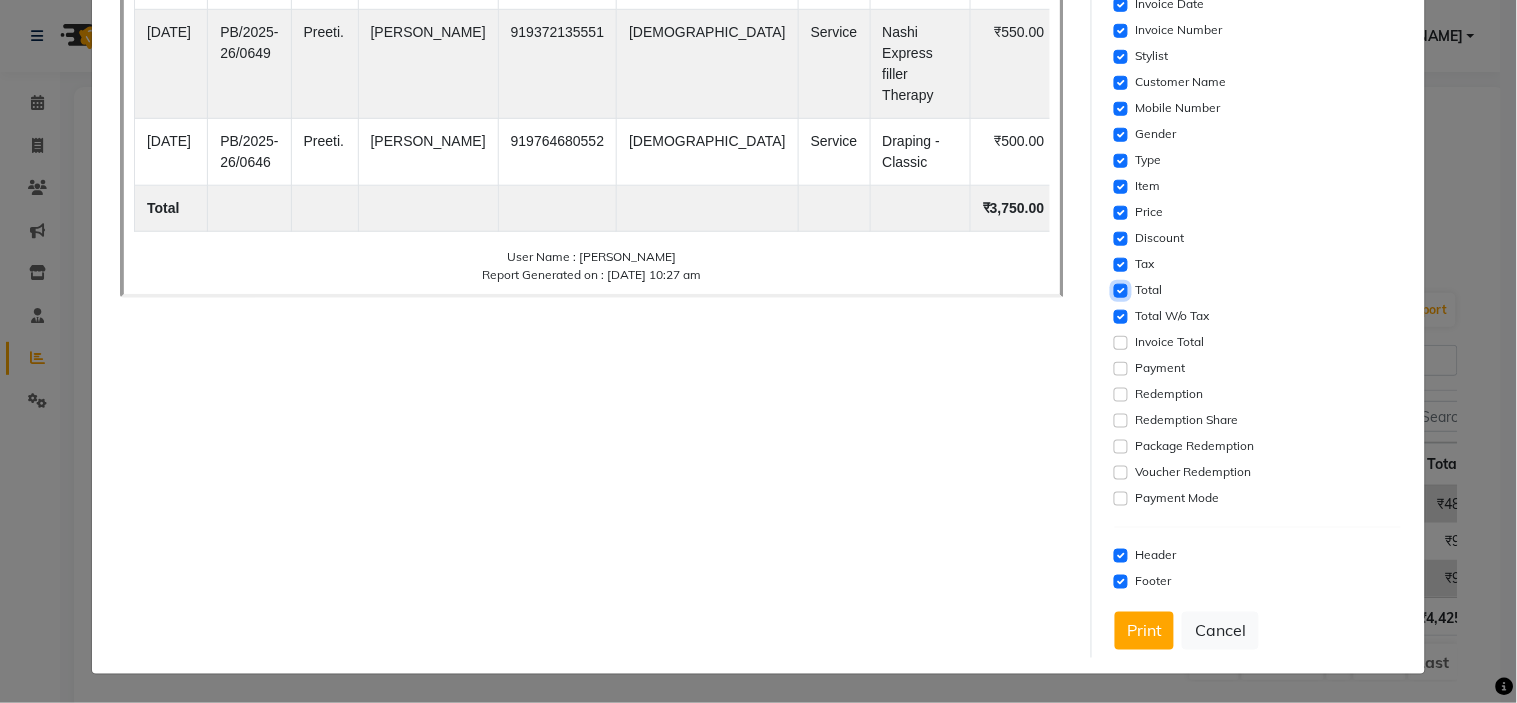 click 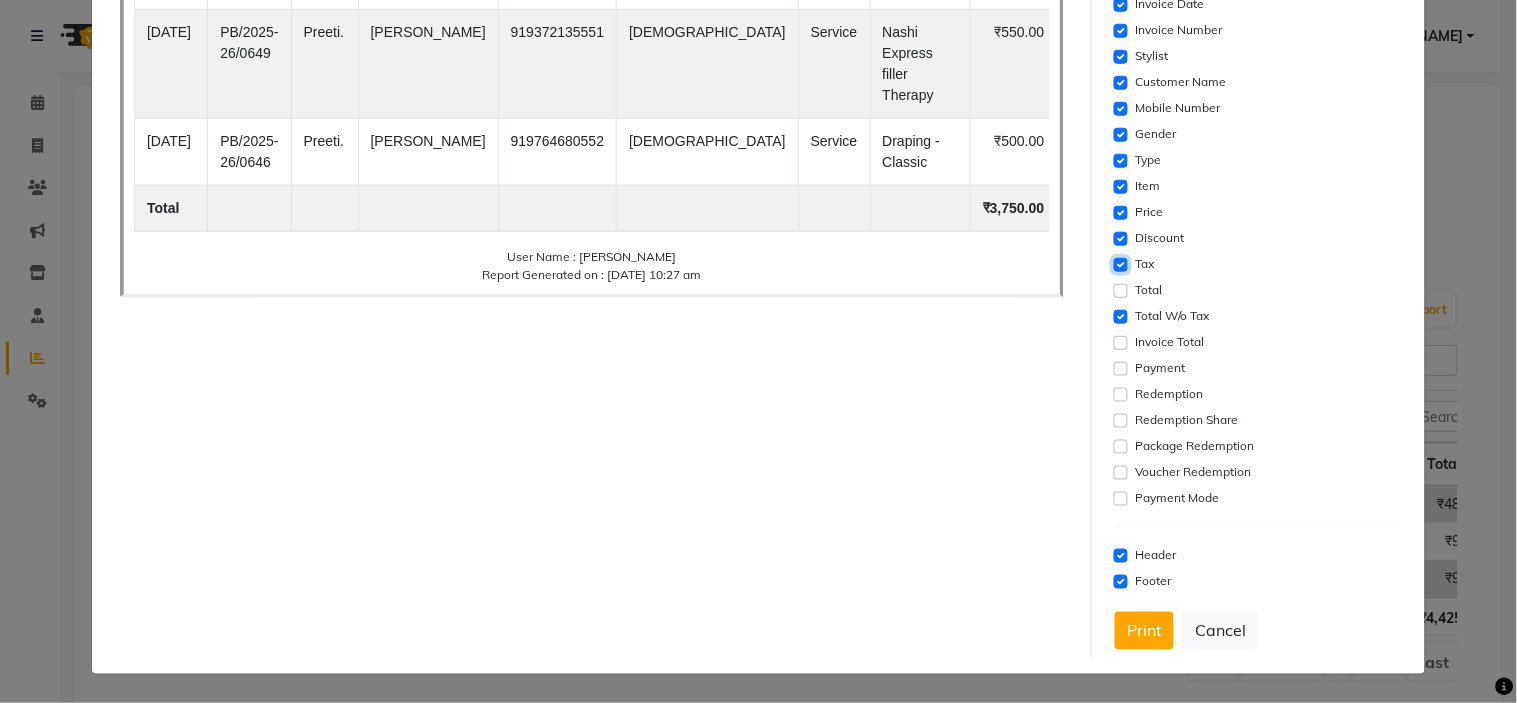 click 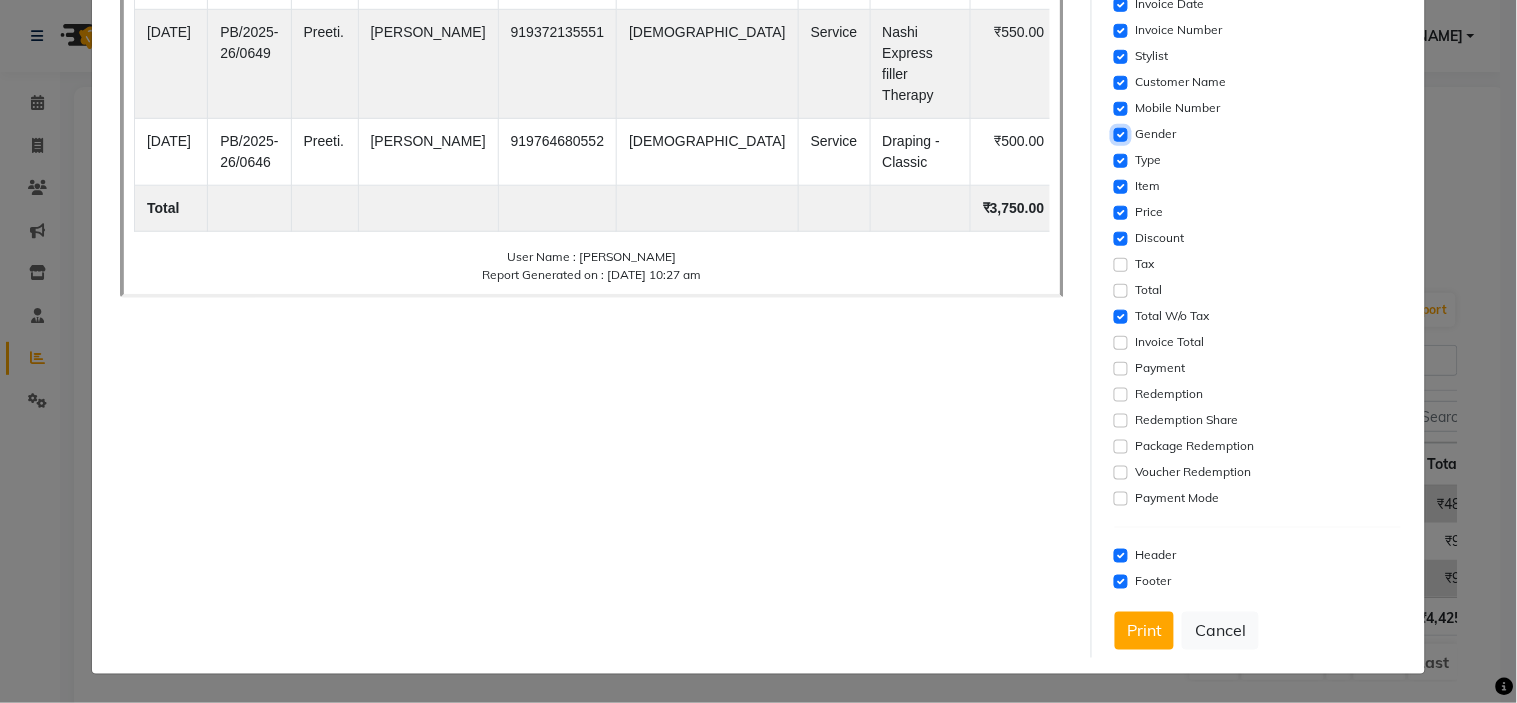 click 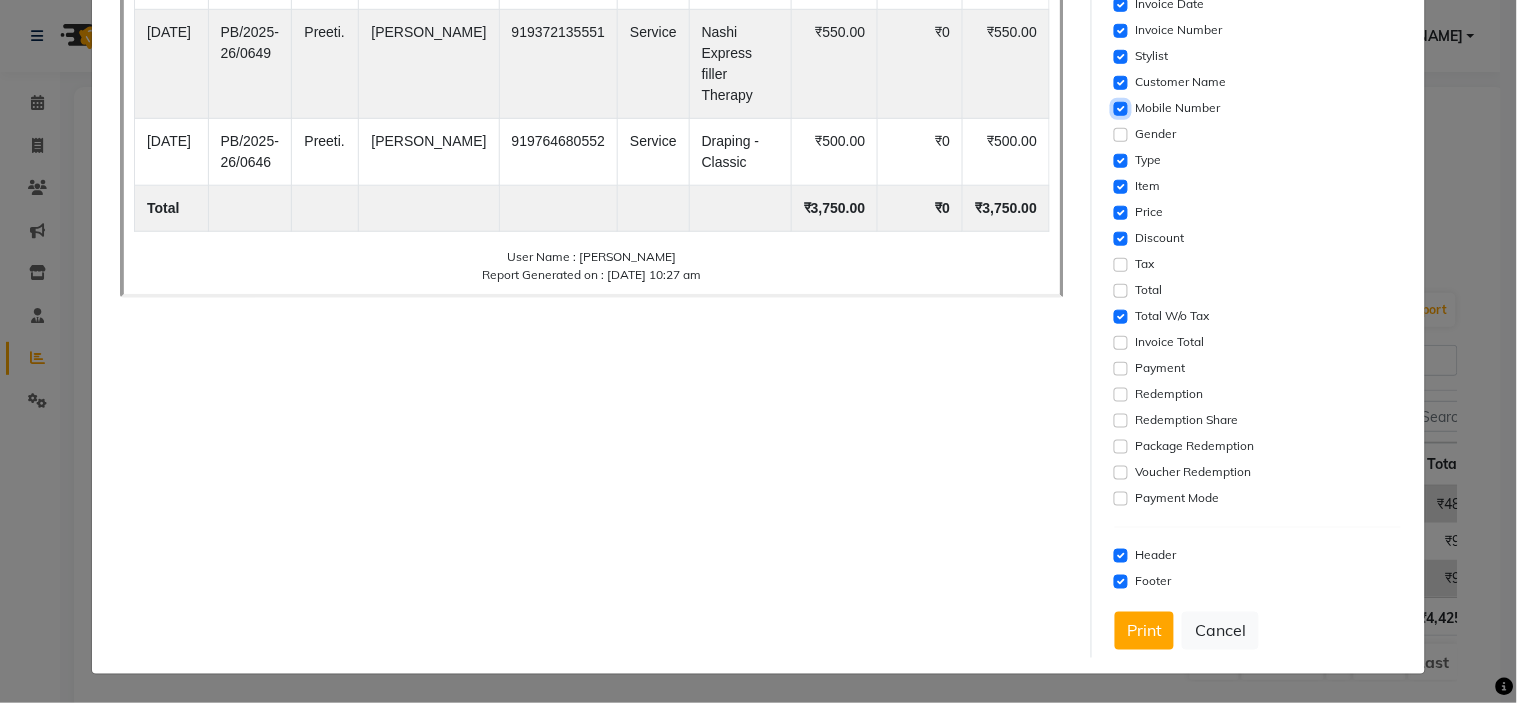 click 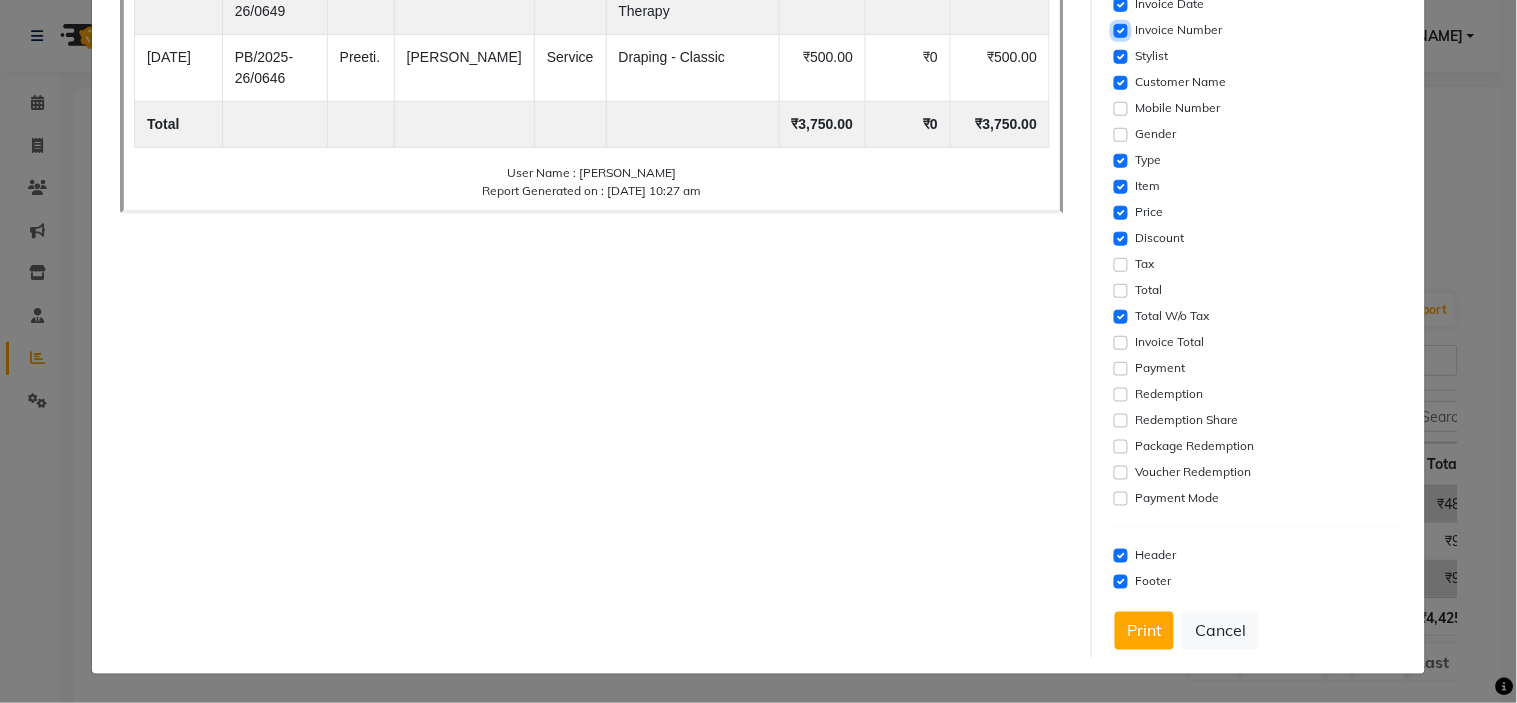 click 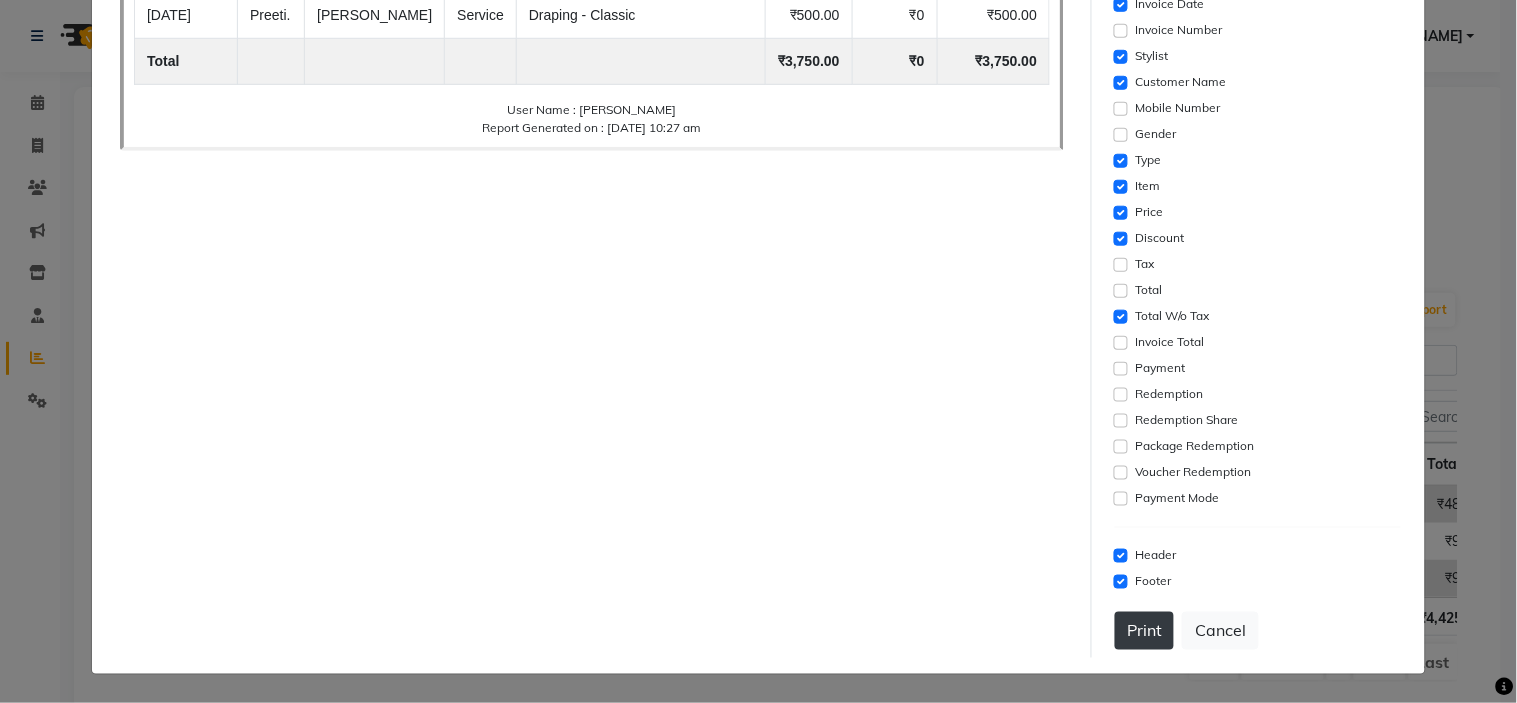 click on "Print" 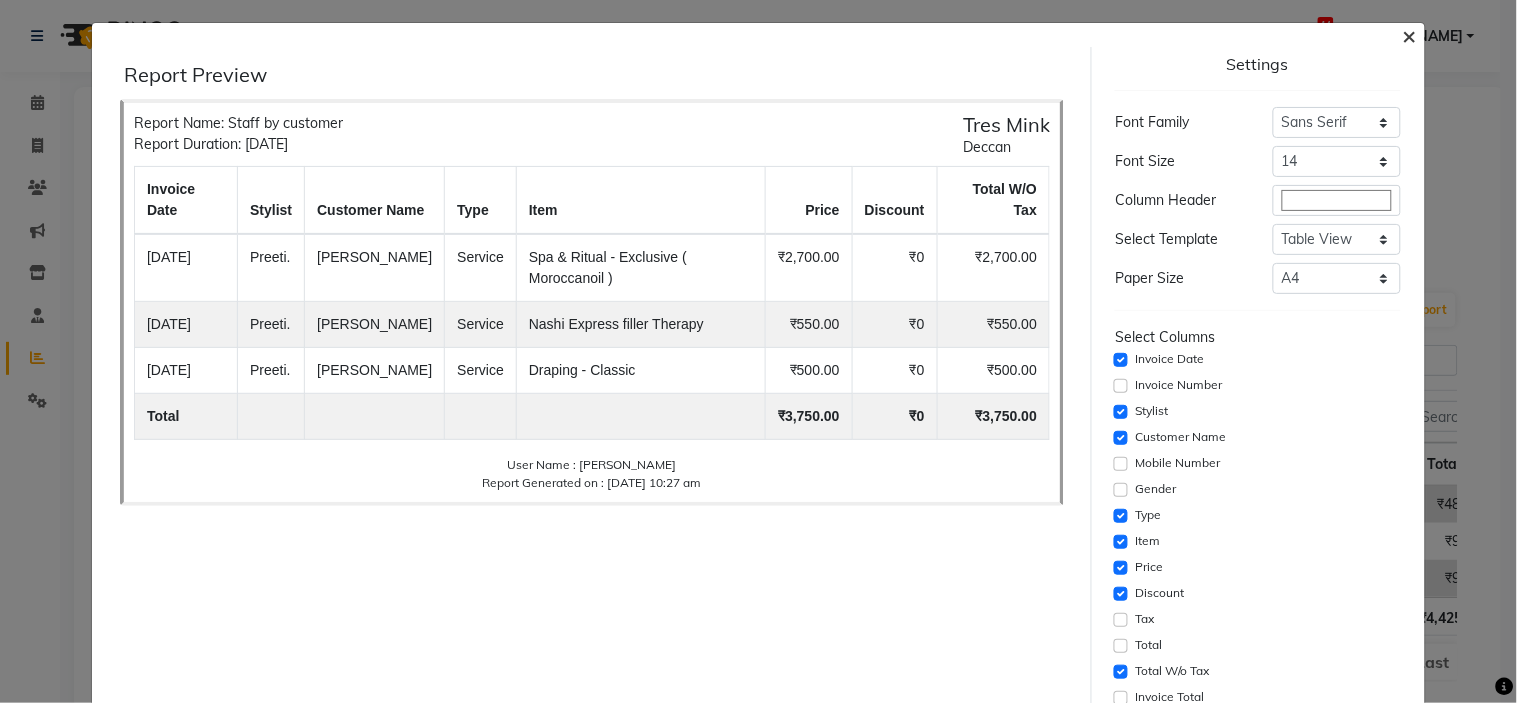 scroll, scrollTop: 0, scrollLeft: 0, axis: both 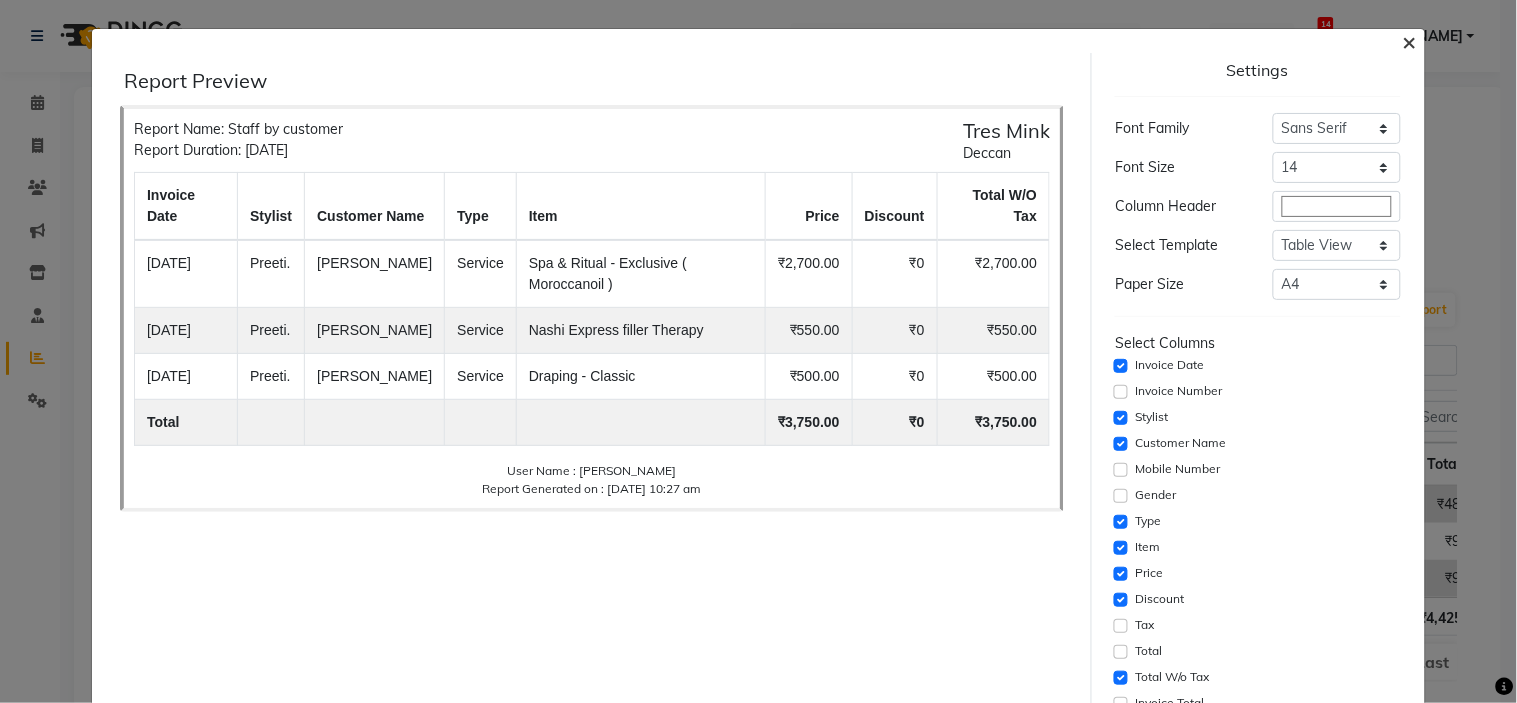 click on "×" 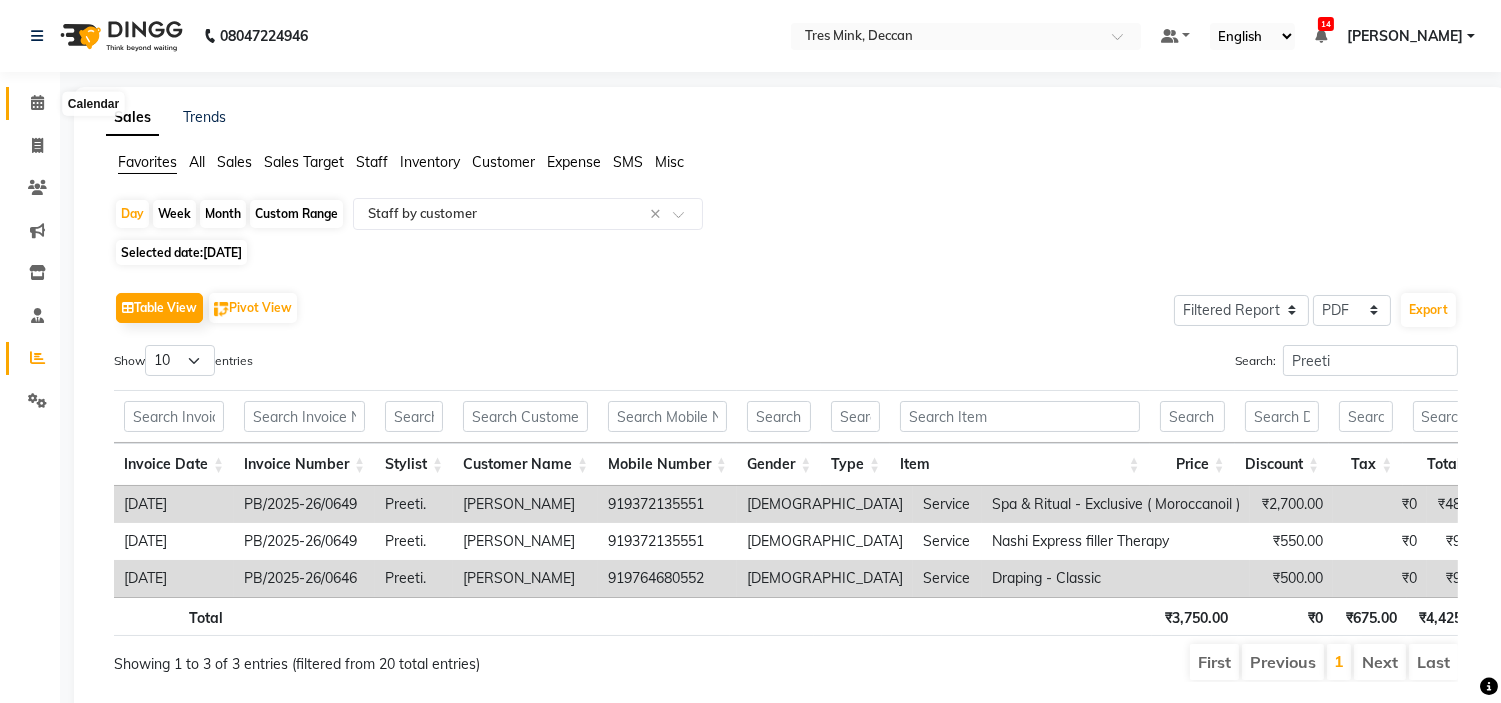 click 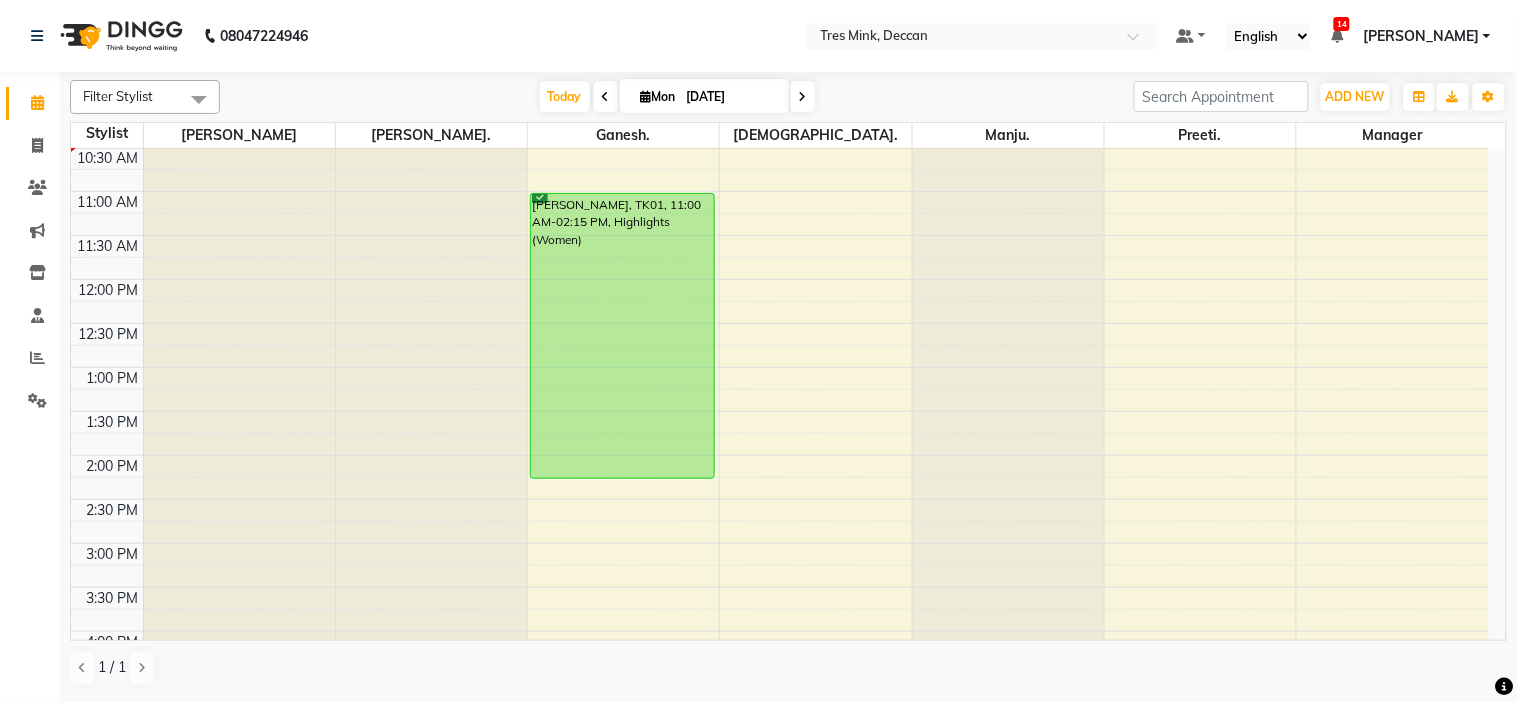 scroll, scrollTop: 222, scrollLeft: 0, axis: vertical 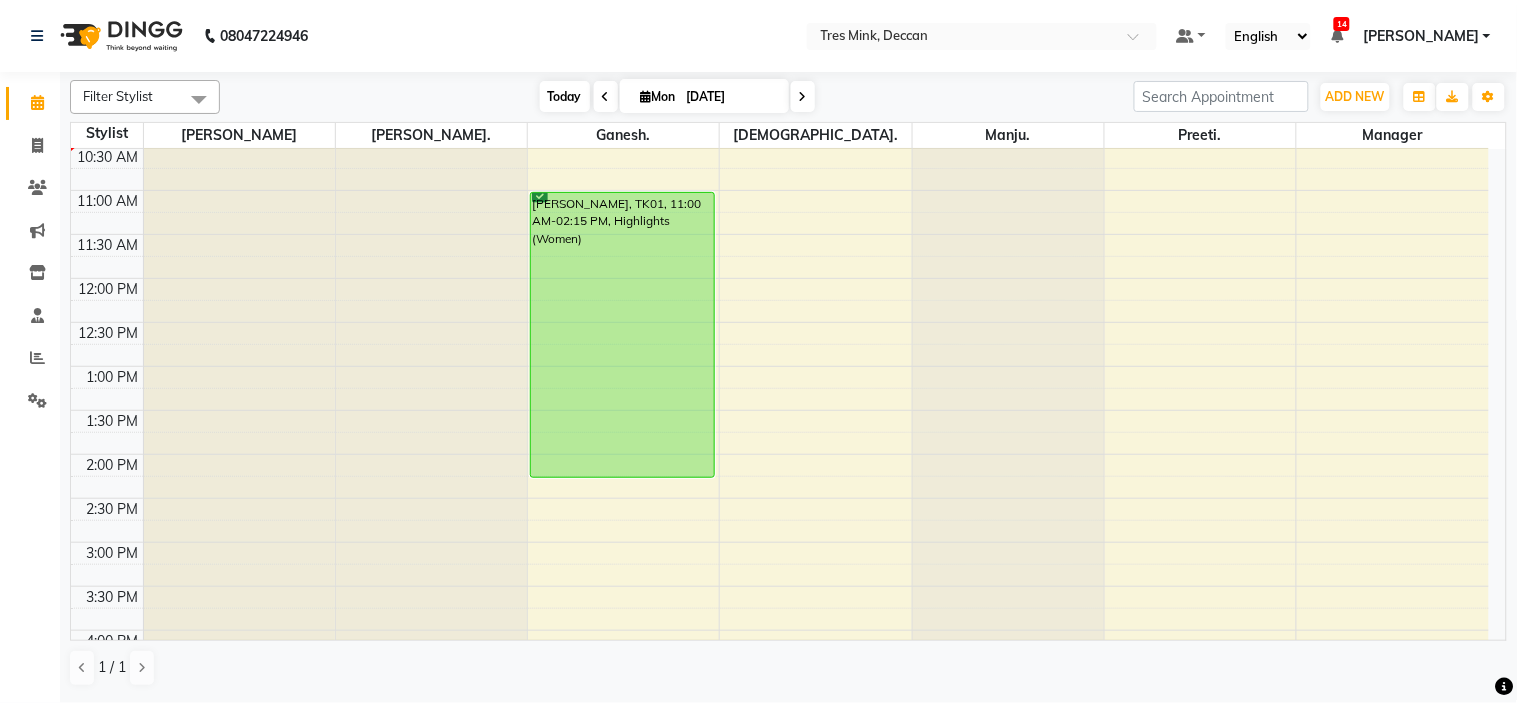 click on "Today" at bounding box center (565, 96) 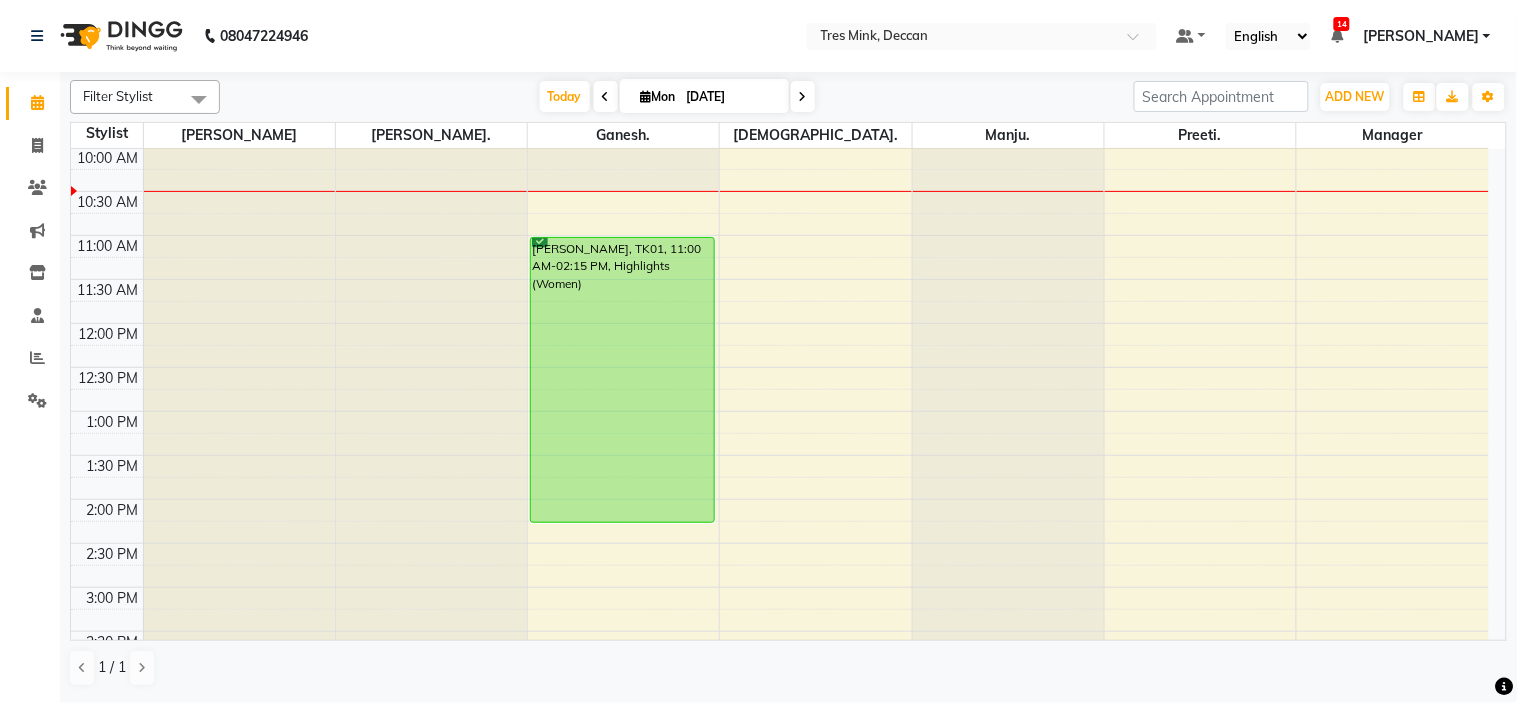 scroll, scrollTop: 0, scrollLeft: 0, axis: both 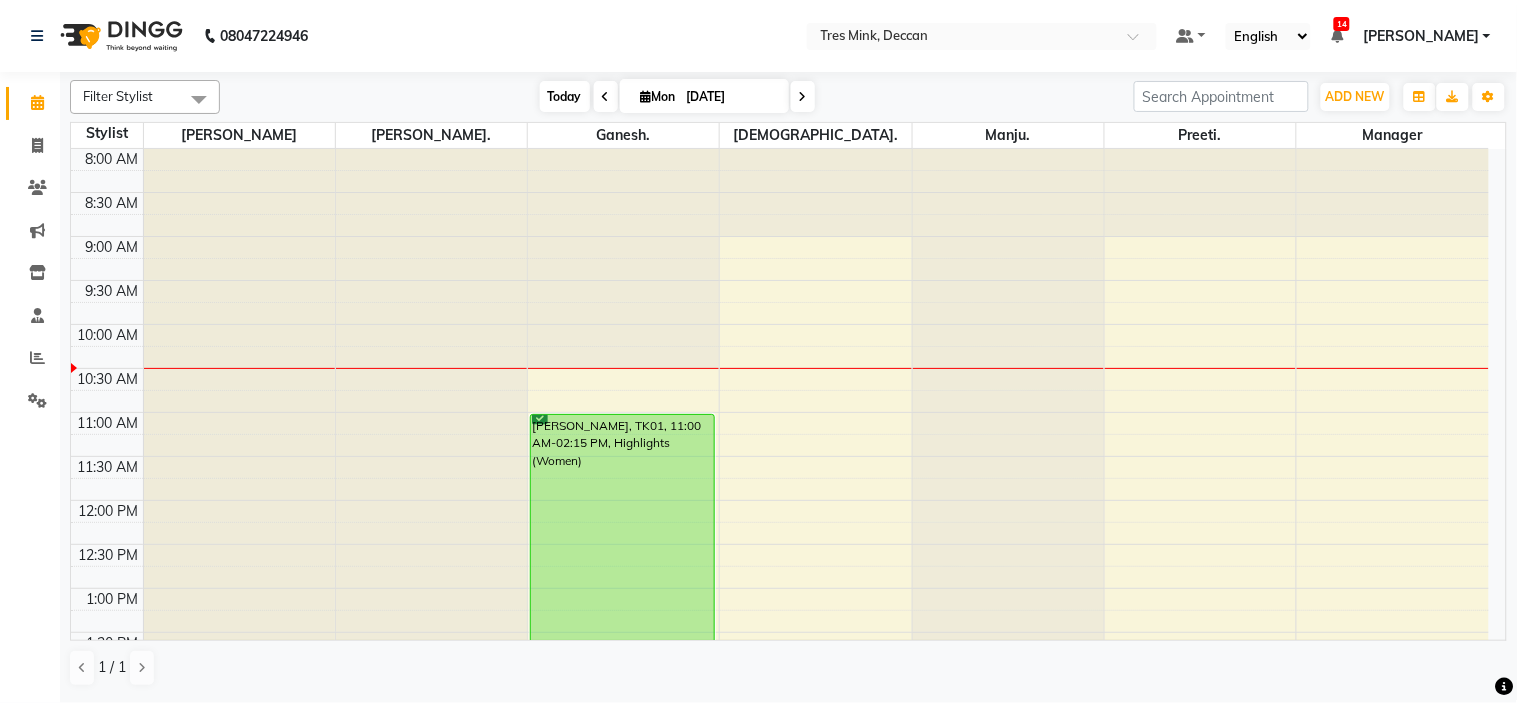 click on "Today" at bounding box center (565, 96) 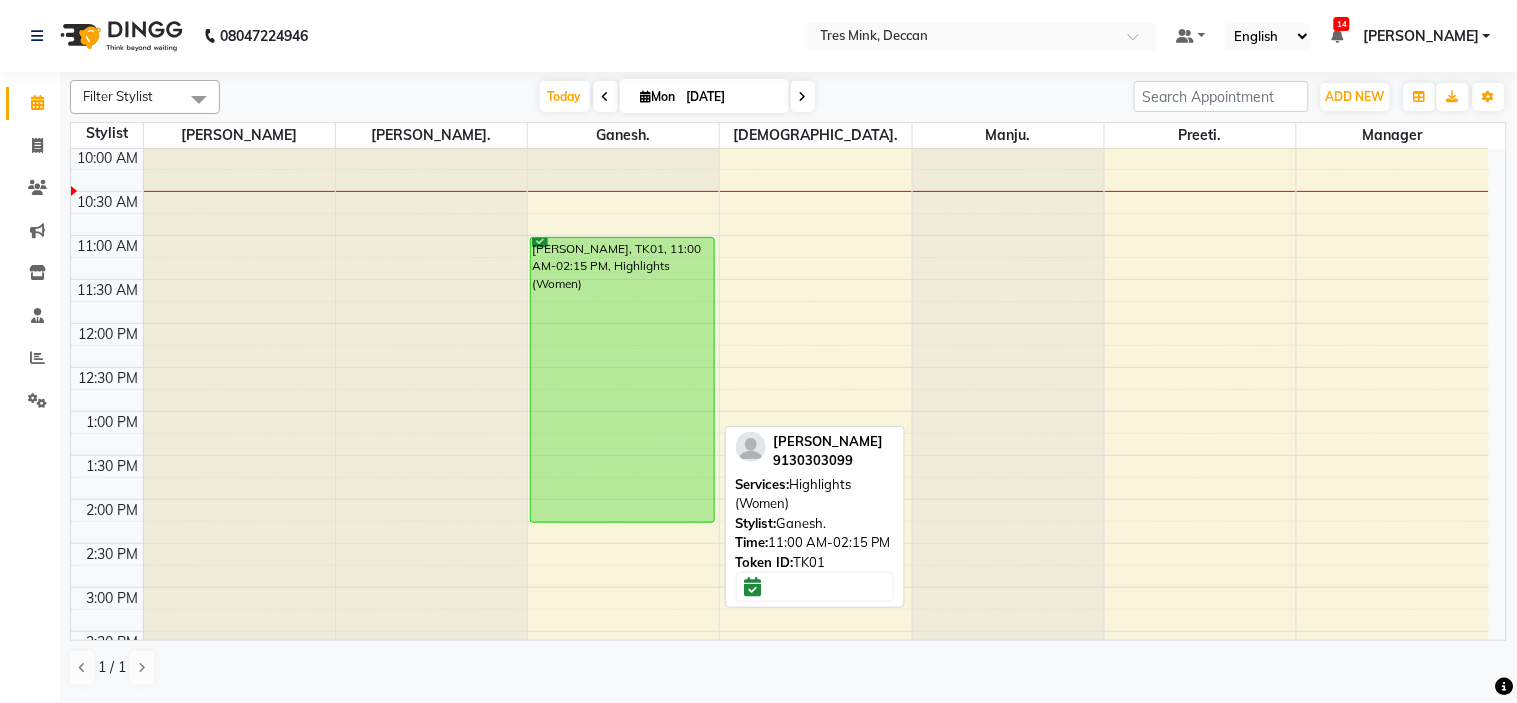 scroll, scrollTop: 400, scrollLeft: 0, axis: vertical 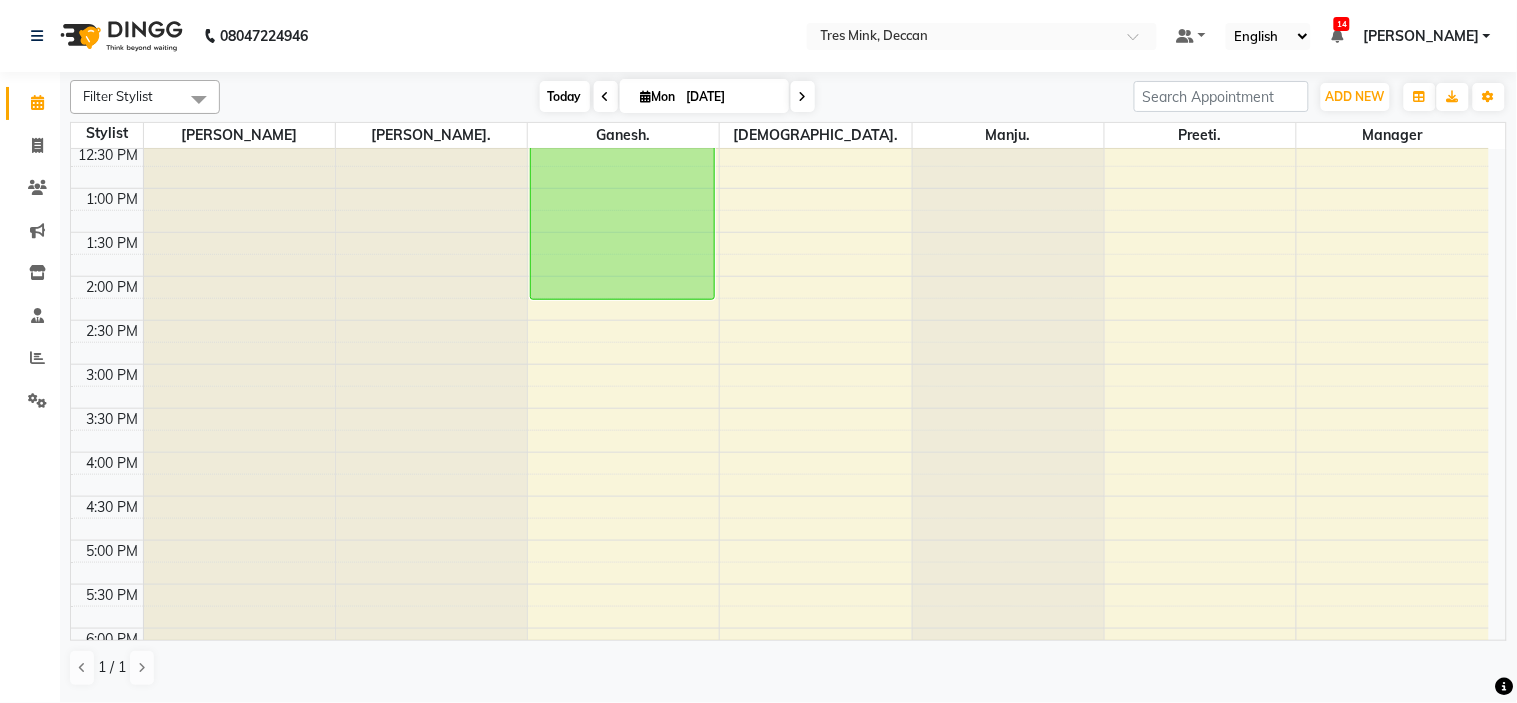 click on "Today" at bounding box center [565, 96] 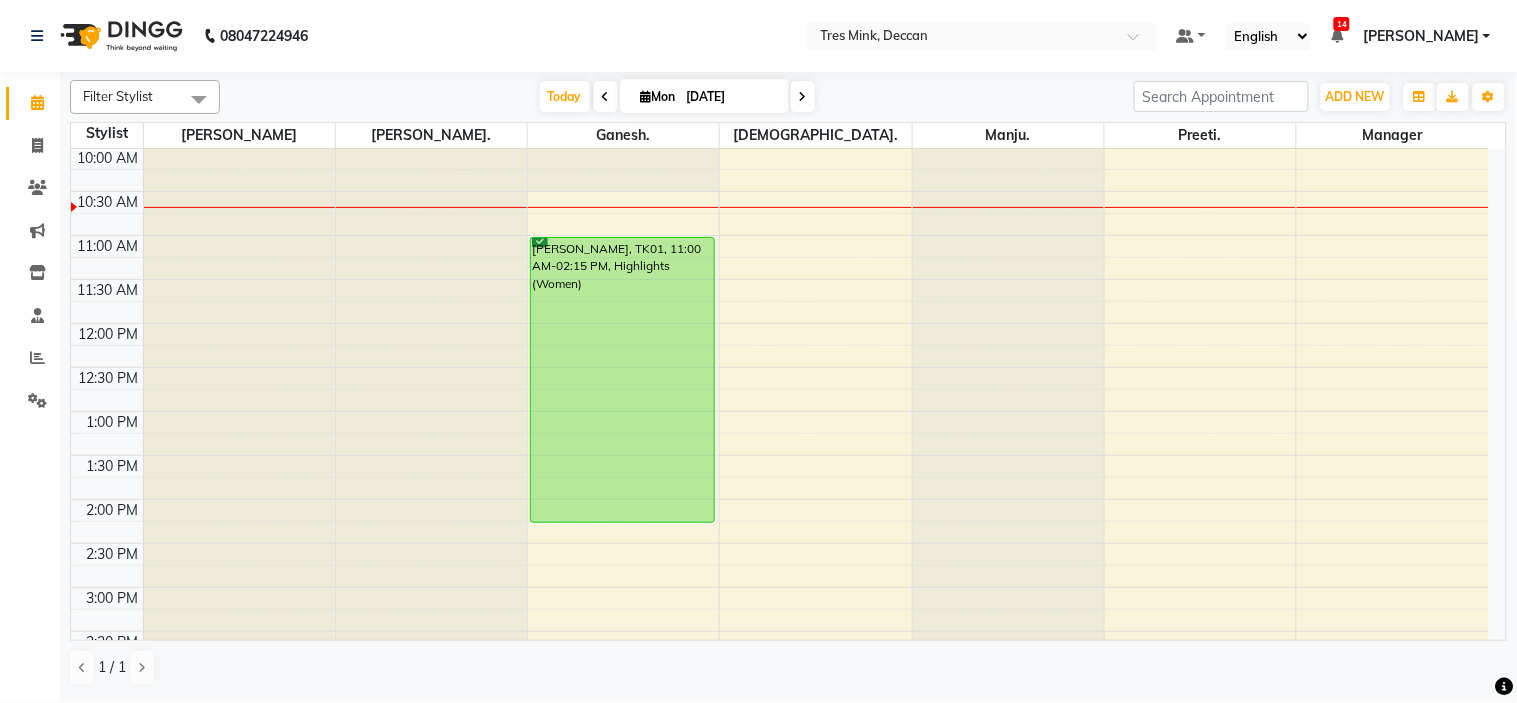 click on "Filter Stylist Select All Ganesh. Gunjan. Krishna. Manager Manju. Preeti. Revati Karandikar Today  Mon 14-07-2025 Toggle Dropdown Add Appointment Add Invoice Add Expense Add Attendance Add Client Add Transaction Toggle Dropdown Add Appointment Add Invoice Add Expense Add Attendance Add Client ADD NEW Toggle Dropdown Add Appointment Add Invoice Add Expense Add Attendance Add Client Add Transaction Filter Stylist Select All Ganesh. Gunjan. Krishna. Manager Manju. Preeti. Revati Karandikar Group By  Staff View   Room View  View as Vertical  Vertical - Week View  Horizontal  Horizontal - Week View  List  Toggle Dropdown Calendar Settings Manage Tags   Arrange Stylists   Reset Stylists  Full Screen Appointment Form Zoom 100% Staff/Room Display Count 7" at bounding box center [788, 97] 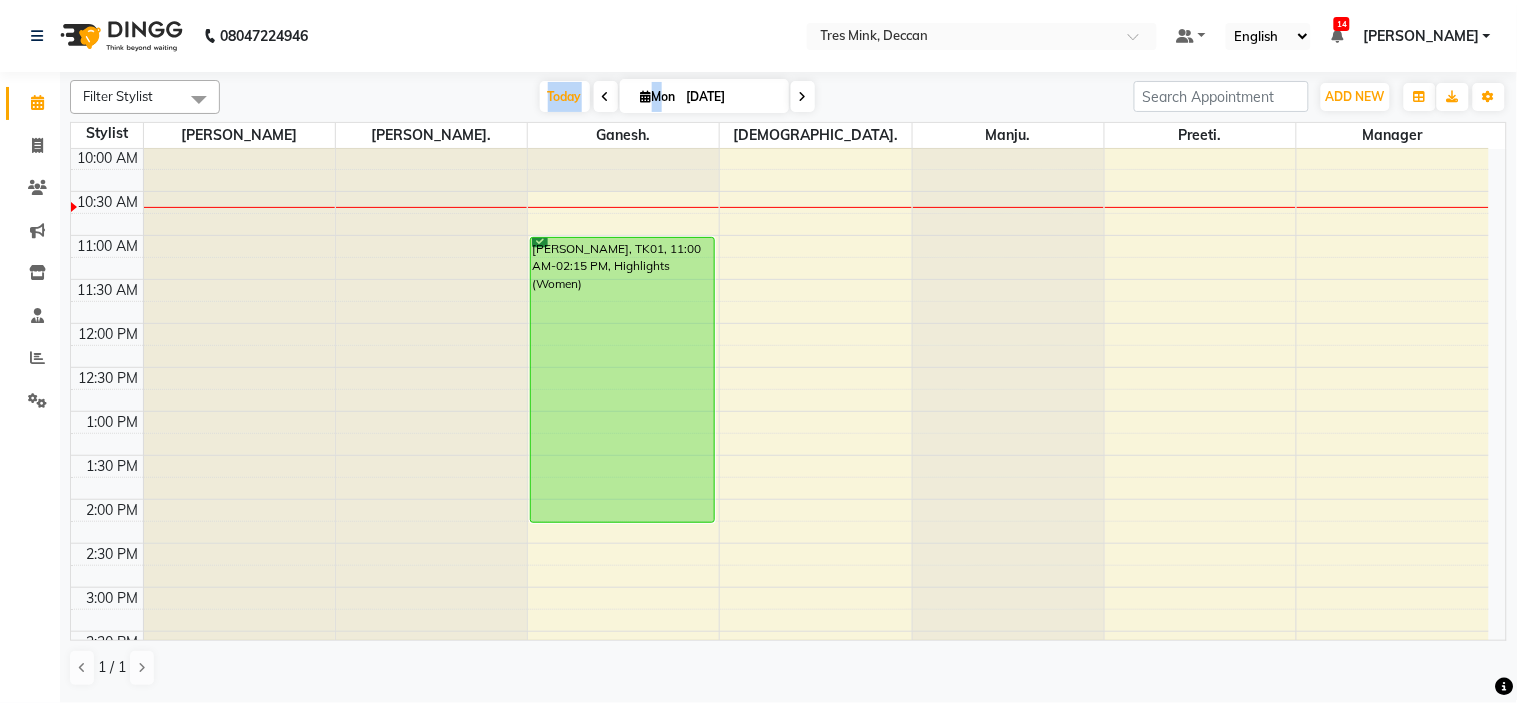 click on "Filter Stylist Select All Ganesh. Gunjan. Krishna. Manager Manju. Preeti. Revati Karandikar Today  Mon 14-07-2025 Toggle Dropdown Add Appointment Add Invoice Add Expense Add Attendance Add Client Add Transaction Toggle Dropdown Add Appointment Add Invoice Add Expense Add Attendance Add Client ADD NEW Toggle Dropdown Add Appointment Add Invoice Add Expense Add Attendance Add Client Add Transaction Filter Stylist Select All Ganesh. Gunjan. Krishna. Manager Manju. Preeti. Revati Karandikar Group By  Staff View   Room View  View as Vertical  Vertical - Week View  Horizontal  Horizontal - Week View  List  Toggle Dropdown Calendar Settings Manage Tags   Arrange Stylists   Reset Stylists  Full Screen Appointment Form Zoom 100% Staff/Room Display Count 7 Stylist Revati Karandikar Gunjan. Ganesh. Krishna. Manju. Preeti. Manager 8:00 AM 8:30 AM 9:00 AM 9:30 AM 10:00 AM 10:30 AM 11:00 AM 11:30 AM 12:00 PM 12:30 PM 1:00 PM 1:30 PM 2:00 PM 2:30 PM 3:00 PM 3:30 PM 4:00 PM 4:30 PM 5:00 PM 5:30 PM 6:00 PM 6:30 PM 7:00 PM" 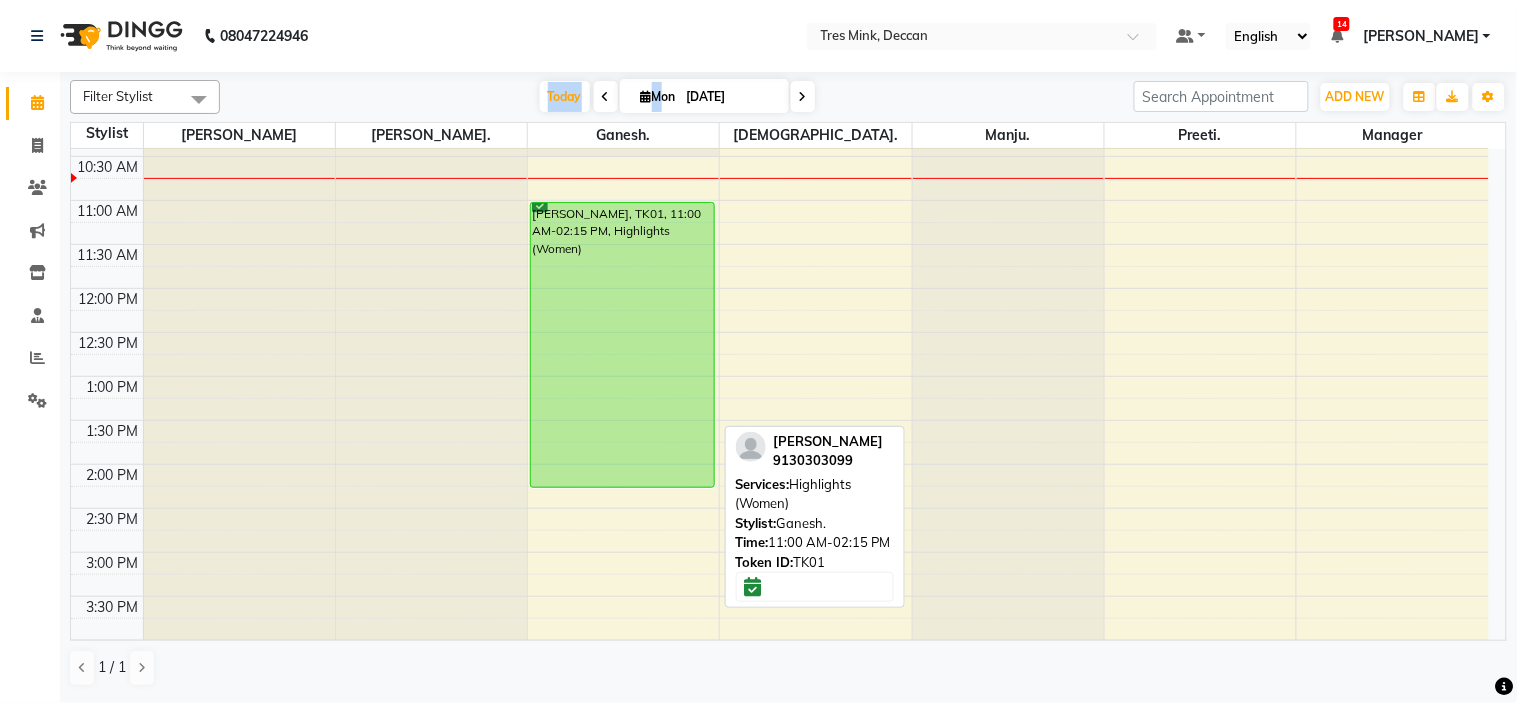 scroll, scrollTop: 0, scrollLeft: 0, axis: both 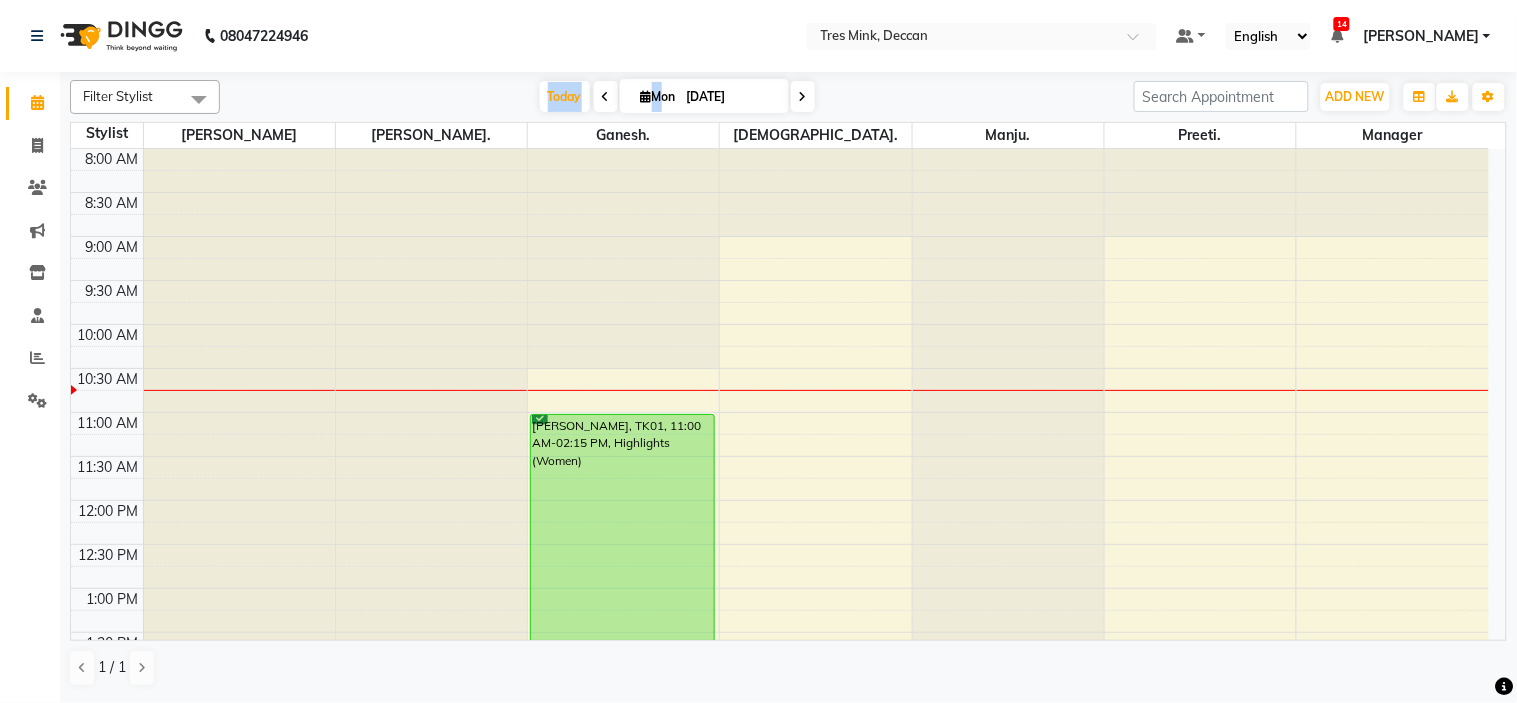 click at bounding box center (606, 97) 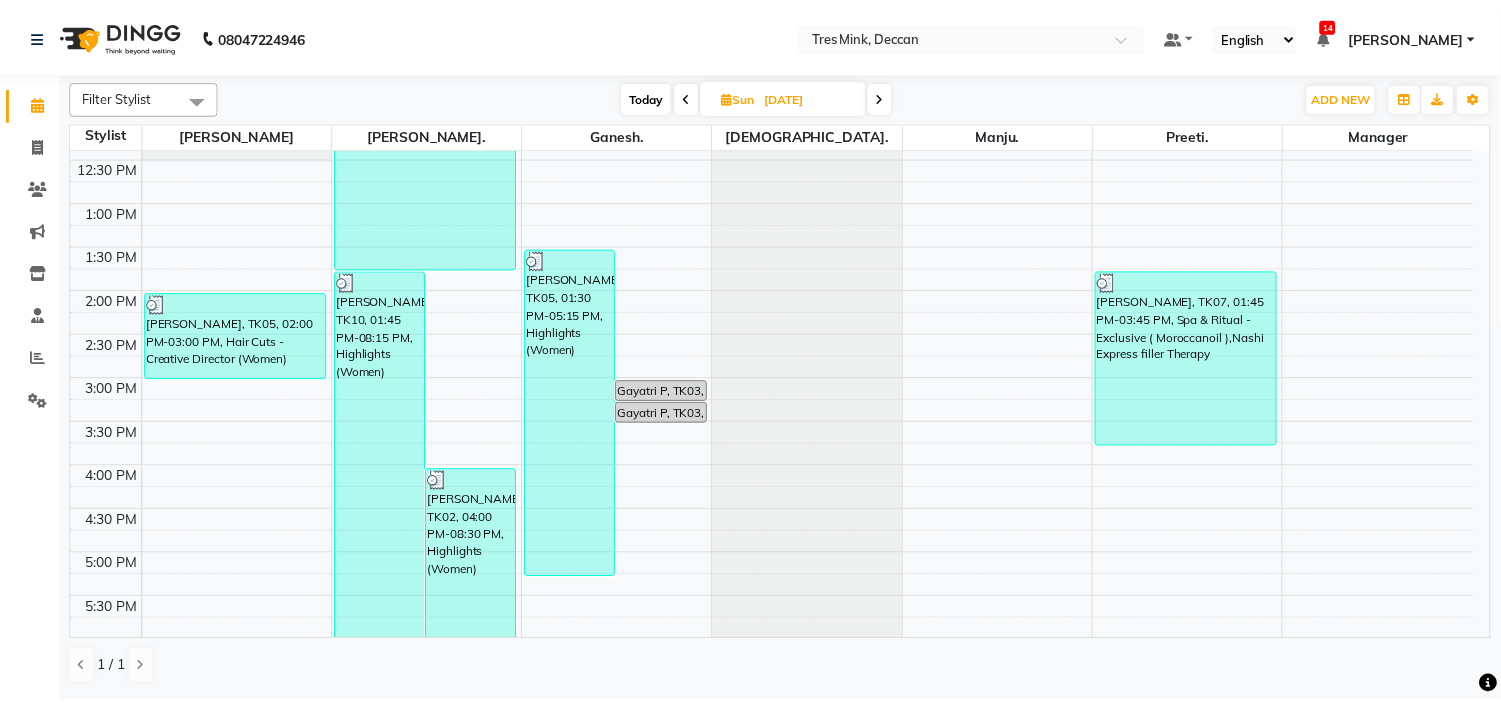 scroll, scrollTop: 323, scrollLeft: 0, axis: vertical 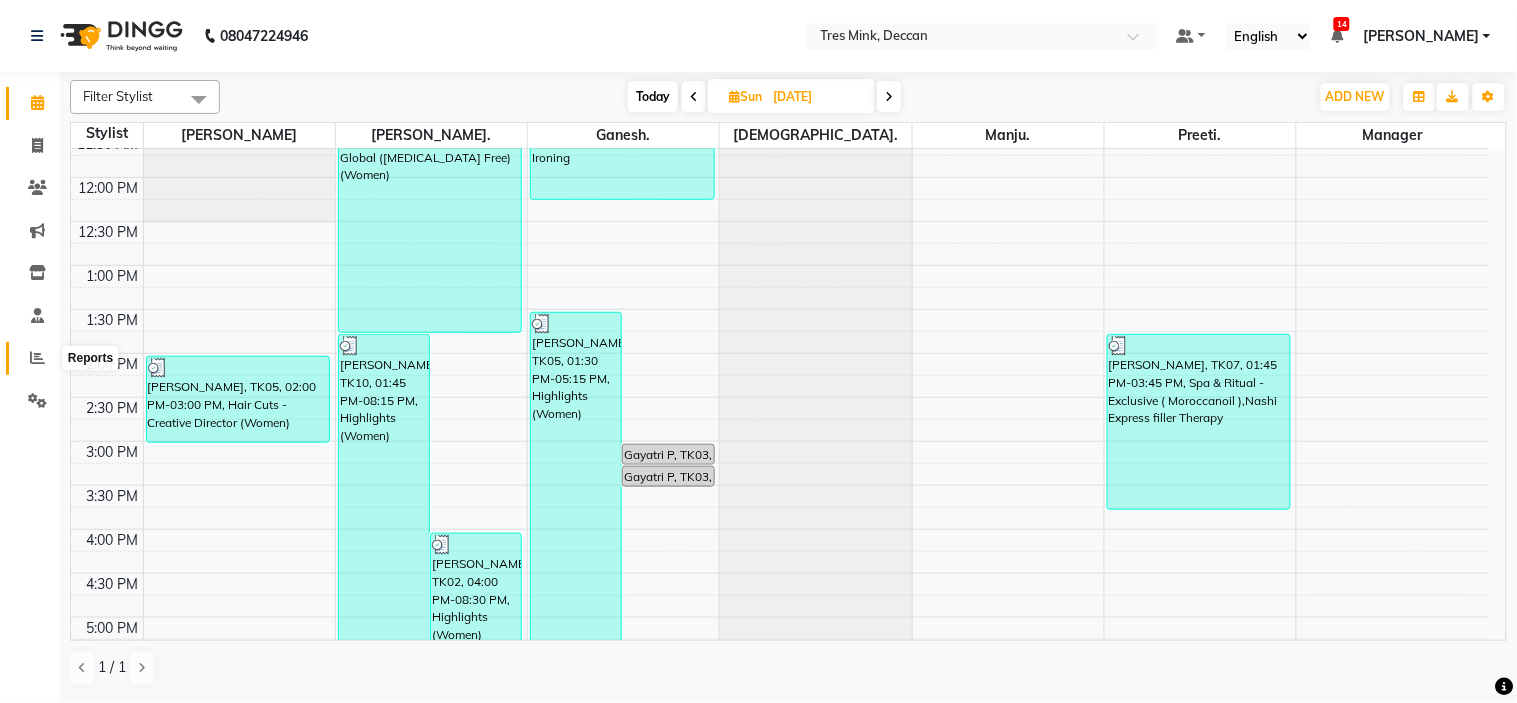 click 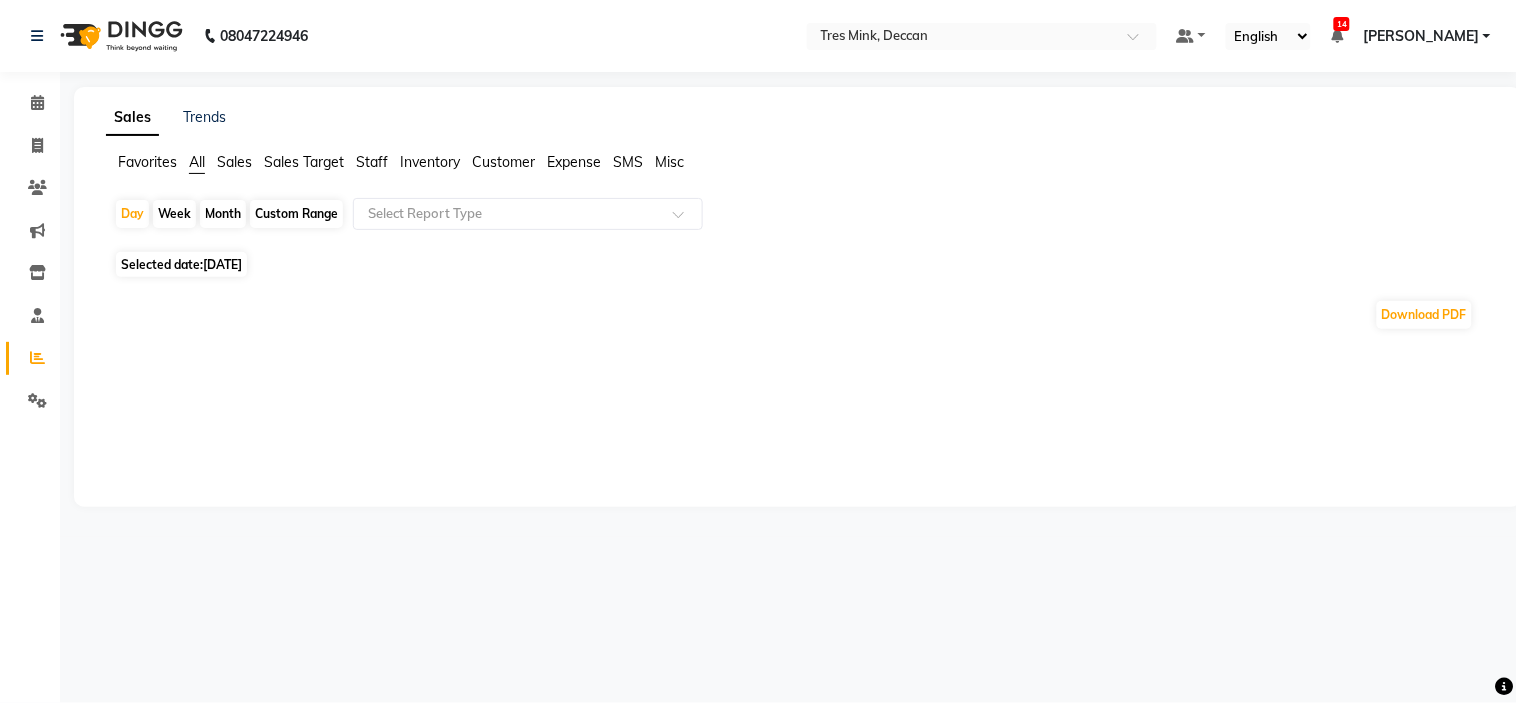 click on "Month" 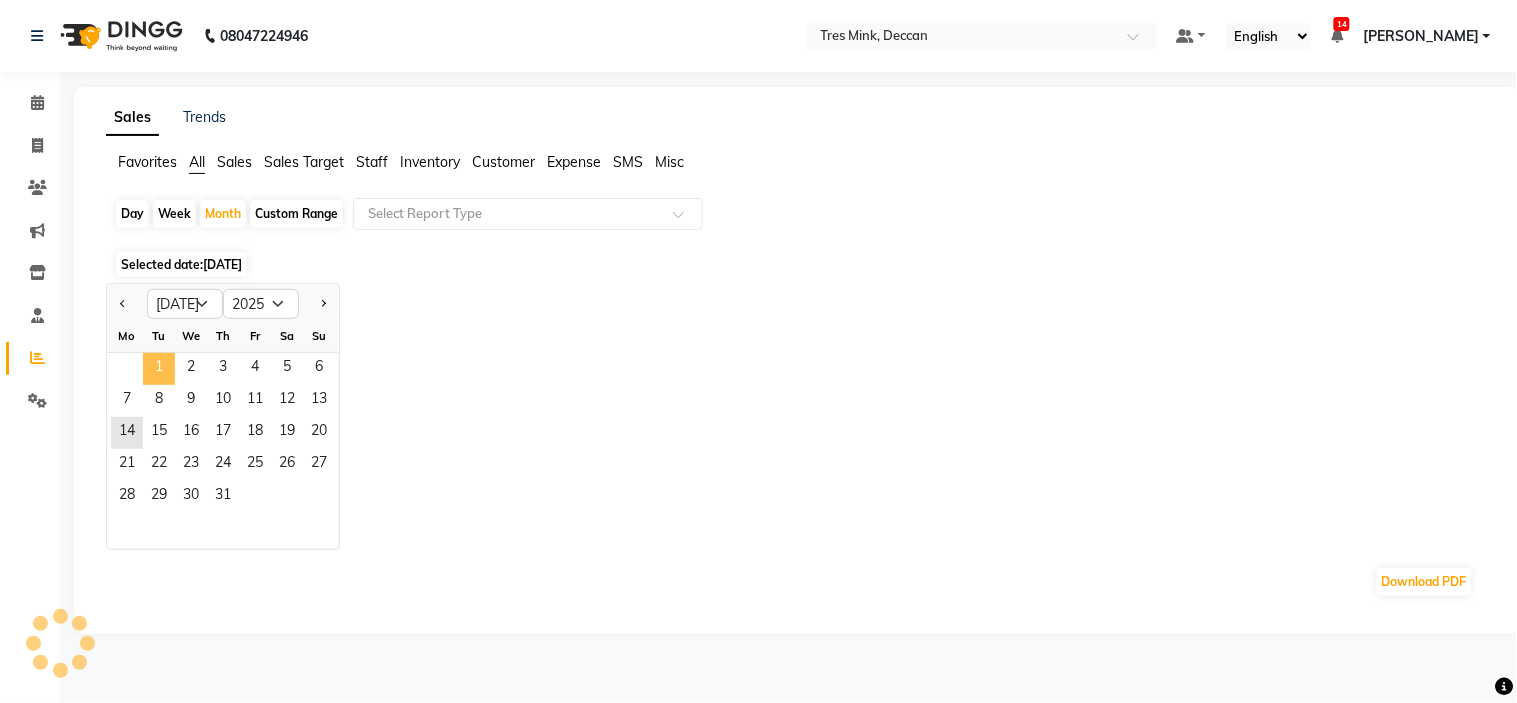 click on "1" 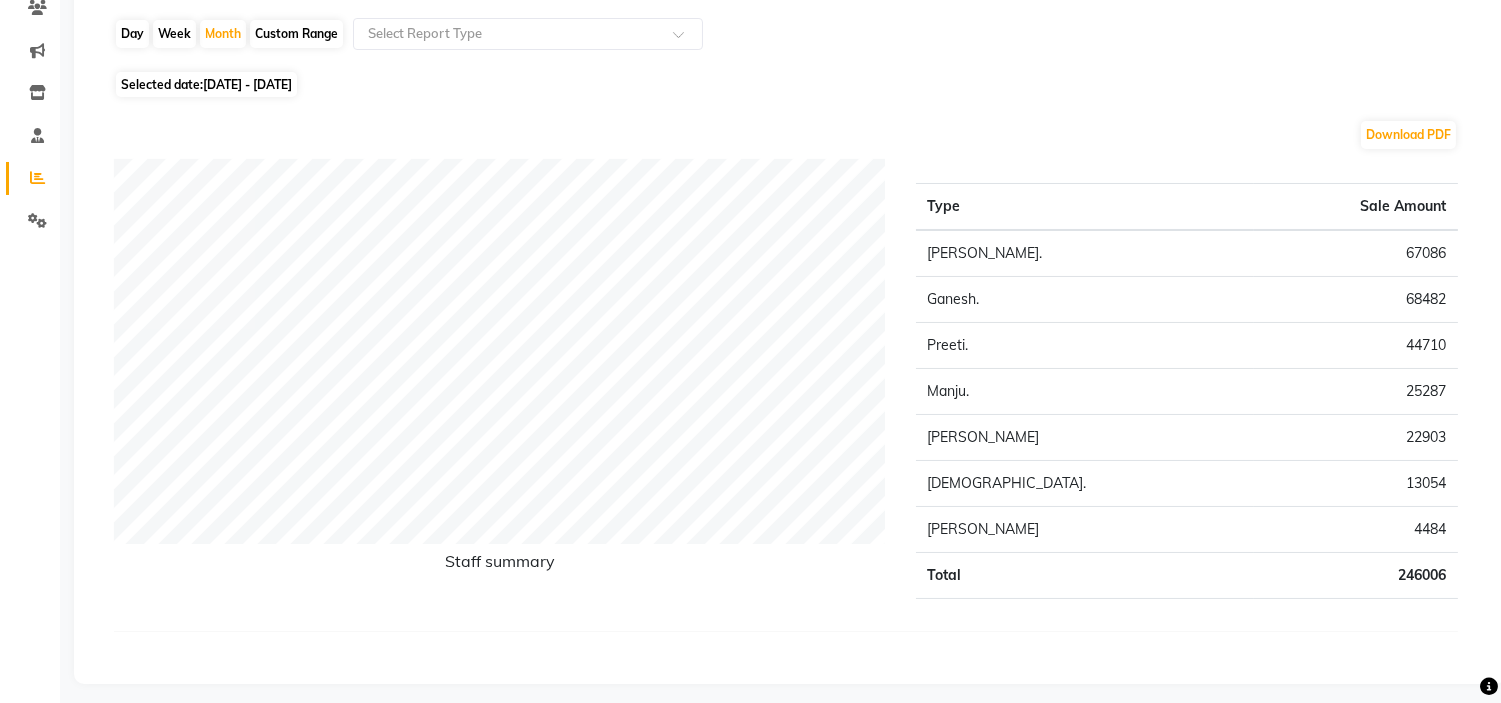 scroll, scrollTop: 191, scrollLeft: 0, axis: vertical 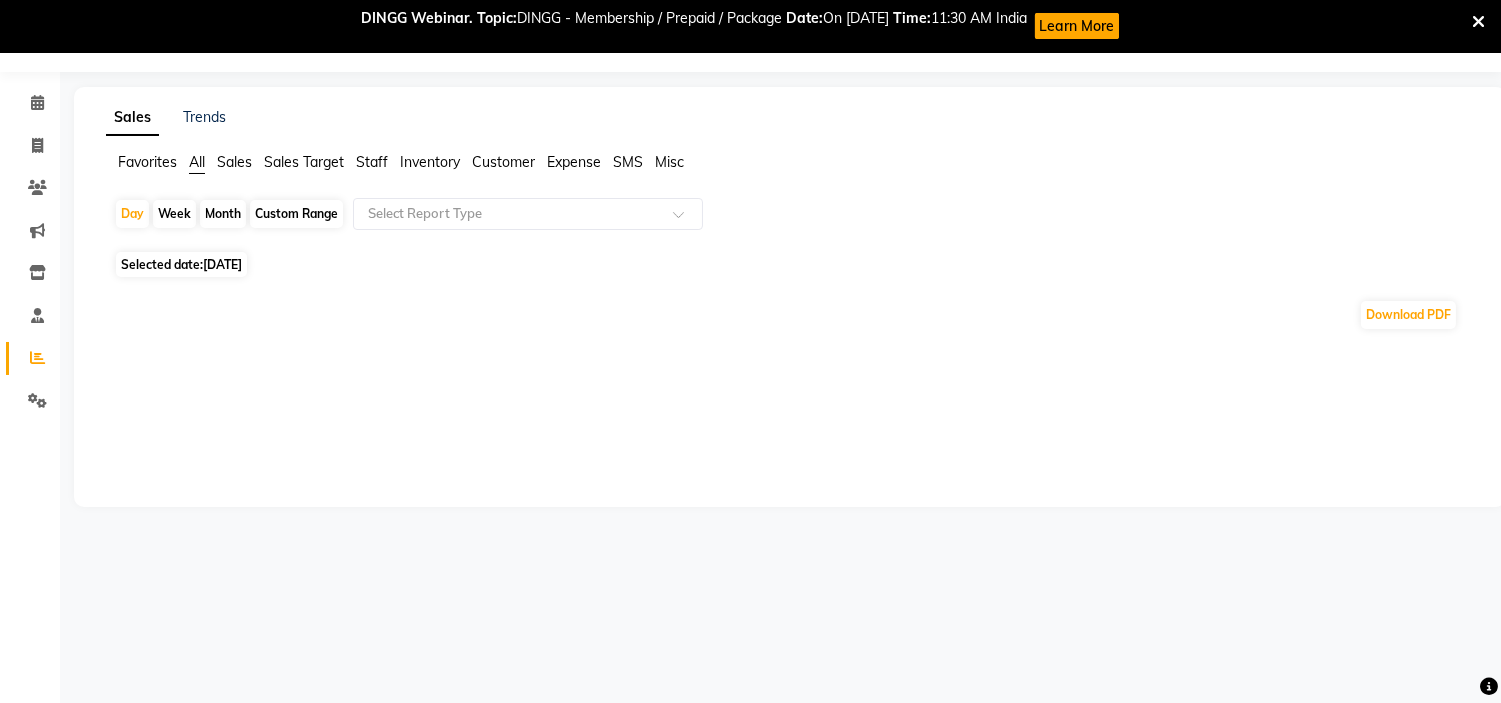 click at bounding box center [1478, 22] 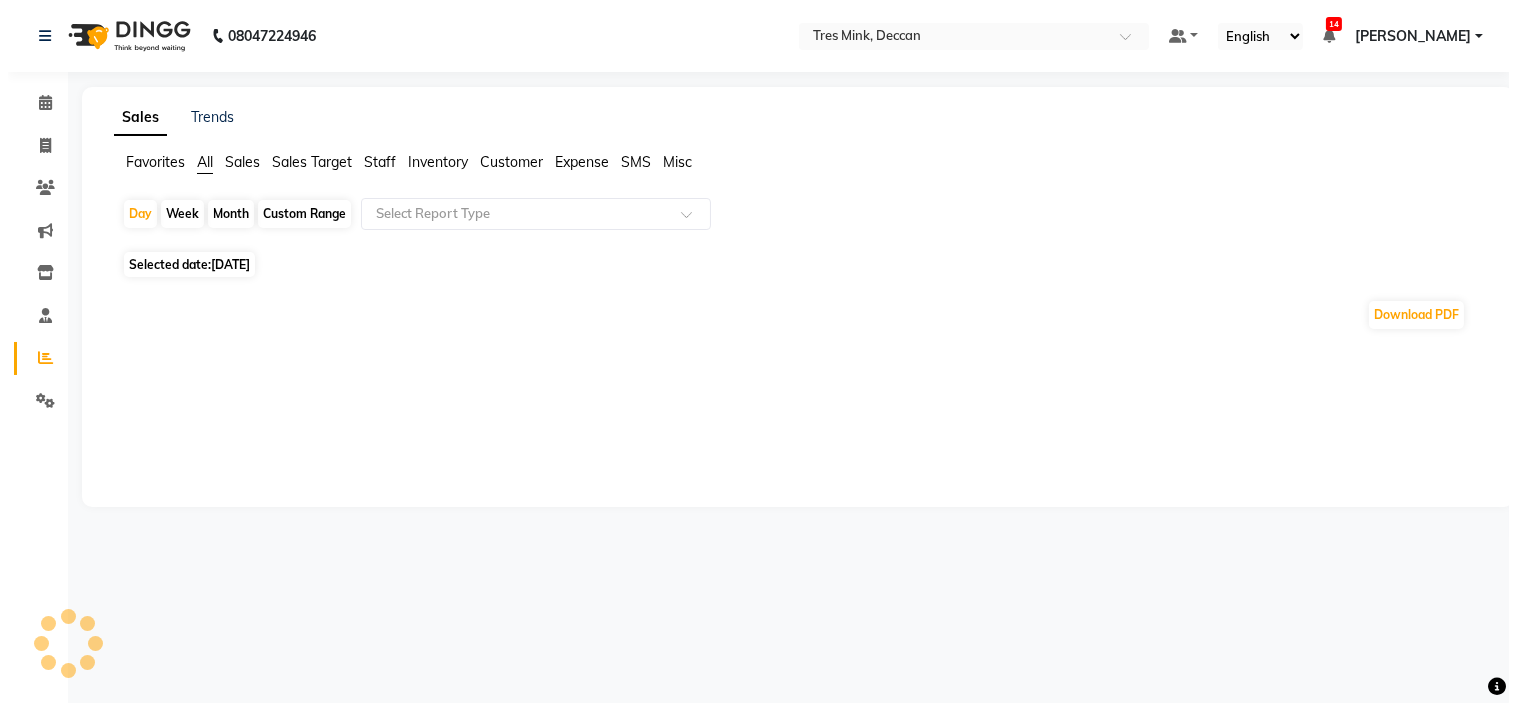 scroll, scrollTop: 0, scrollLeft: 0, axis: both 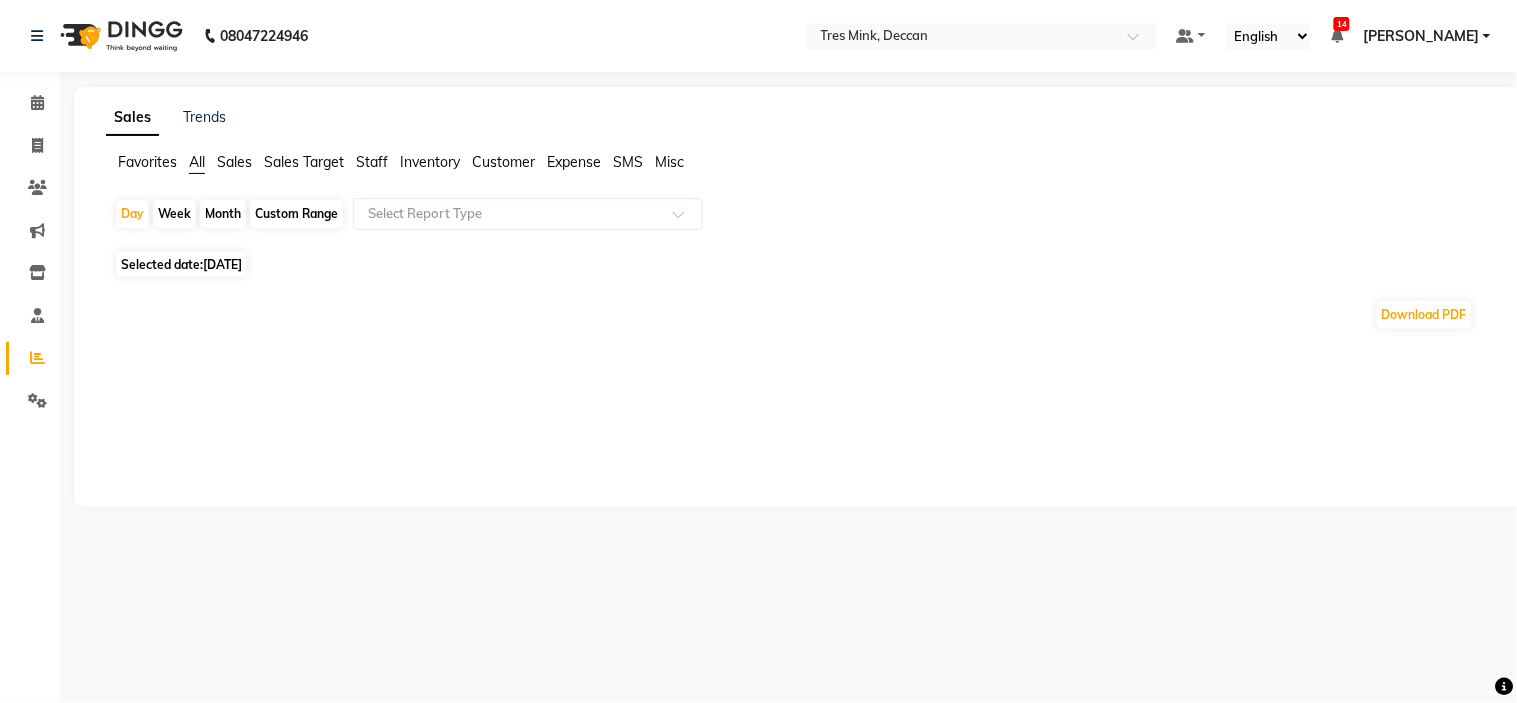 click on "Day   Week   Month   Custom Range  Select Report Type" 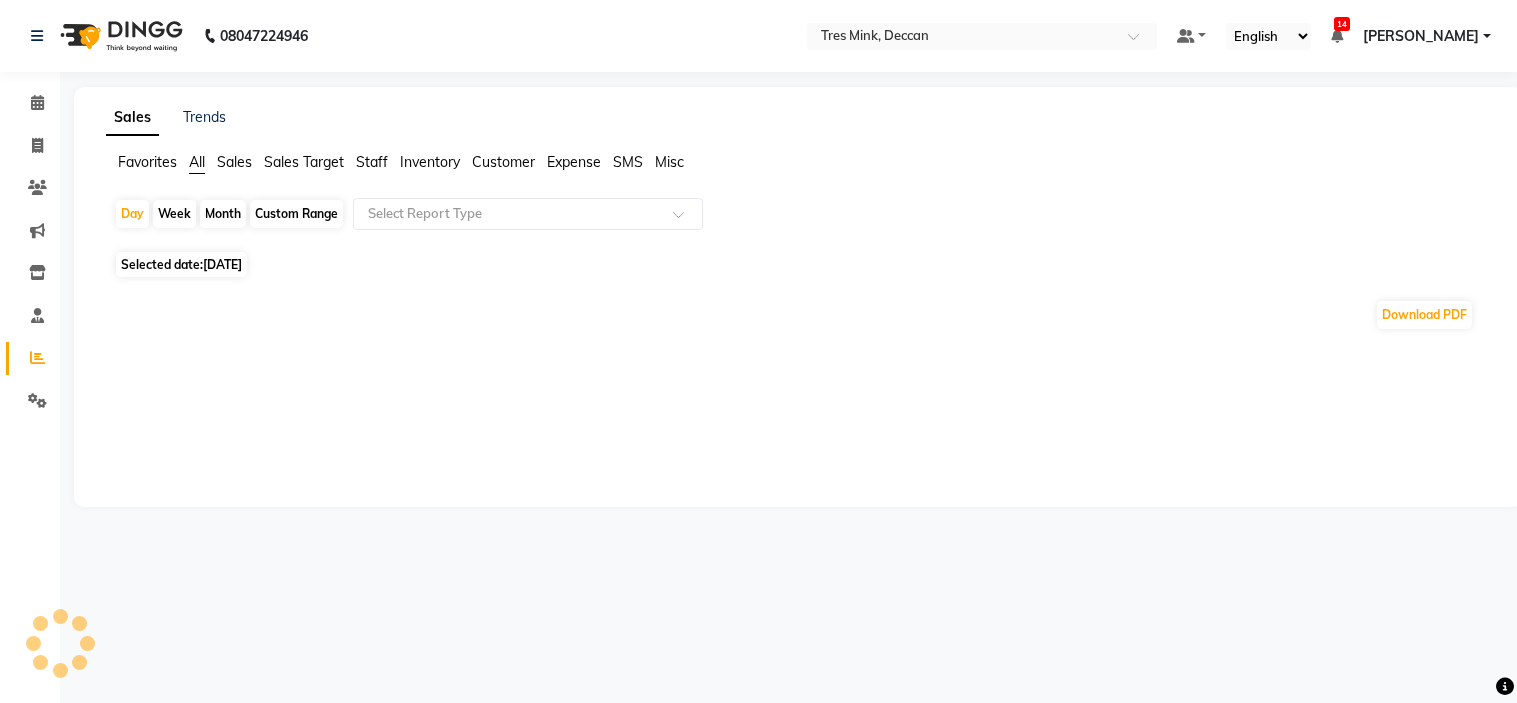 scroll, scrollTop: 0, scrollLeft: 0, axis: both 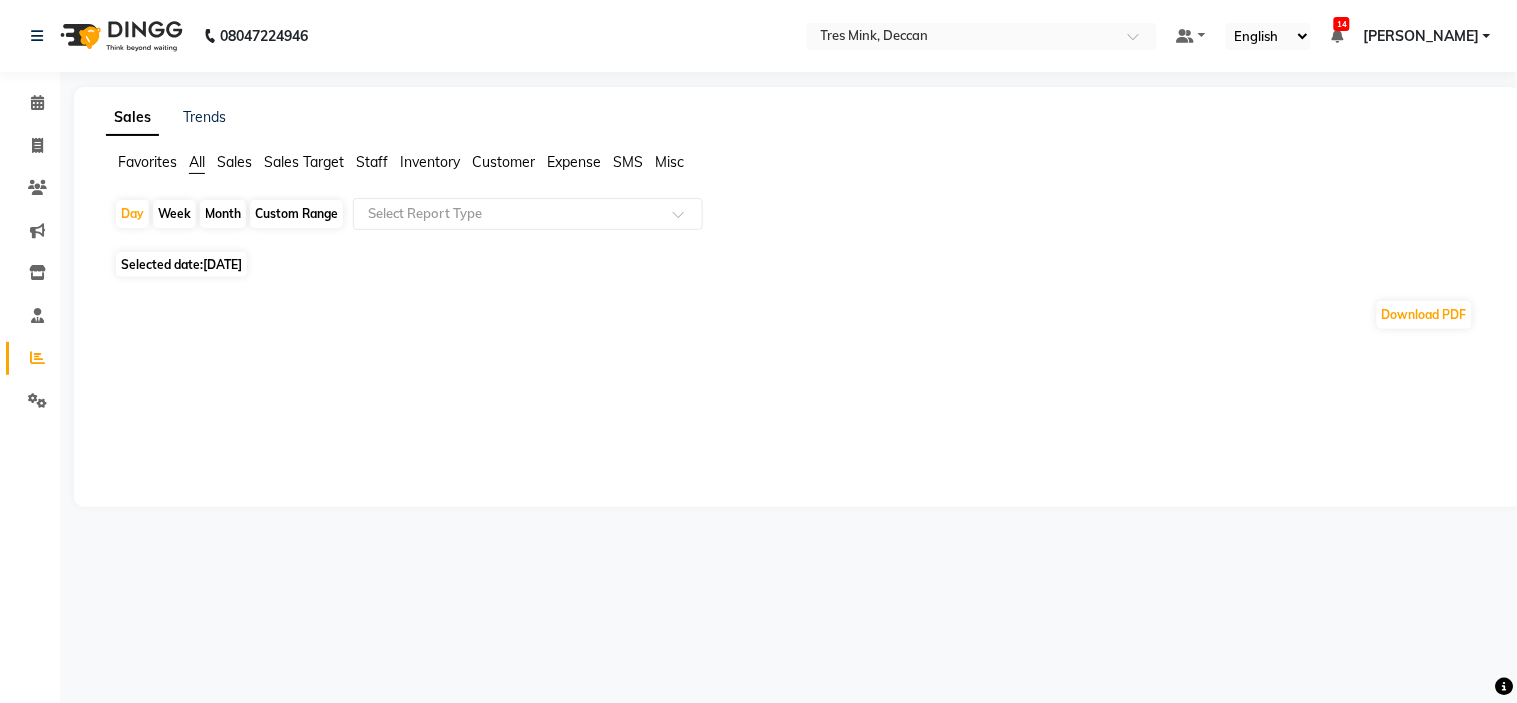 click on "Selected date:  14-07-2025" 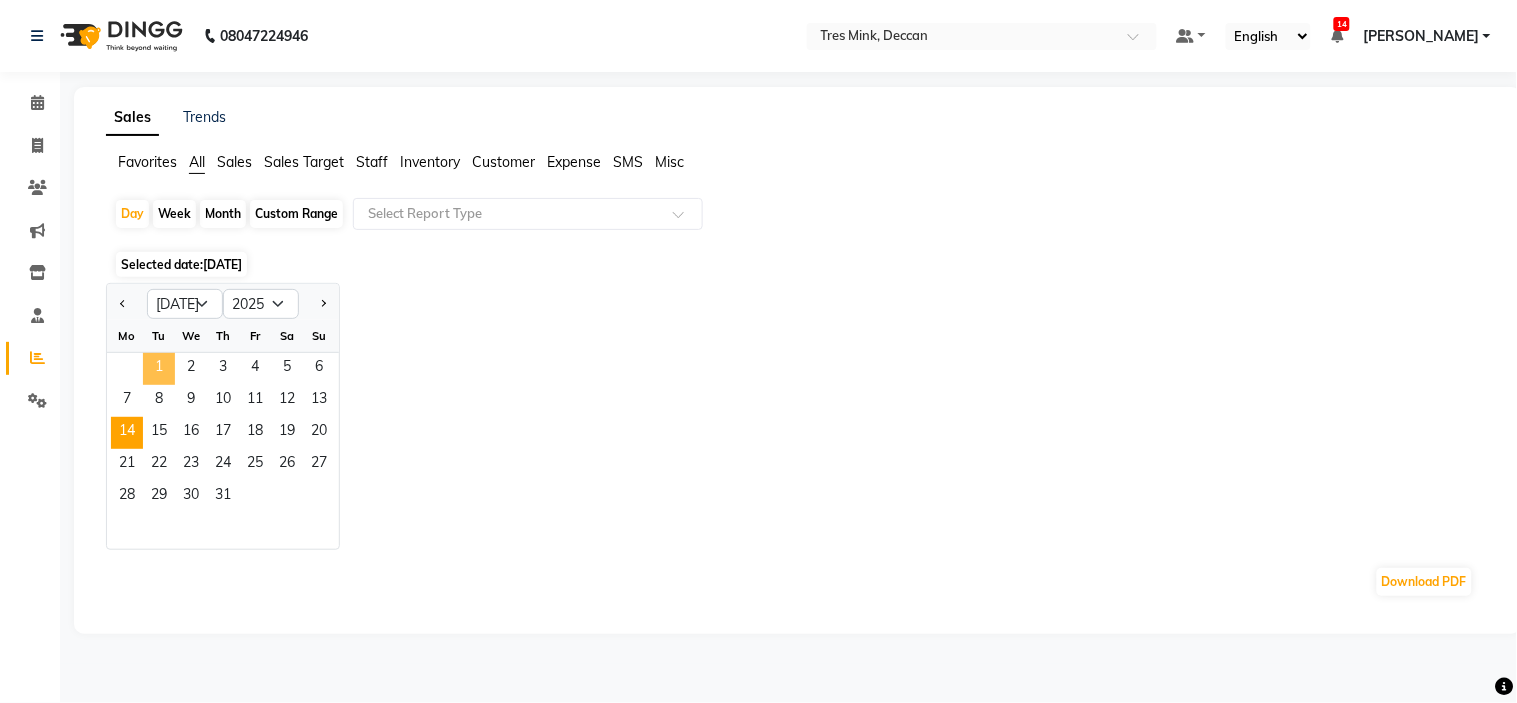 click on "1" 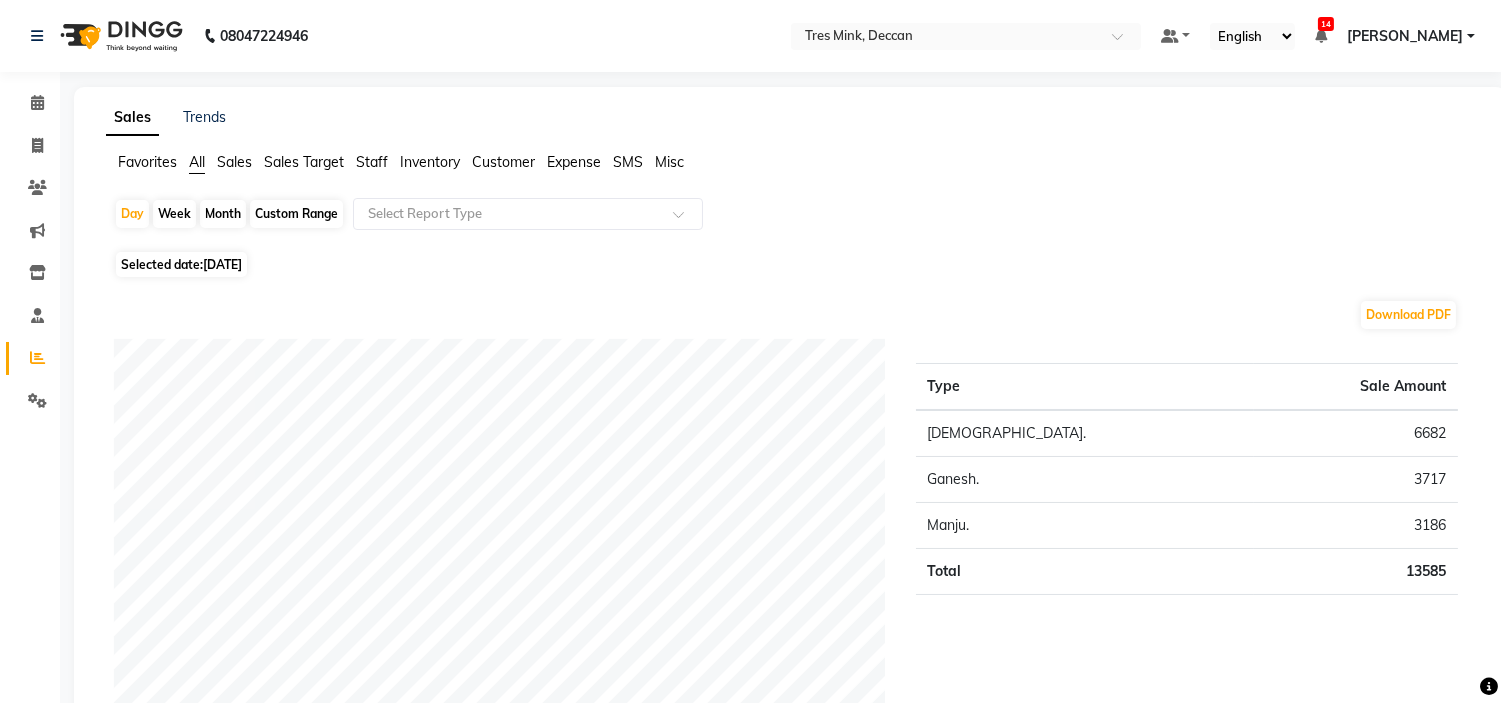click on "Month" 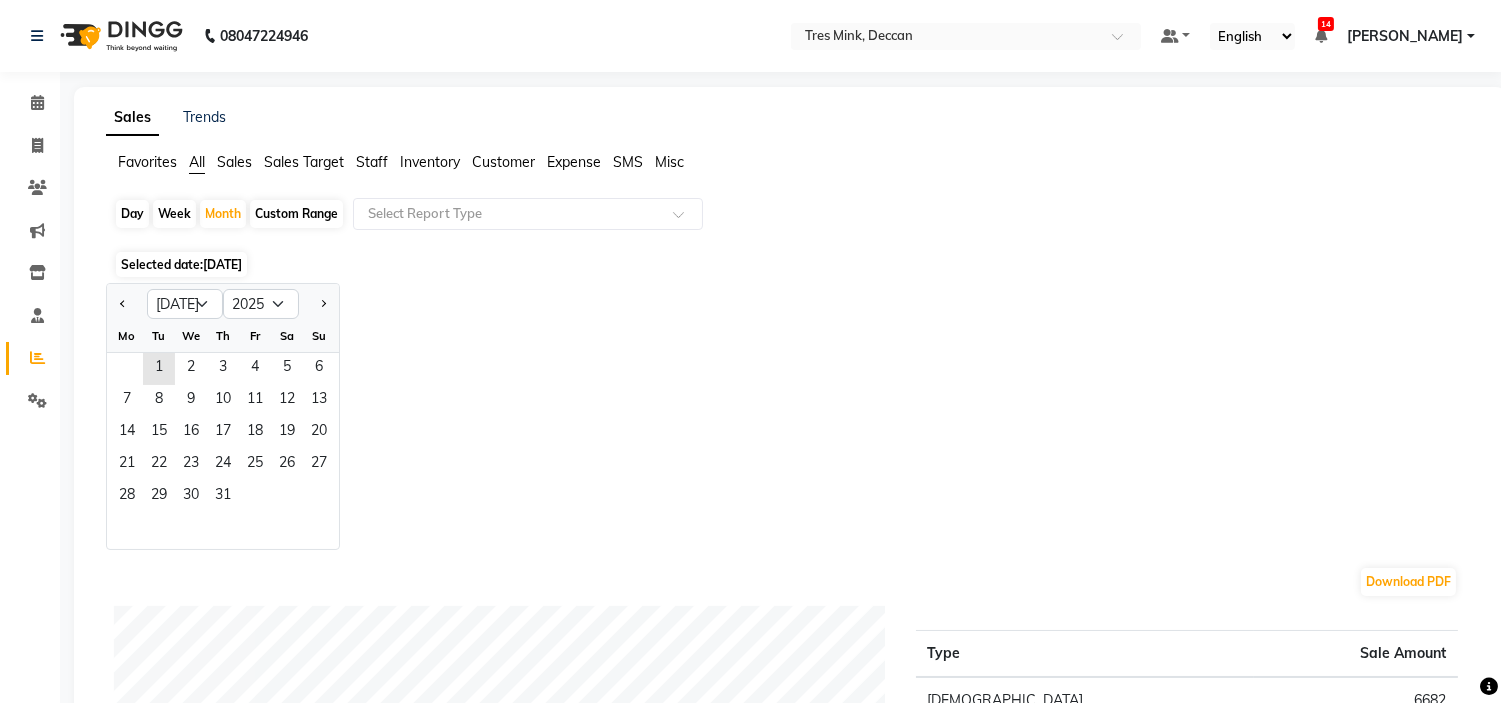click on "01-07-2025" 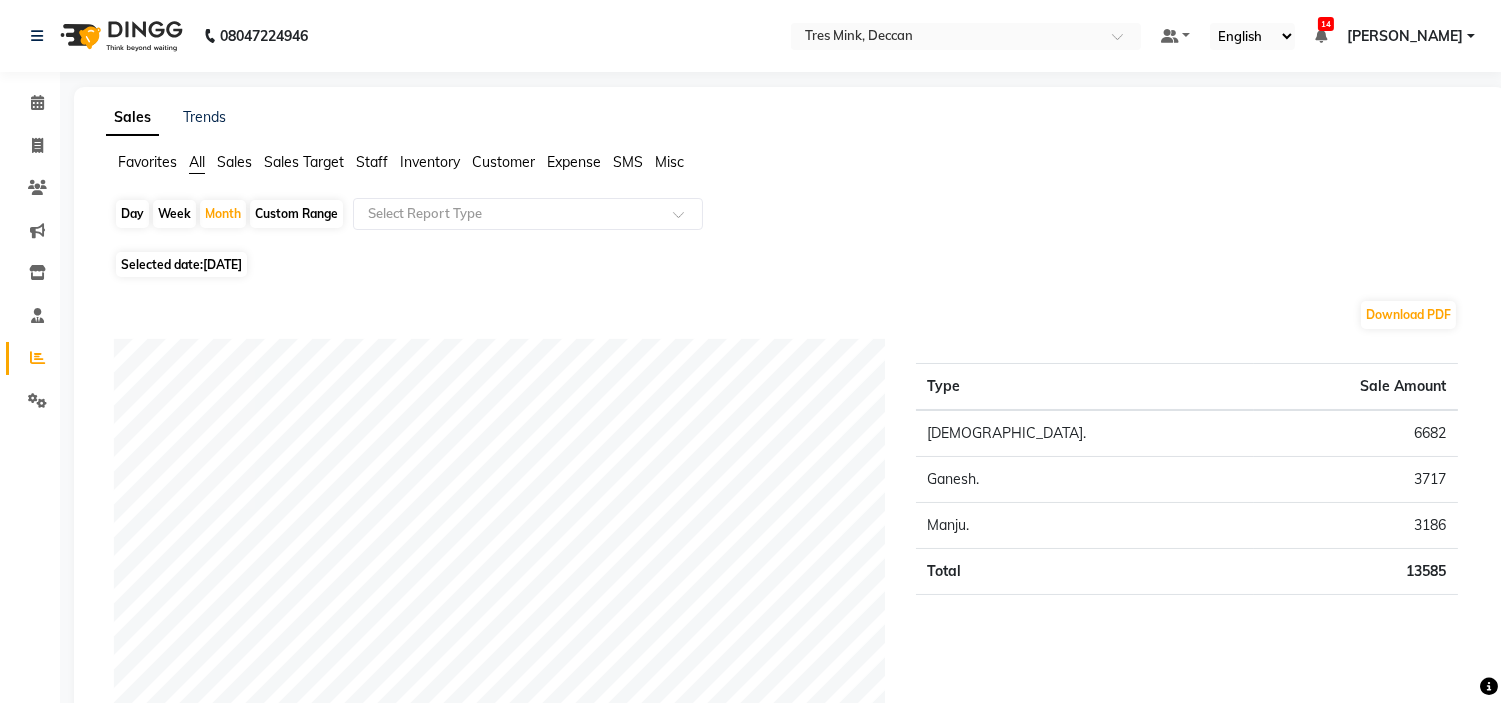 click on "01-07-2025" 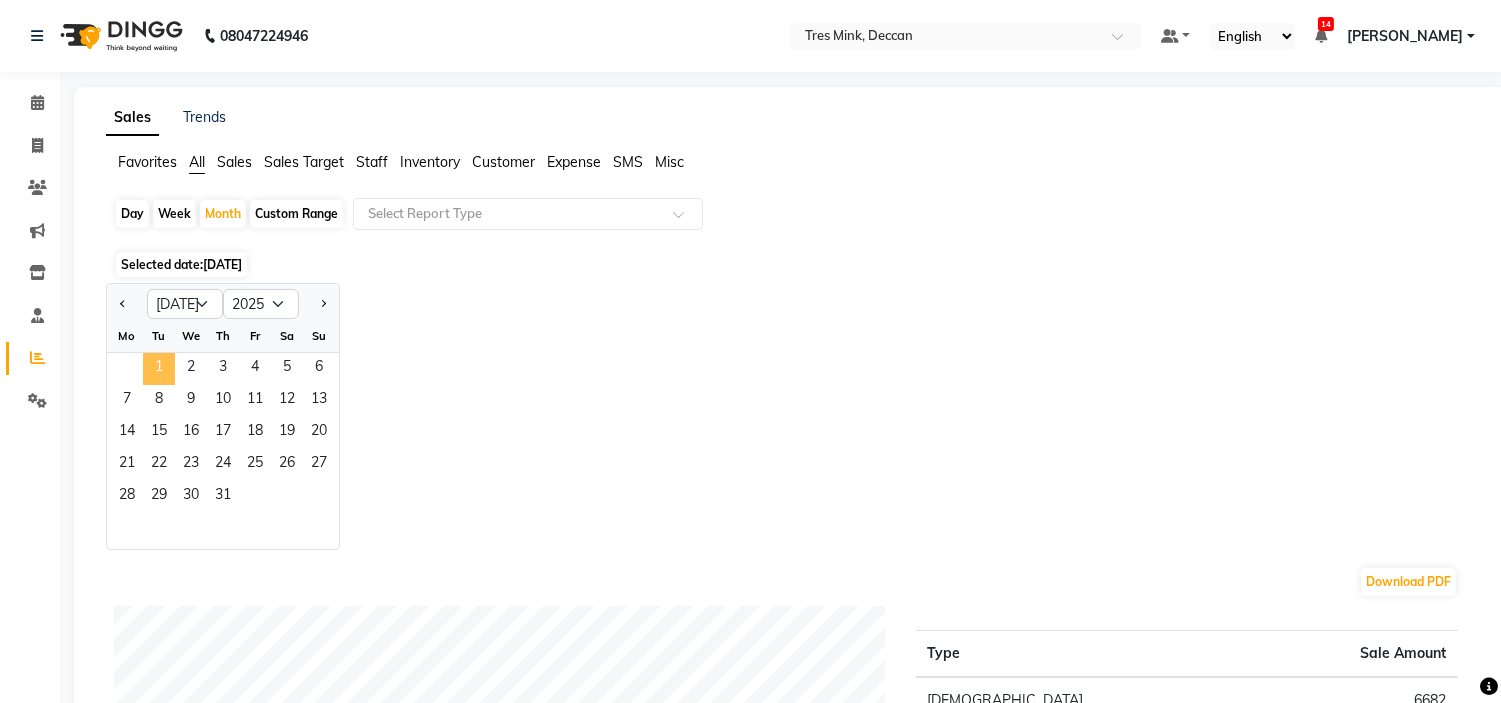 click on "1" 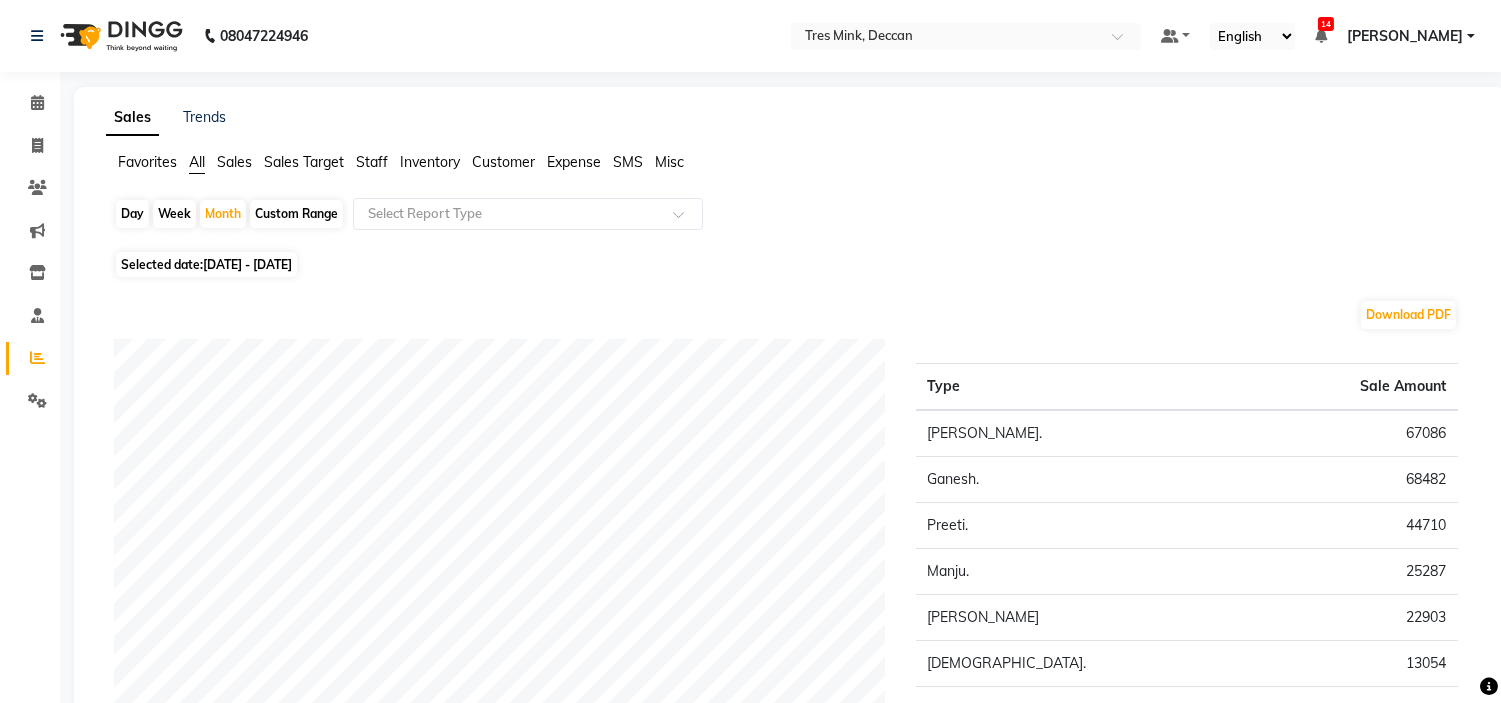 click on "Staff" 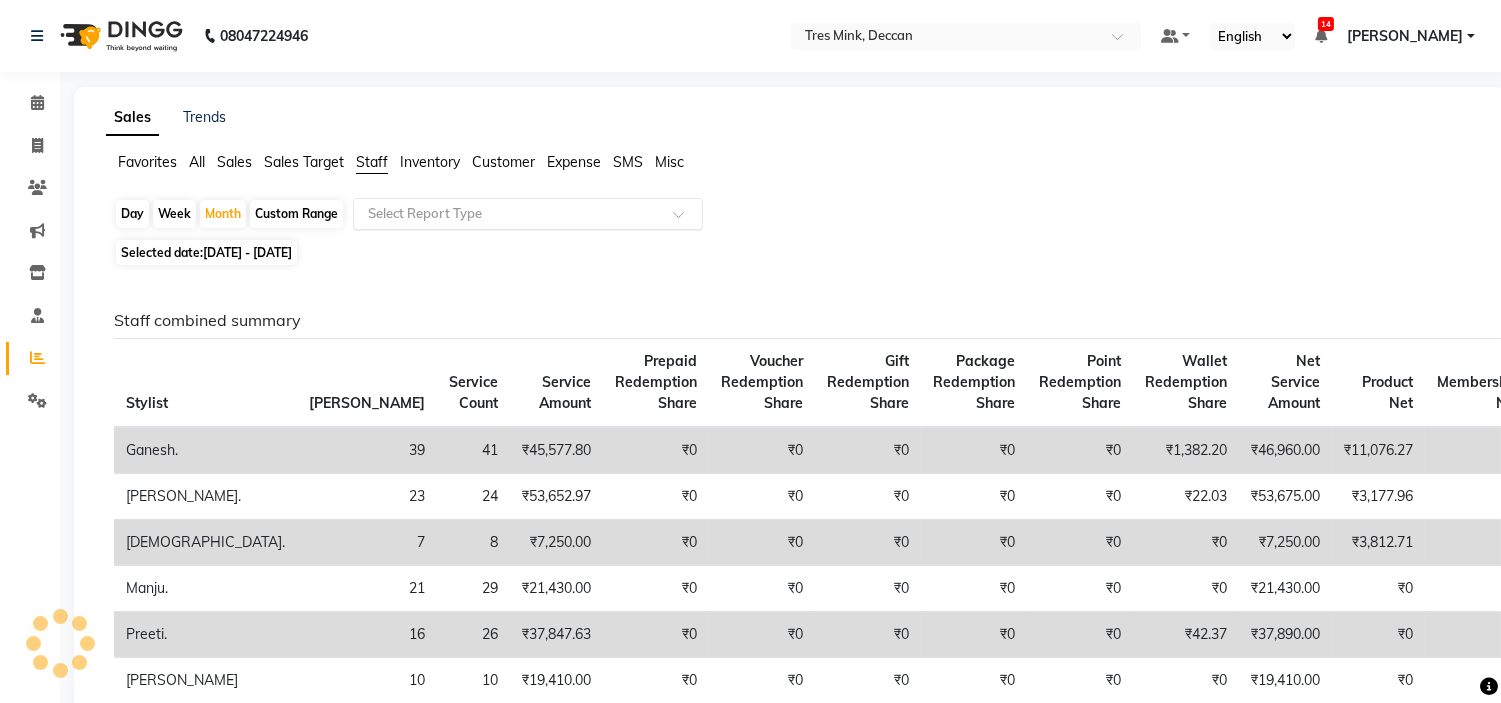 click 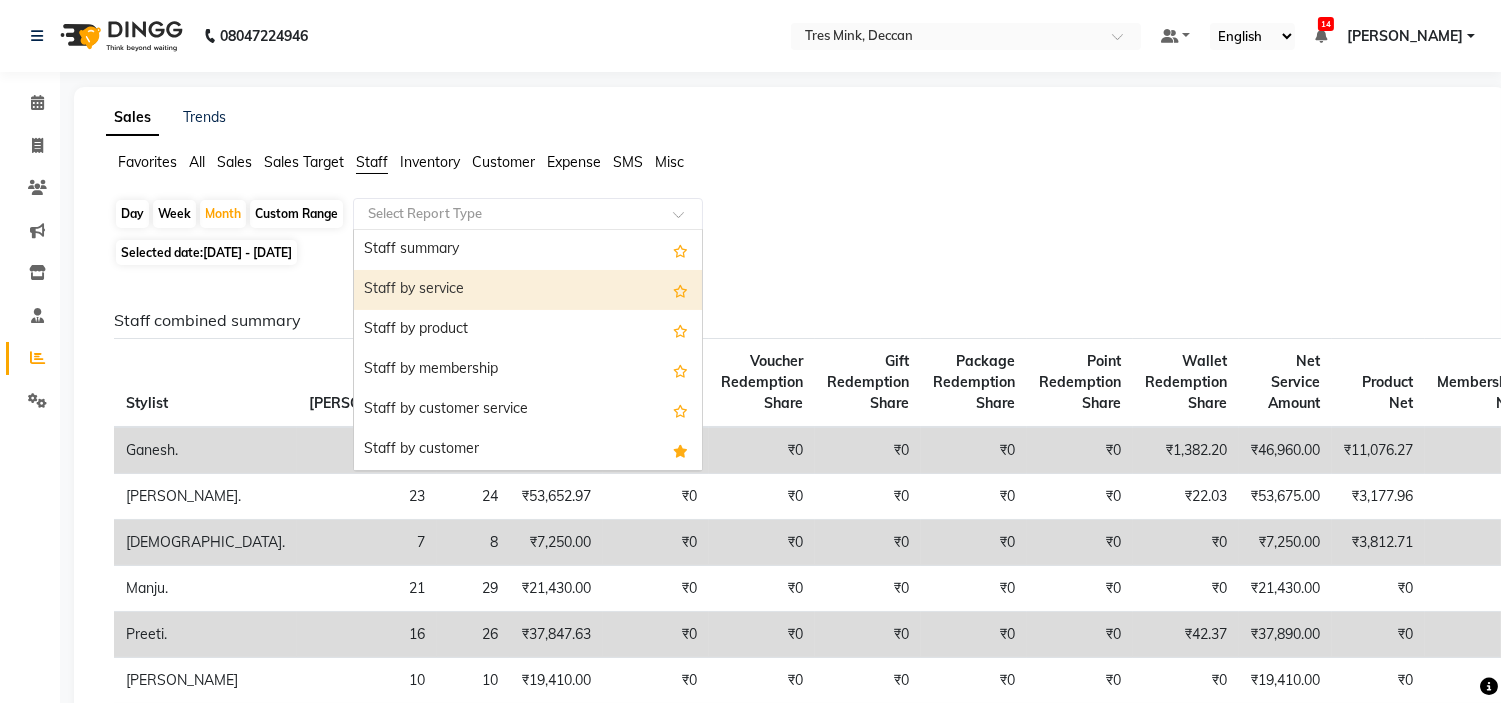 click on "Staff by service" at bounding box center (528, 290) 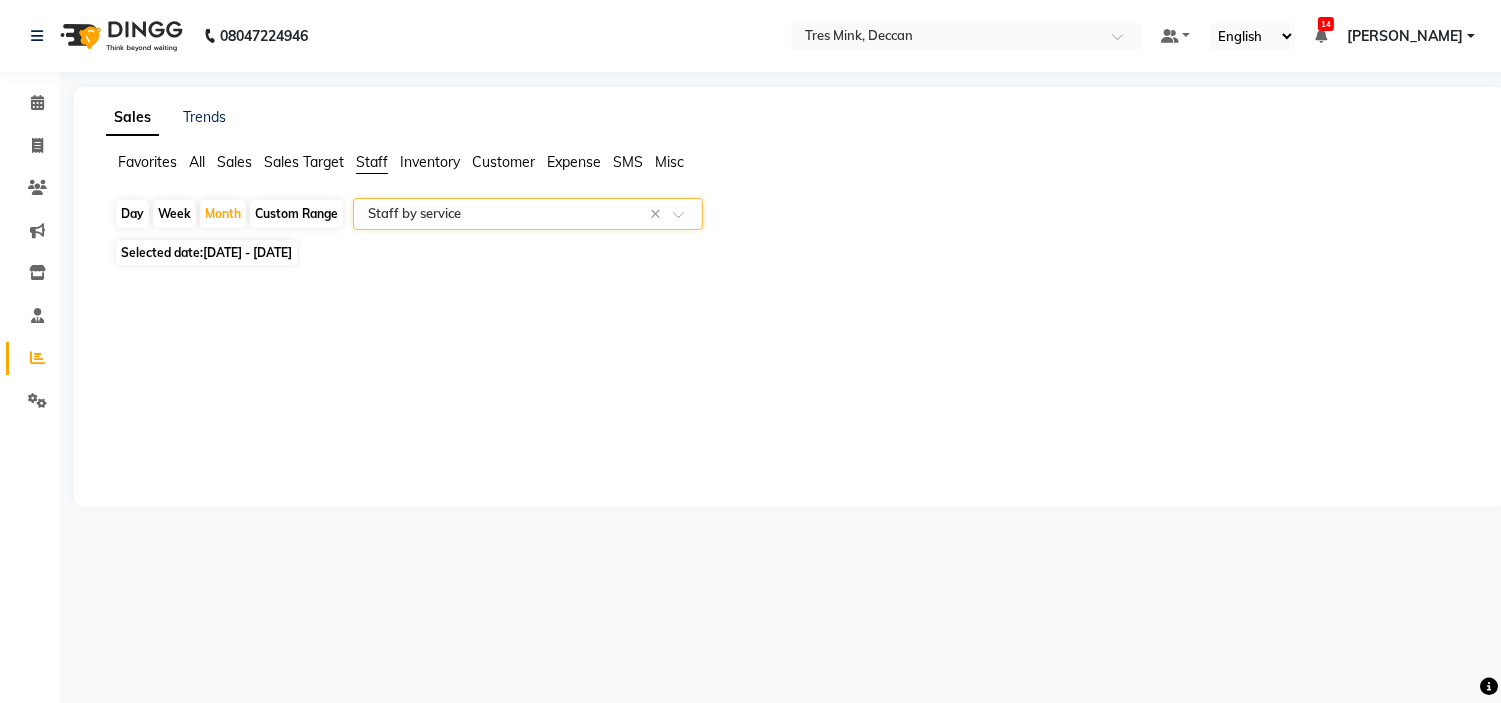 select on "filtered_report" 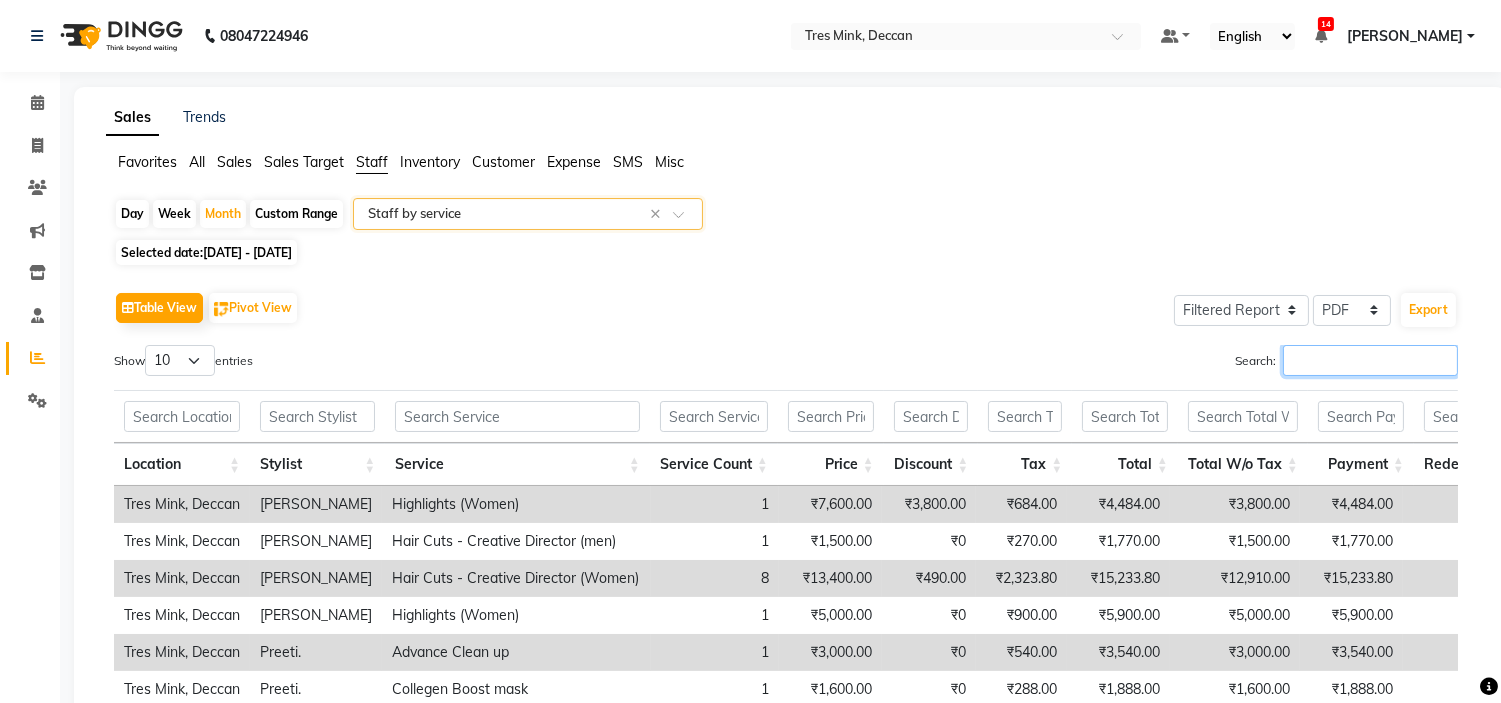 click on "Search:" at bounding box center [1370, 360] 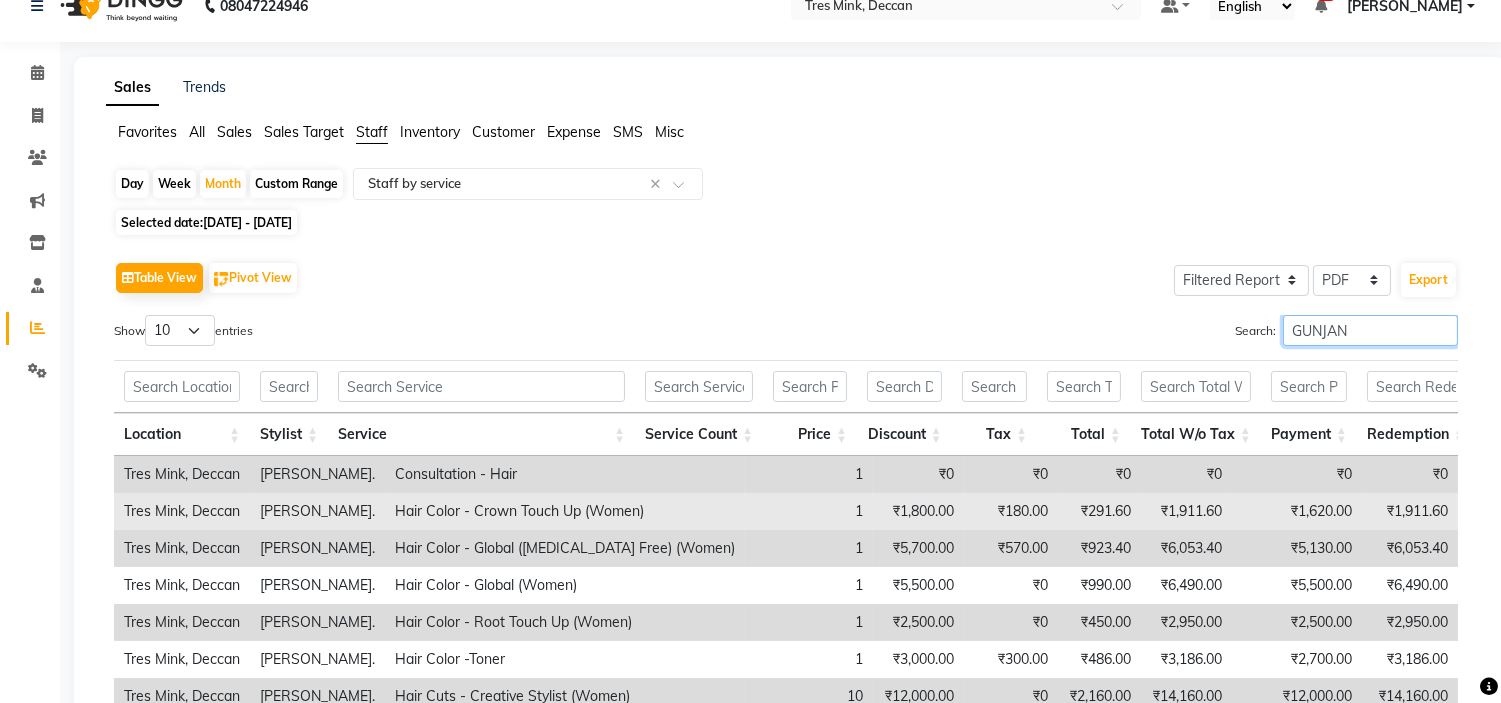 scroll, scrollTop: 0, scrollLeft: 0, axis: both 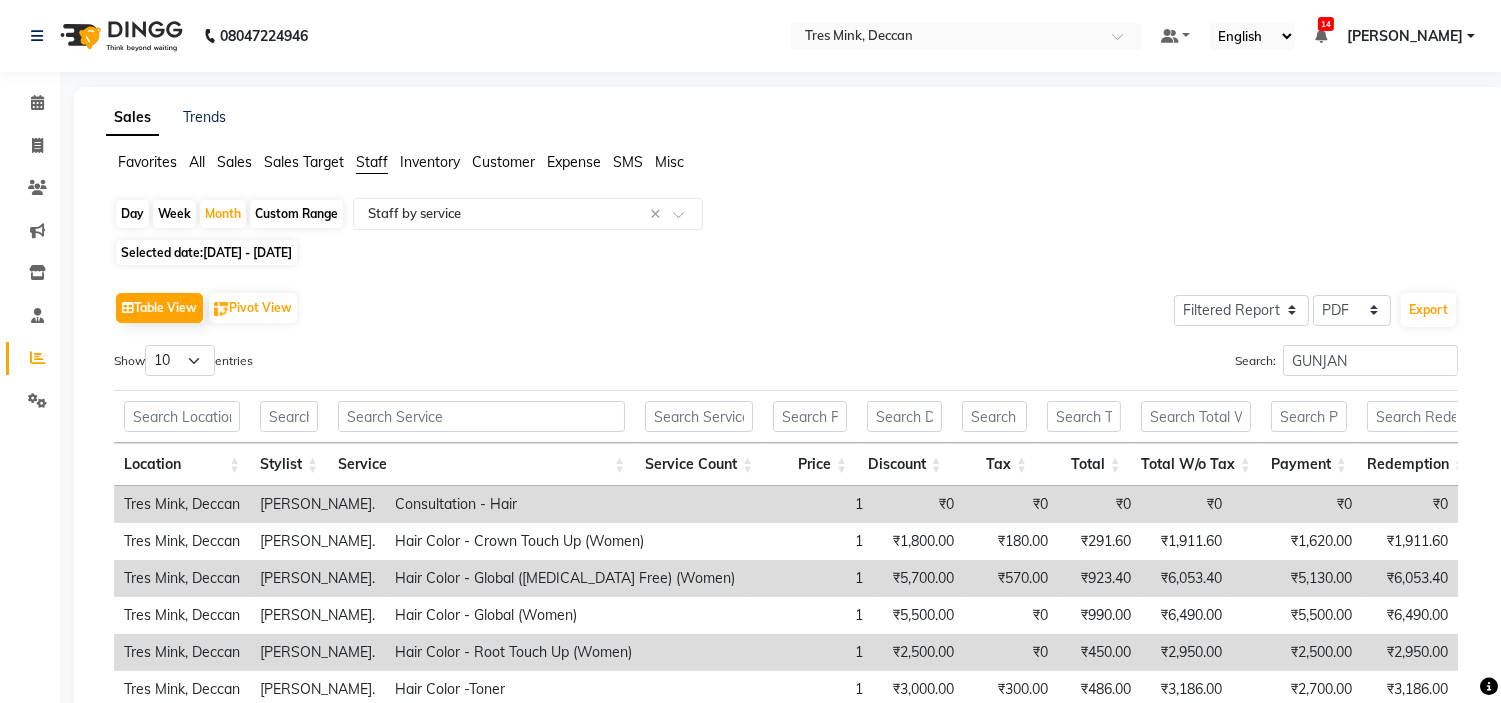 drag, startPoint x: 1351, startPoint y: 341, endPoint x: 1206, endPoint y: 346, distance: 145.08618 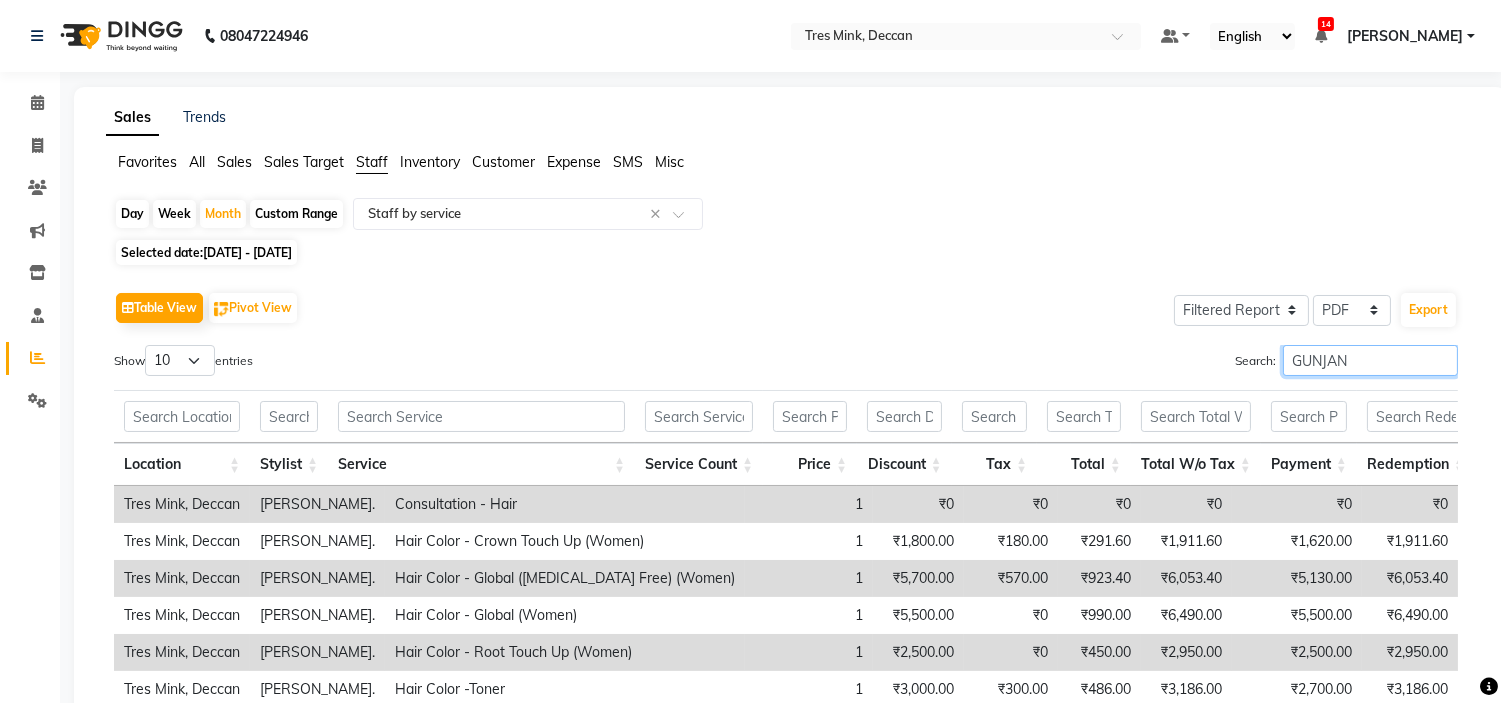 drag, startPoint x: 1362, startPoint y: 371, endPoint x: 1236, endPoint y: 360, distance: 126.47925 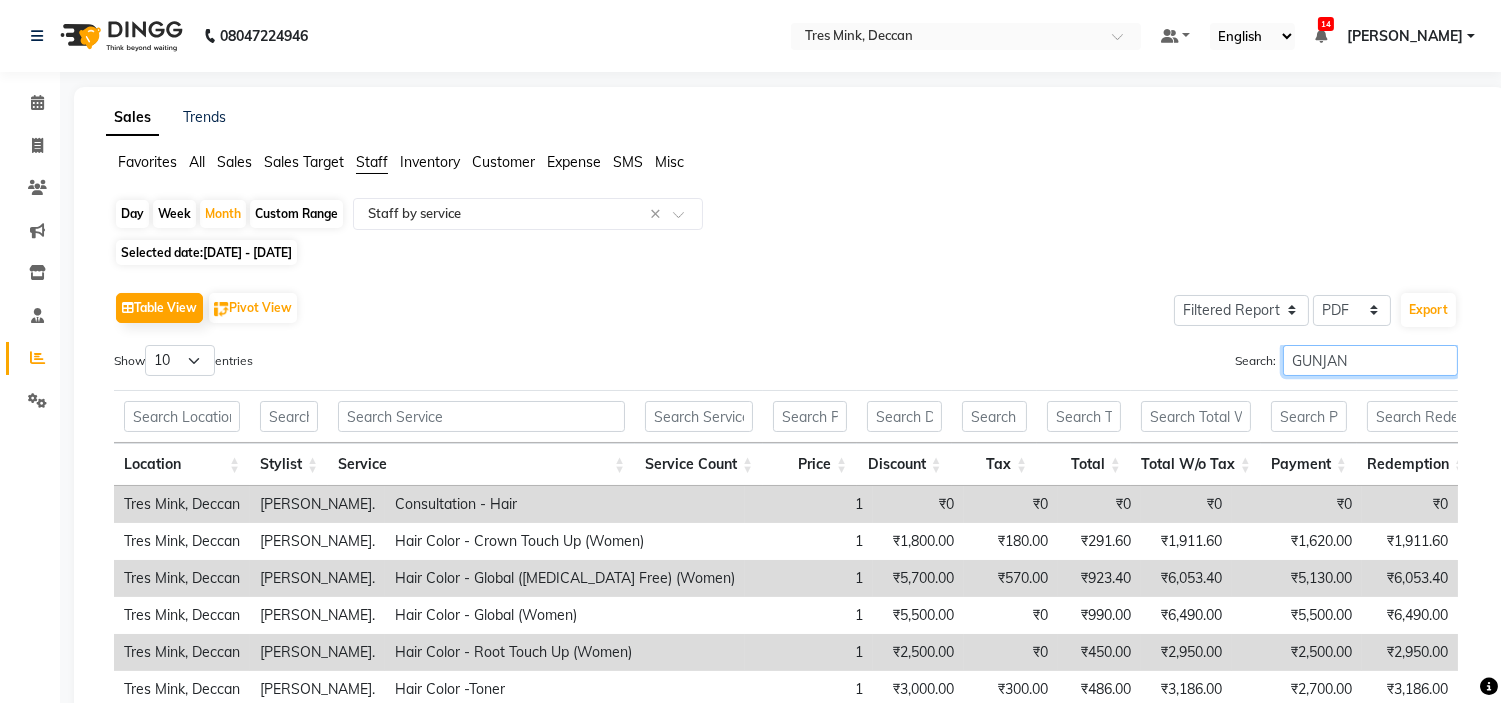 click on "Search: GUNJAN" at bounding box center (1346, 360) 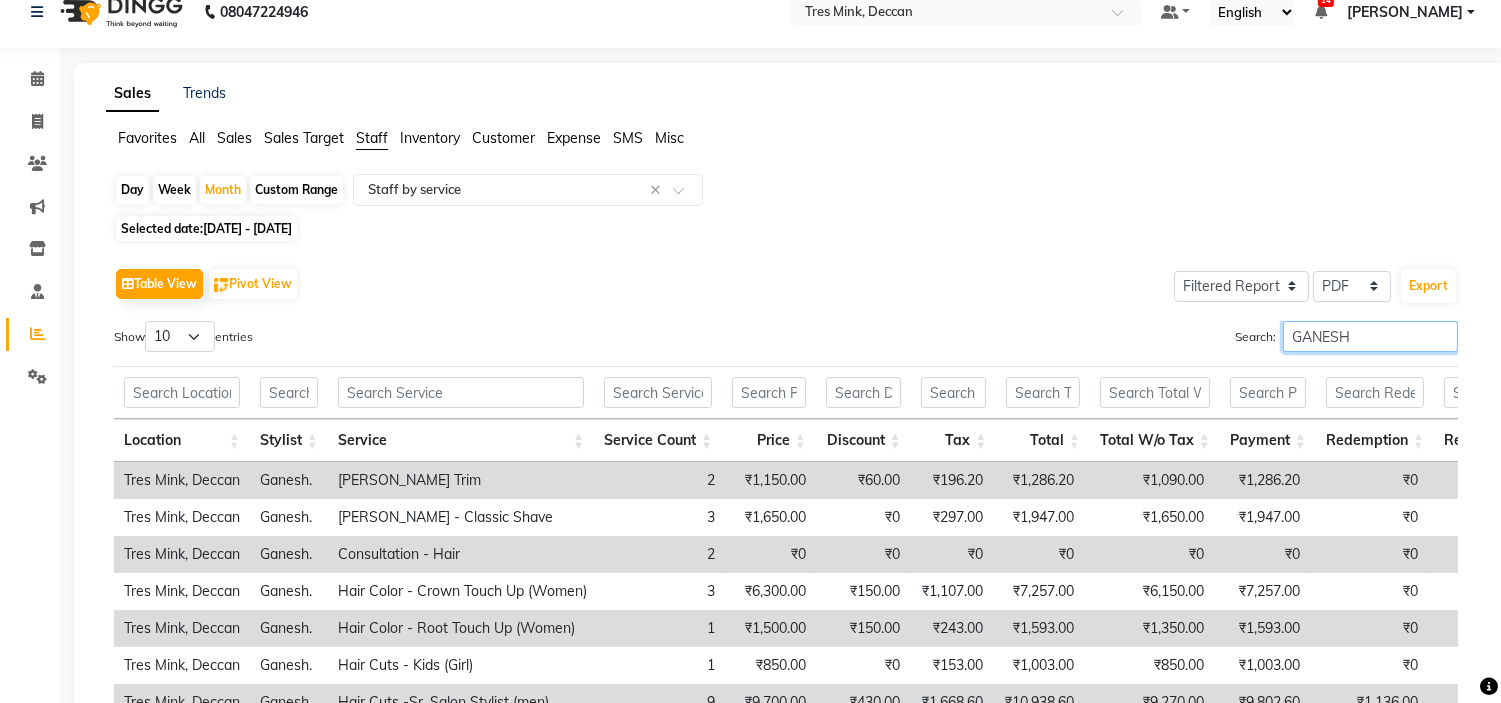 scroll, scrollTop: 0, scrollLeft: 0, axis: both 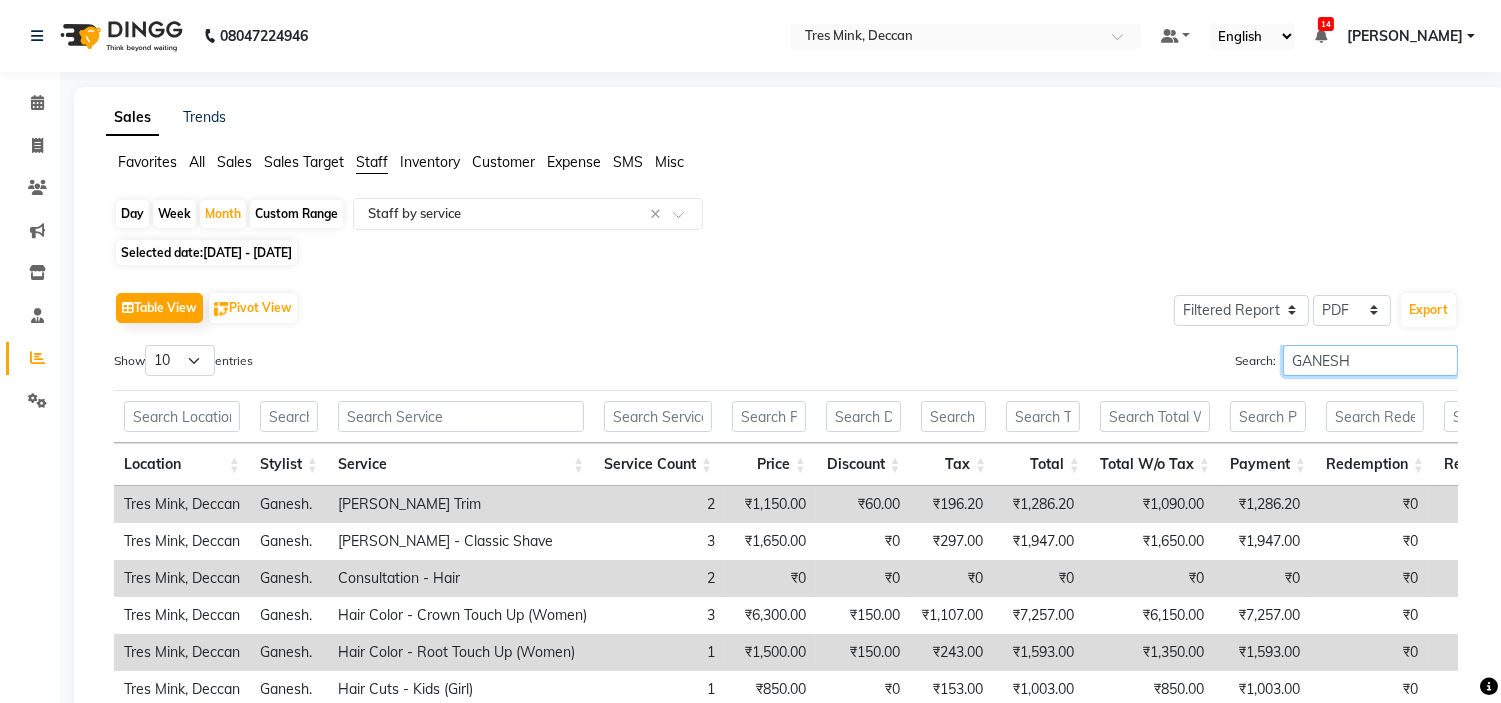 drag, startPoint x: 1363, startPoint y: 357, endPoint x: 1263, endPoint y: 374, distance: 101.43471 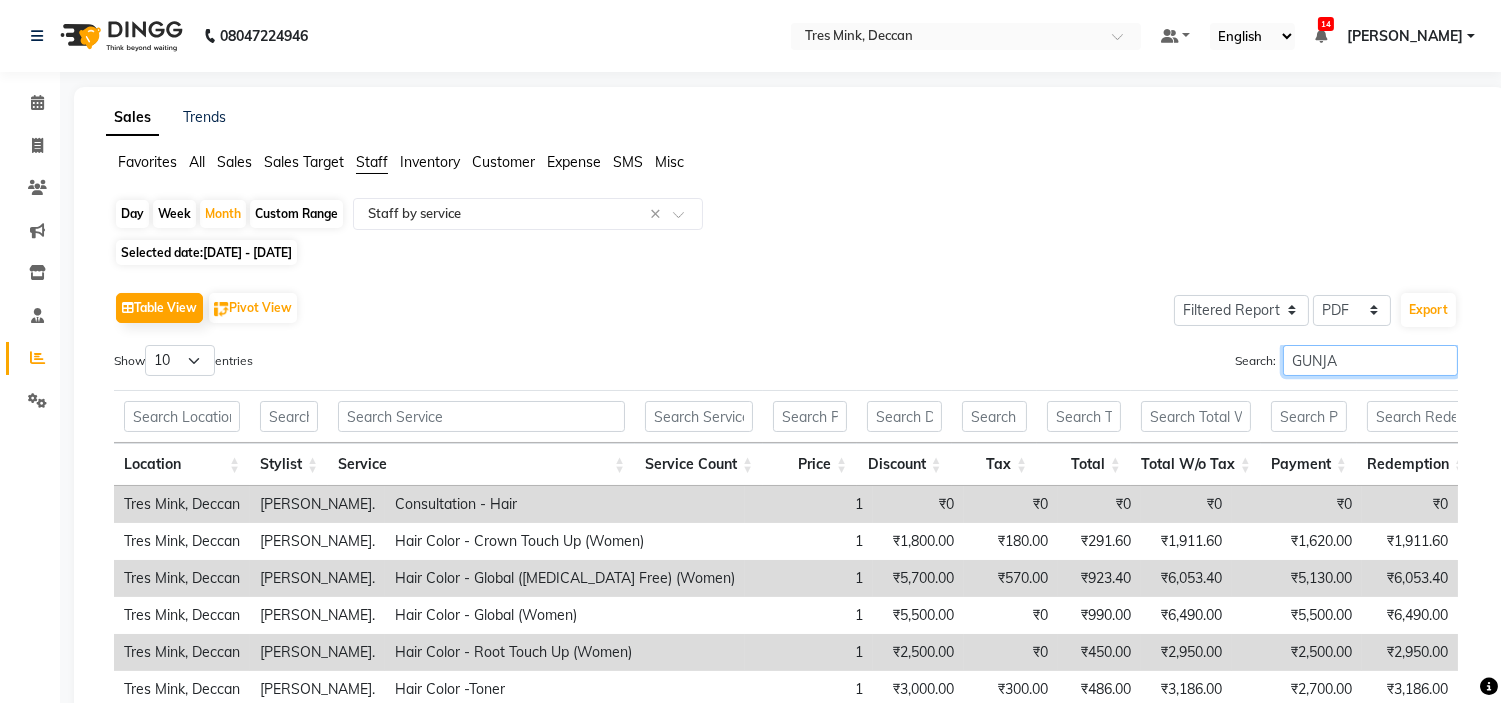 type on "GUNJAN" 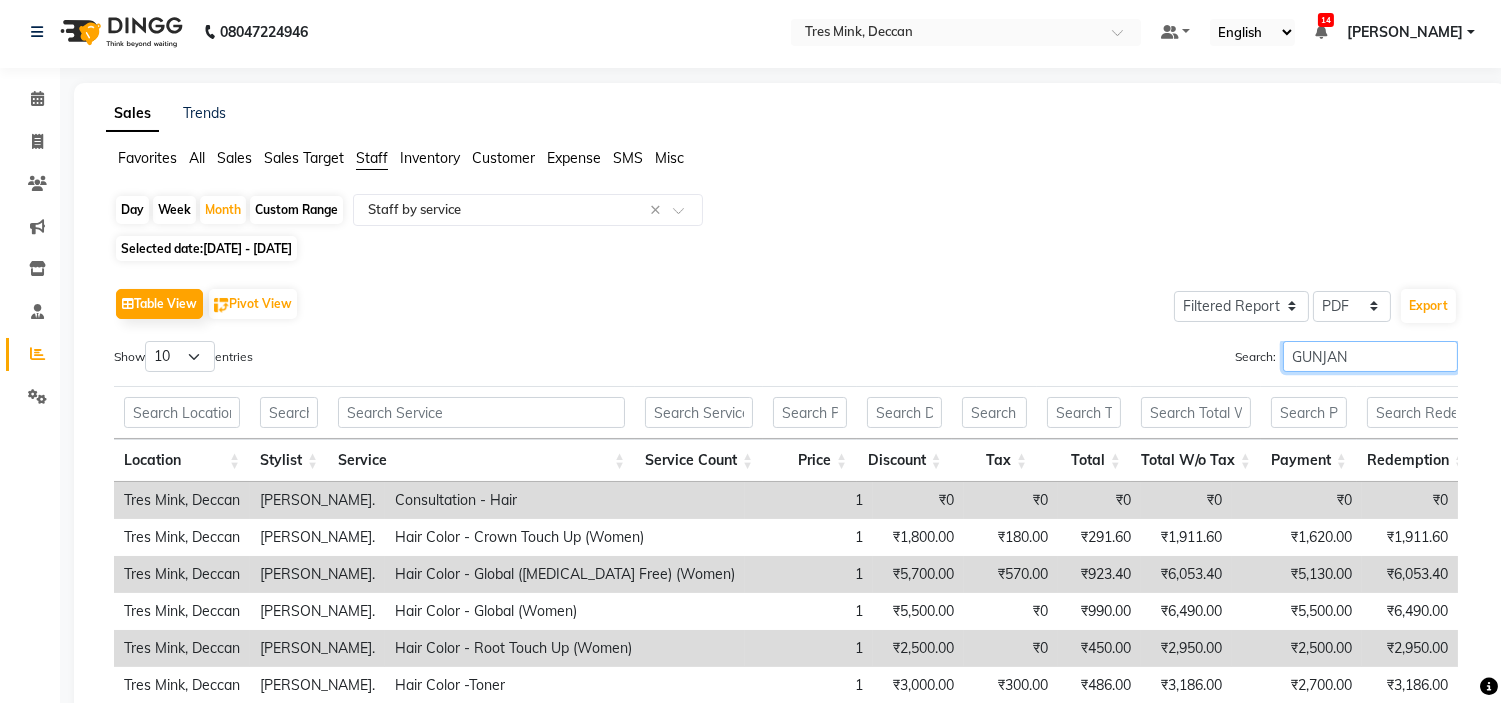 scroll, scrollTop: 0, scrollLeft: 0, axis: both 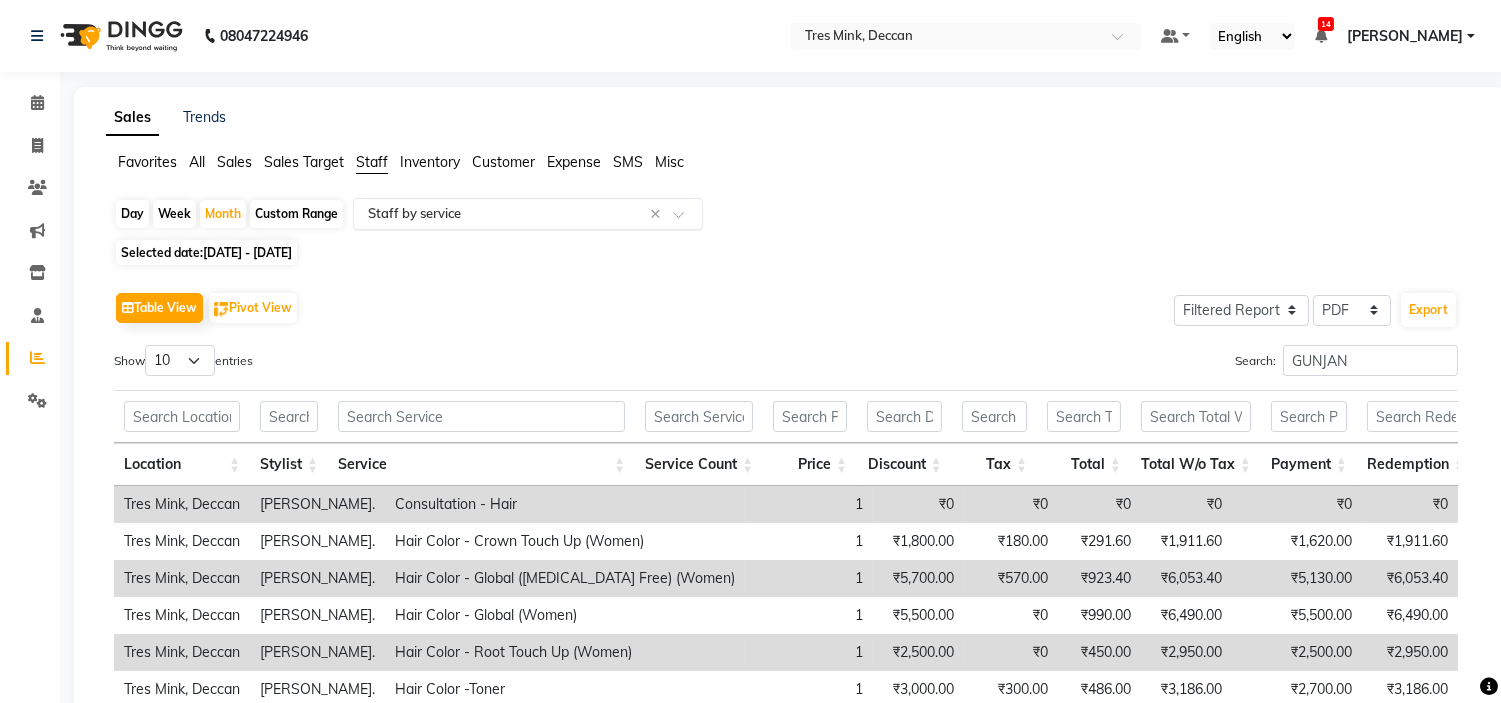 click 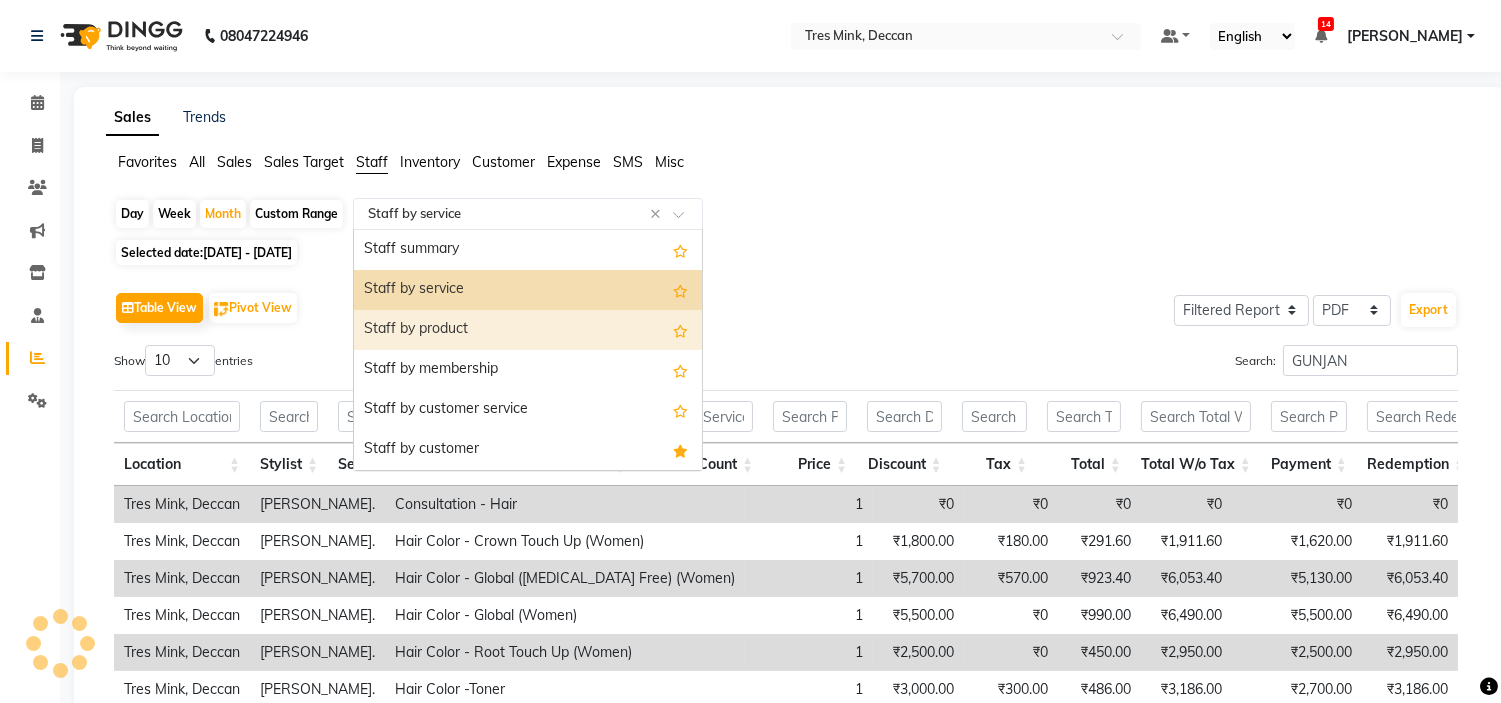 click on "Staff by product" at bounding box center (528, 330) 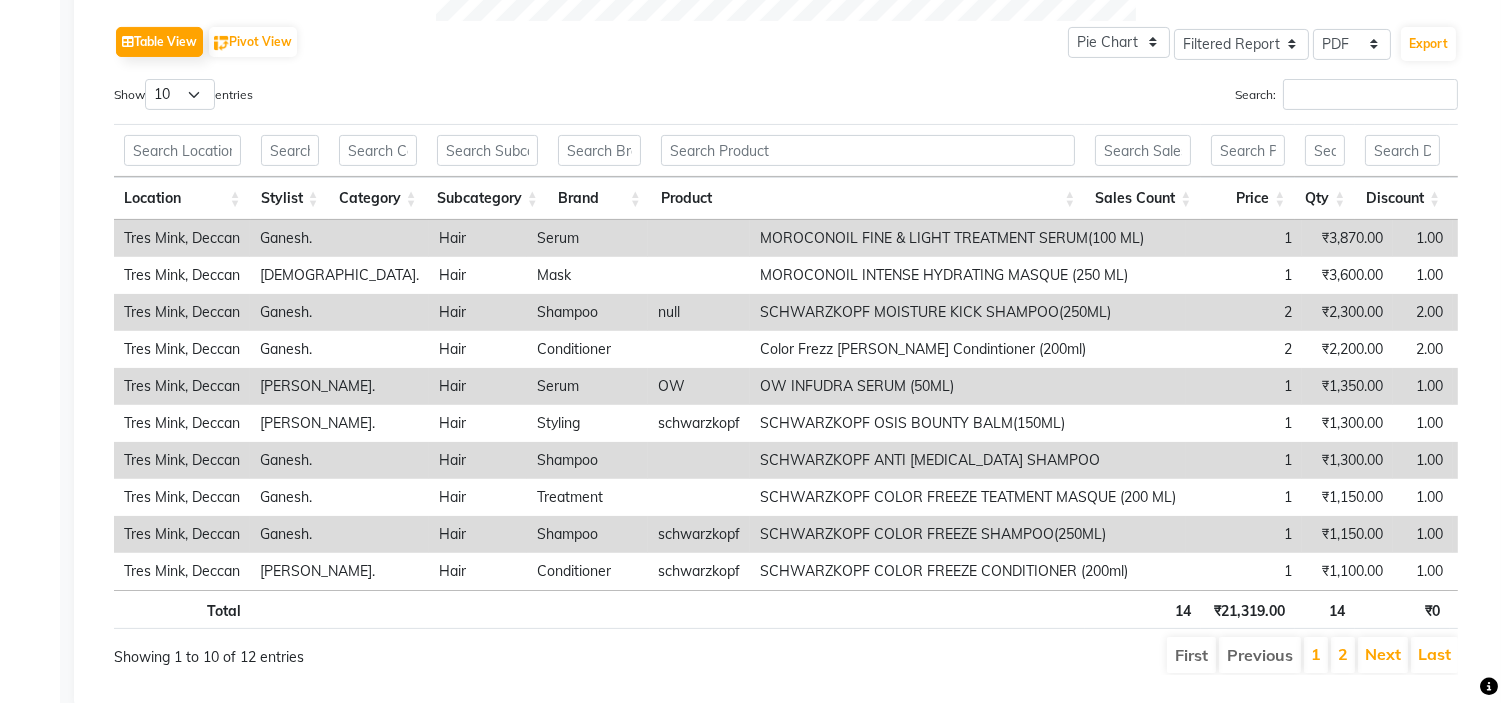scroll, scrollTop: 1000, scrollLeft: 0, axis: vertical 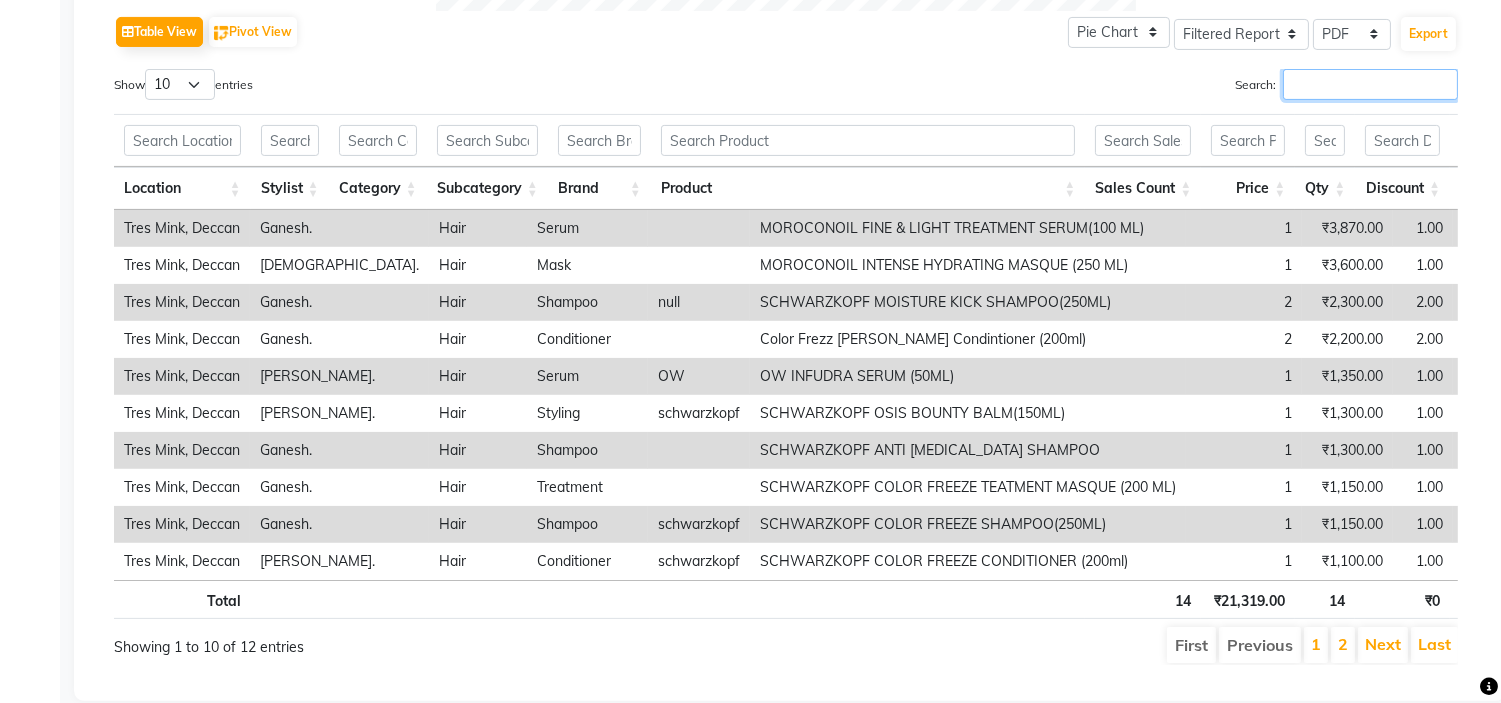 click on "Search:" at bounding box center [1370, 84] 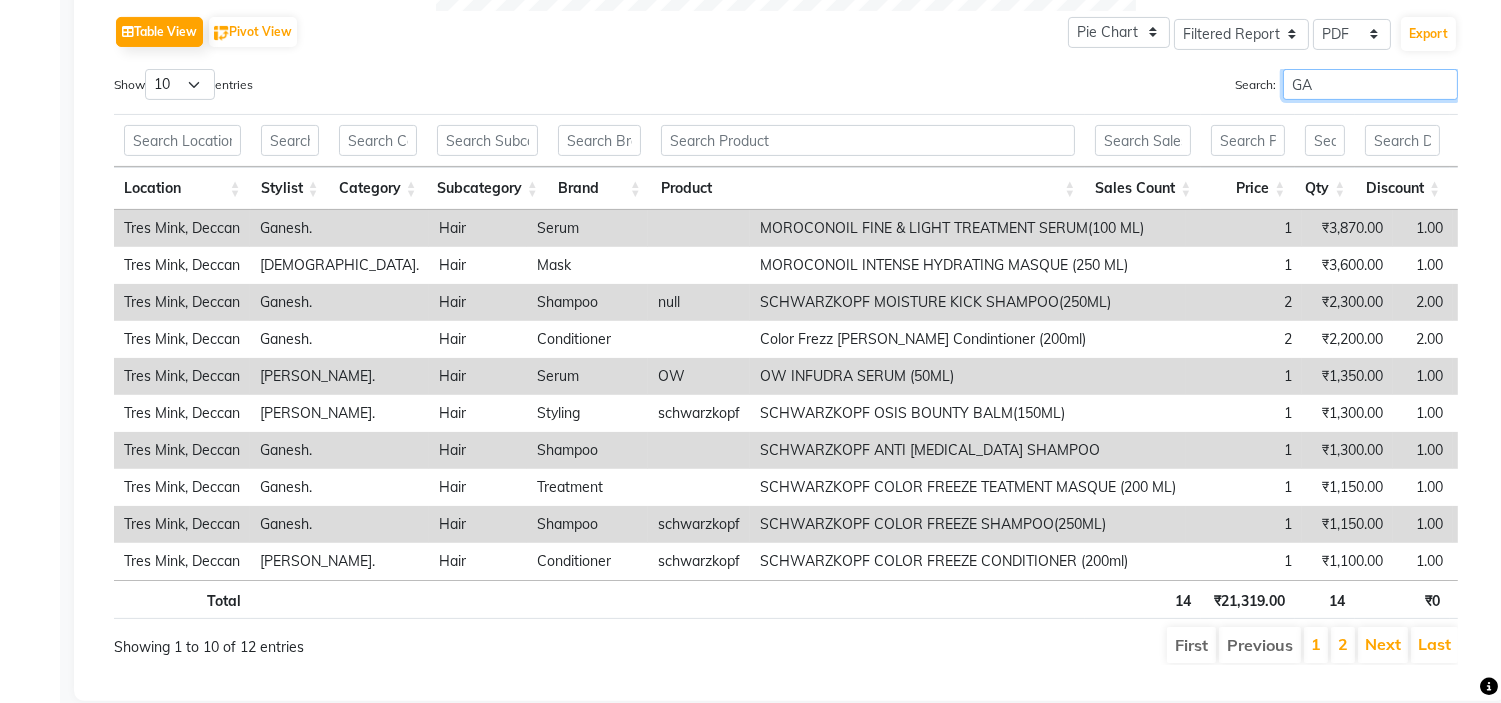 scroll, scrollTop: 951, scrollLeft: 0, axis: vertical 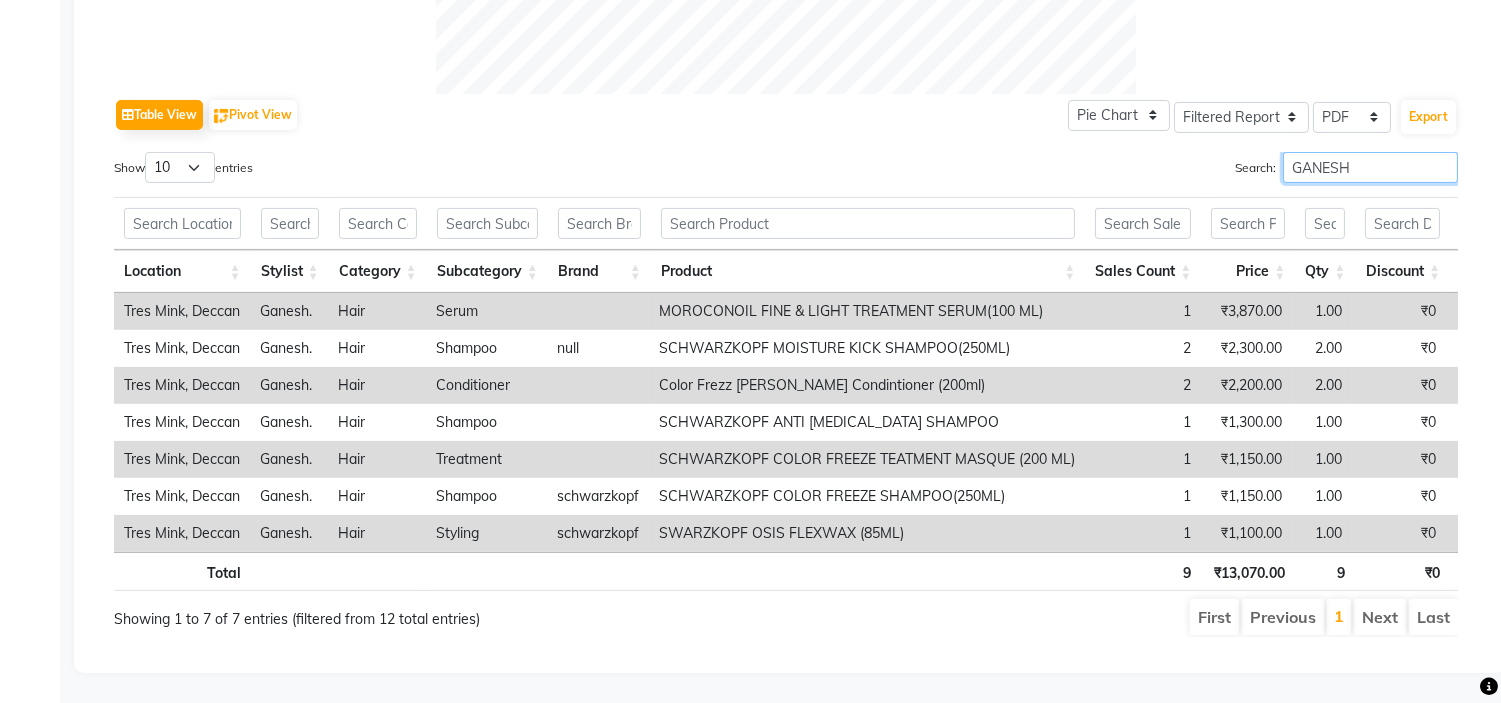 drag, startPoint x: 1342, startPoint y: 140, endPoint x: 1170, endPoint y: 146, distance: 172.10461 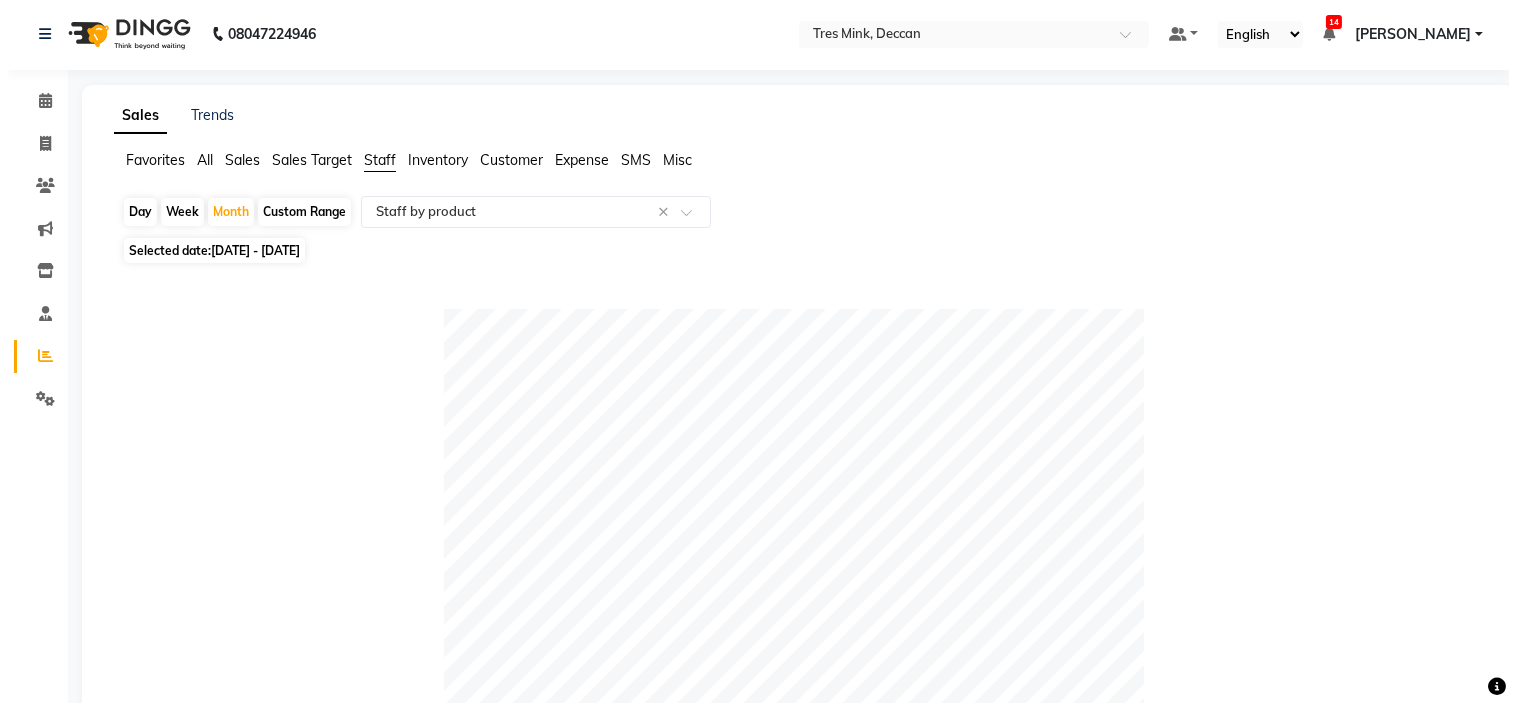 scroll, scrollTop: 0, scrollLeft: 0, axis: both 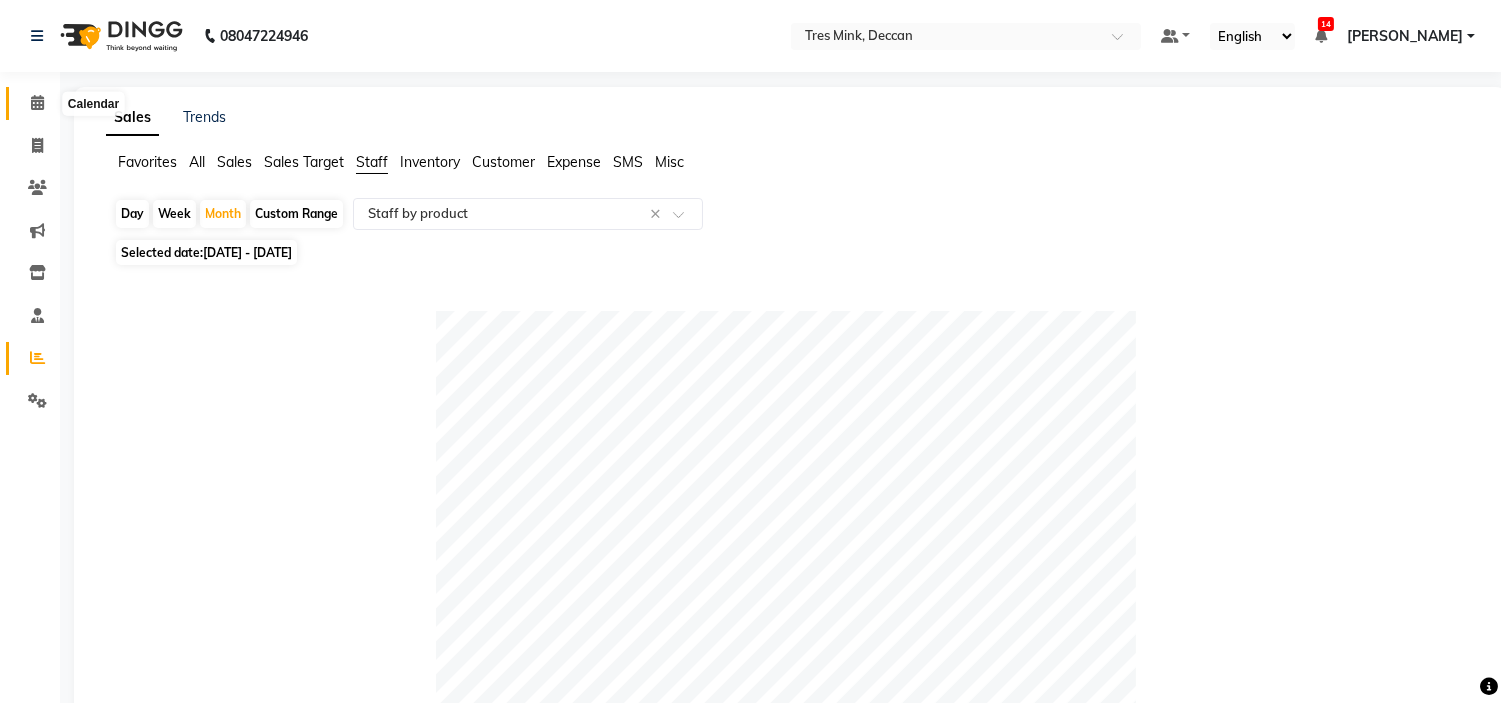 type on "GUNJ" 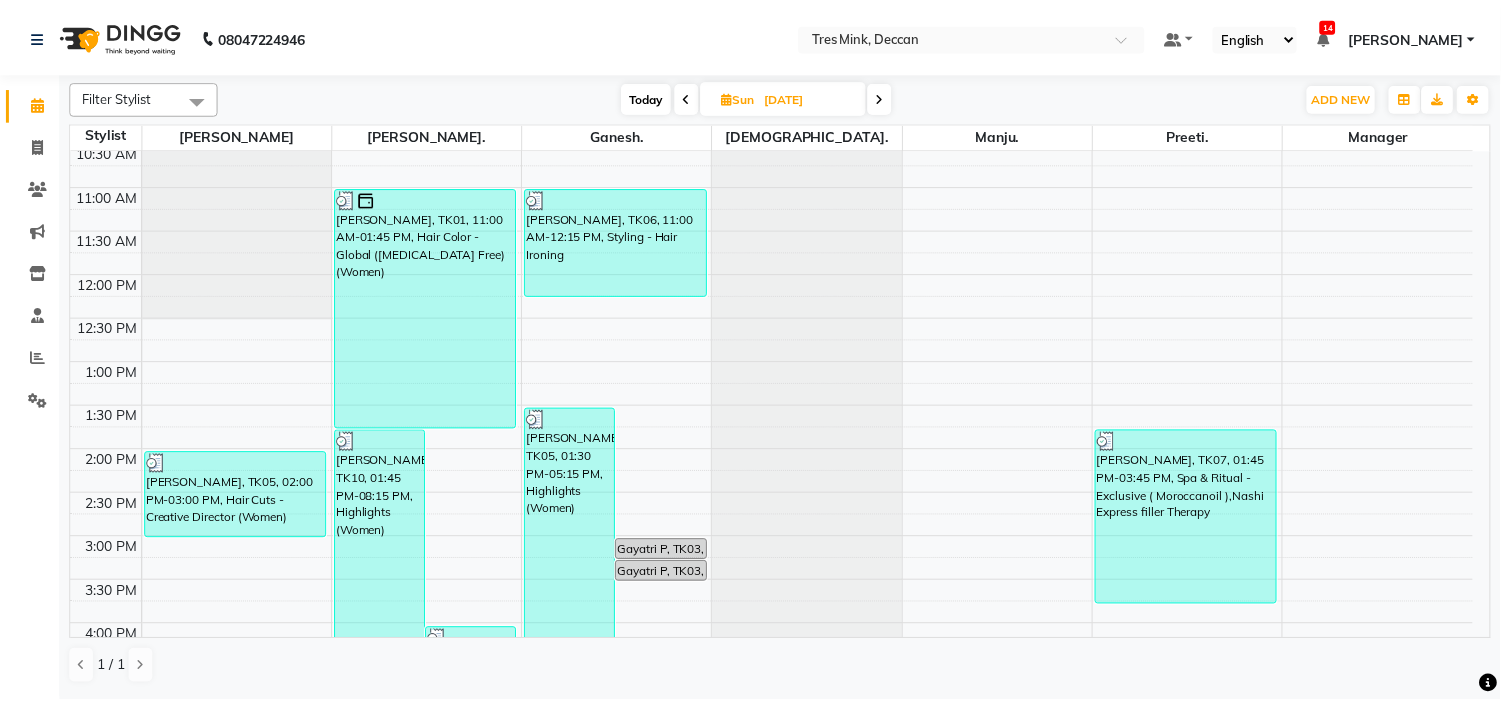 scroll, scrollTop: 222, scrollLeft: 0, axis: vertical 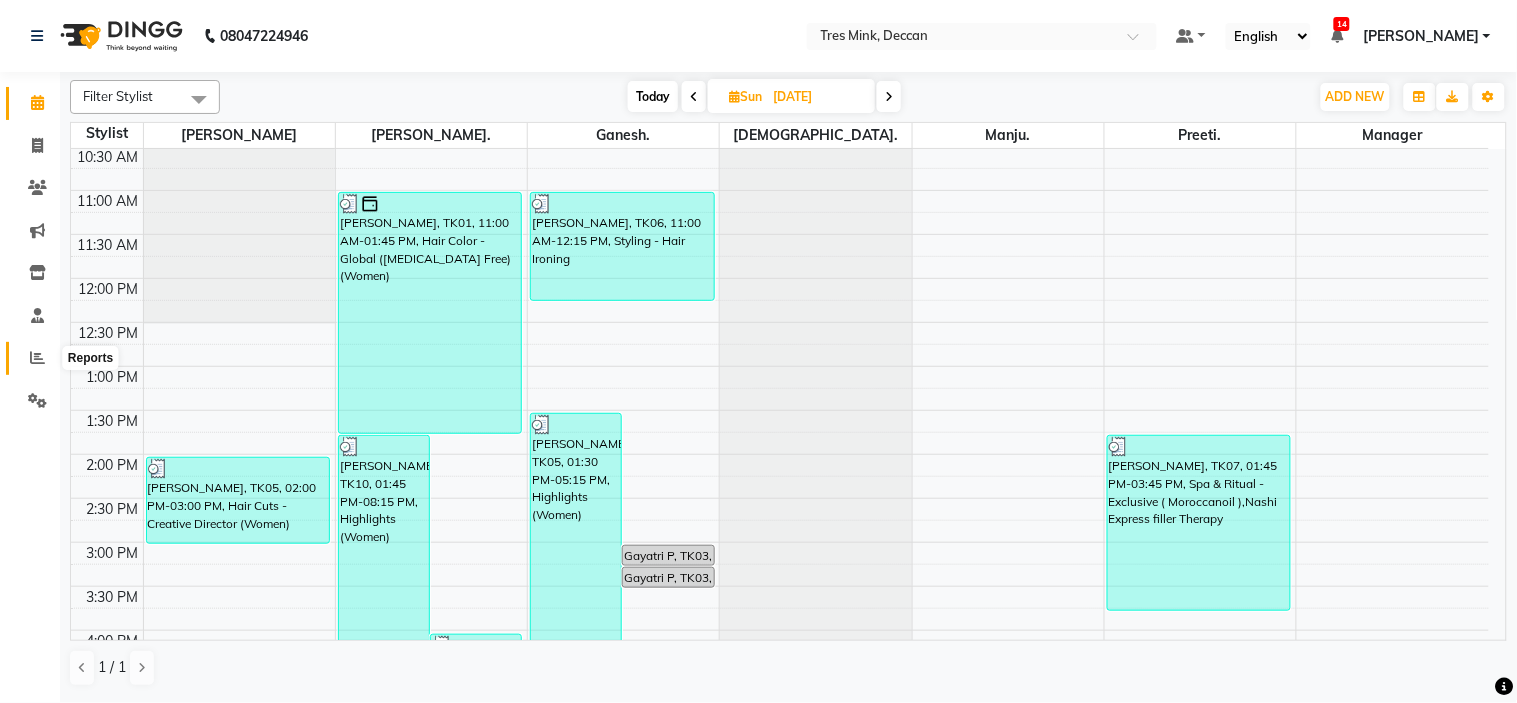 click 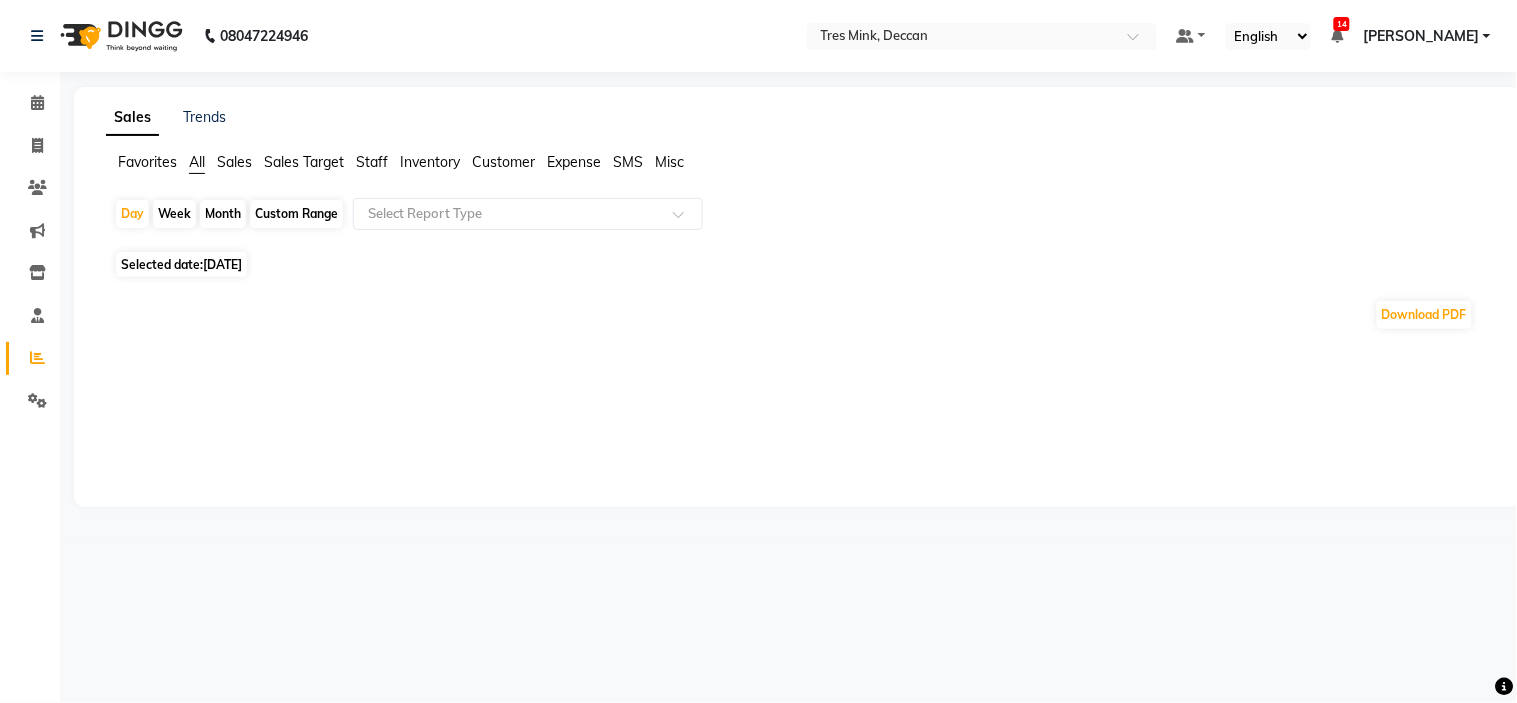 click on "Selected date:  14-07-2025" 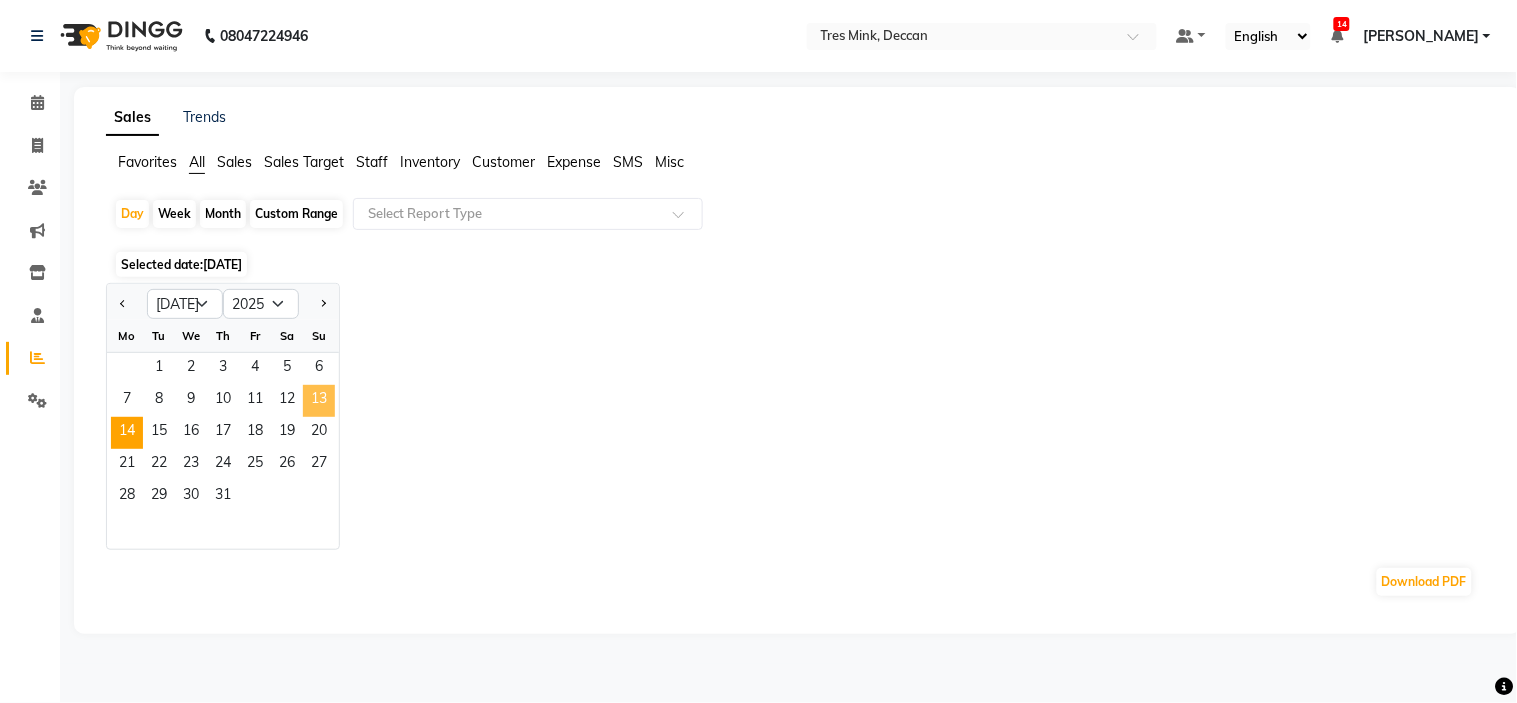 click on "13" 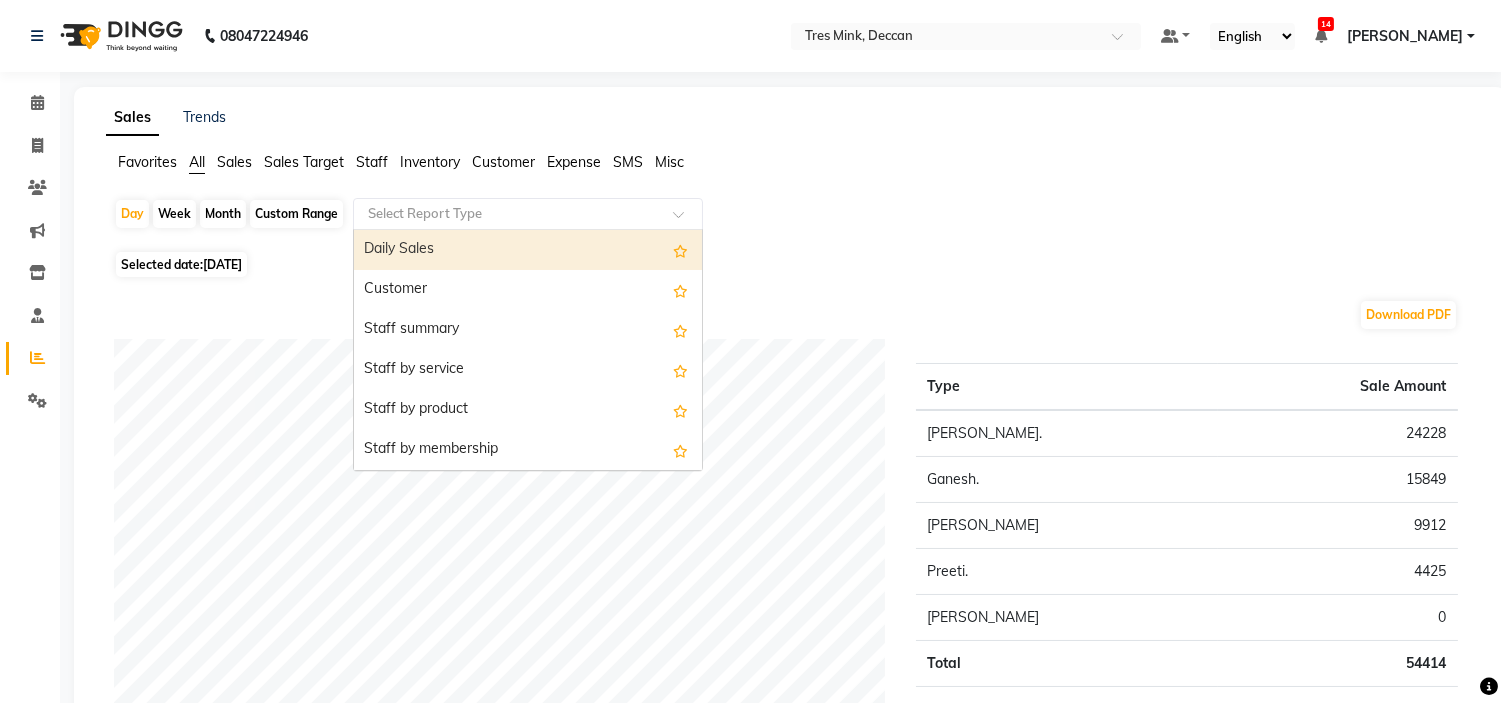 click 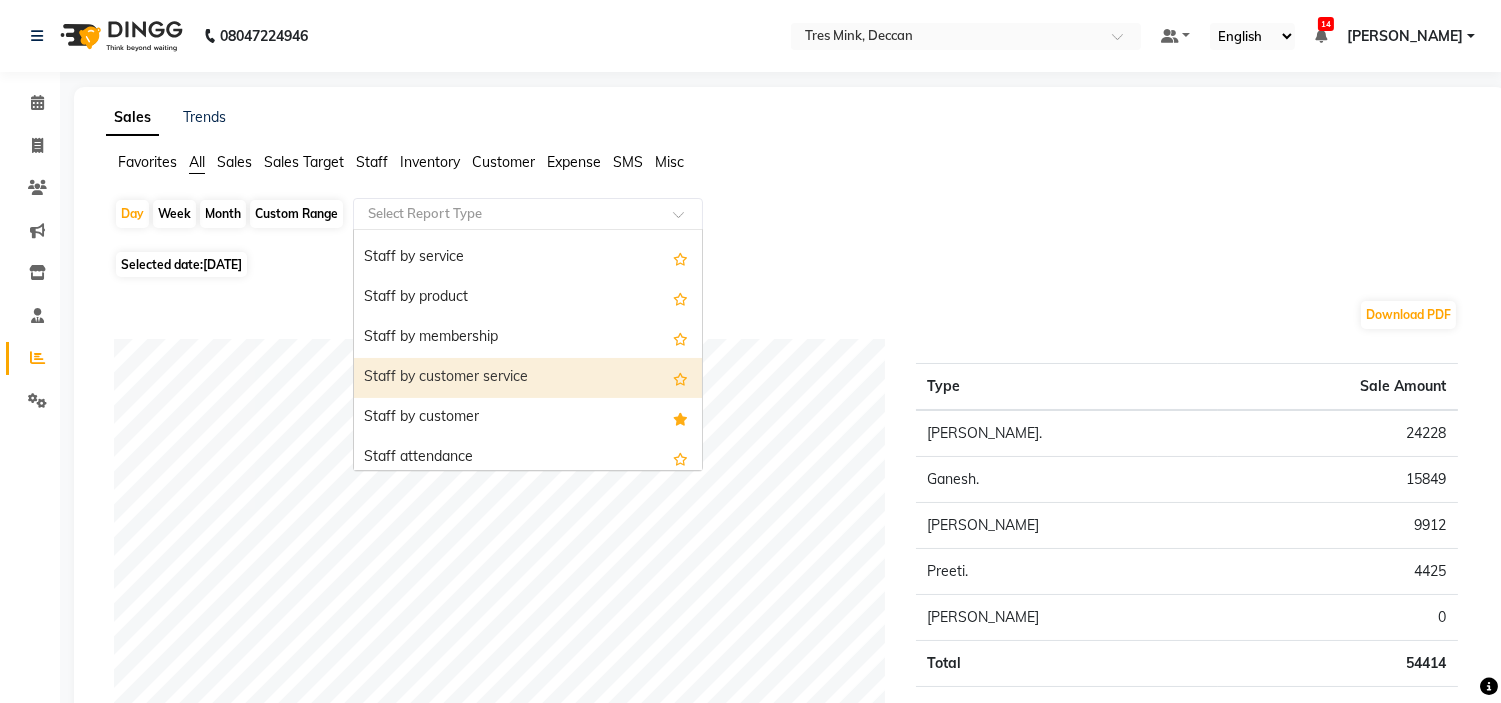 scroll, scrollTop: 111, scrollLeft: 0, axis: vertical 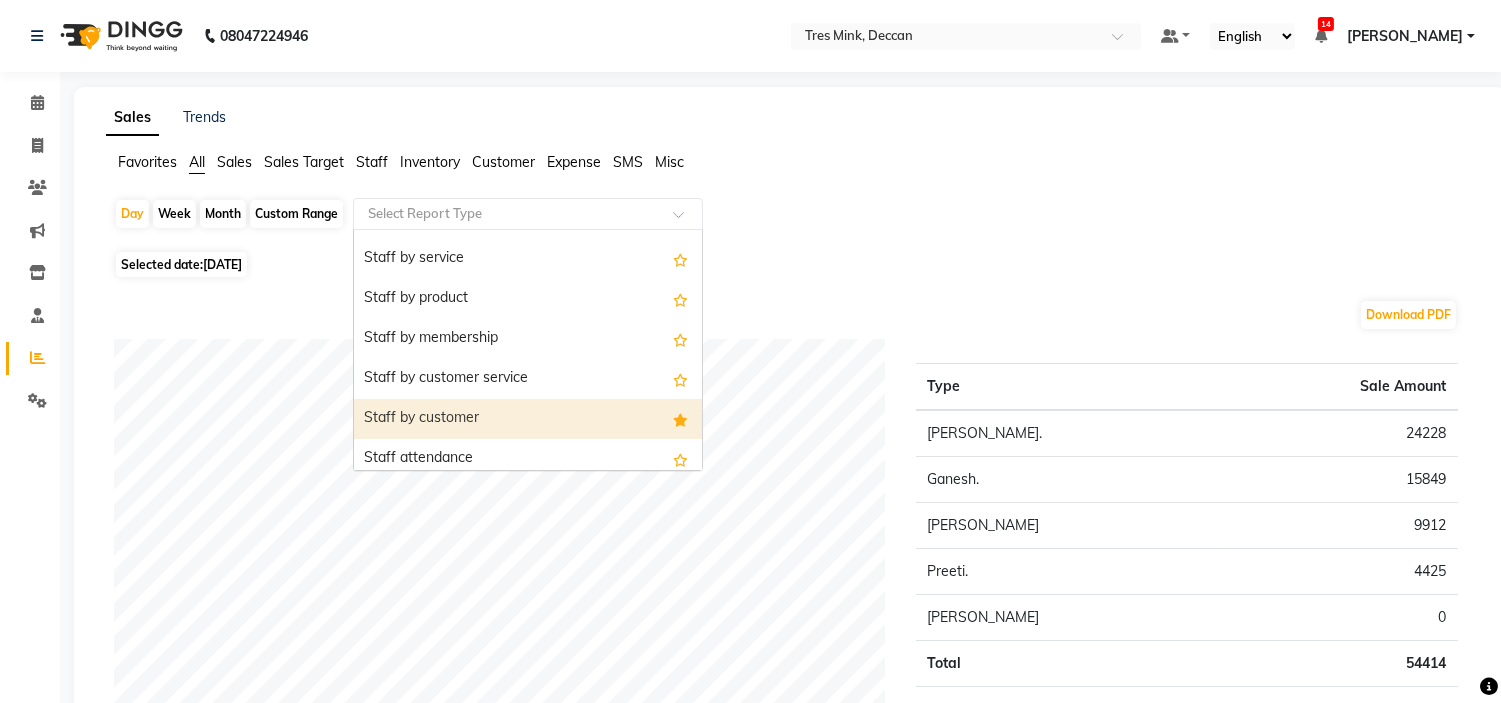 click on "Staff by customer" at bounding box center (528, 419) 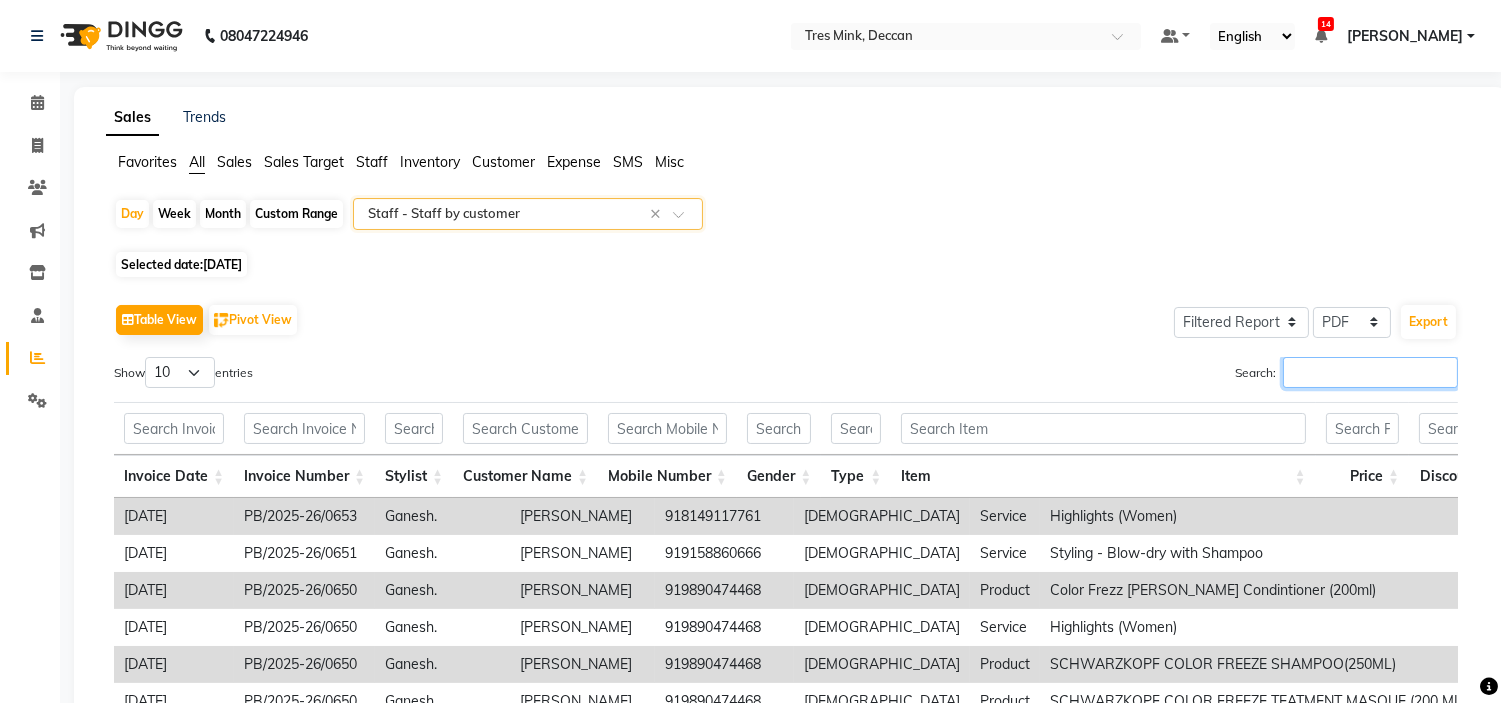 click on "Search:" at bounding box center (1370, 372) 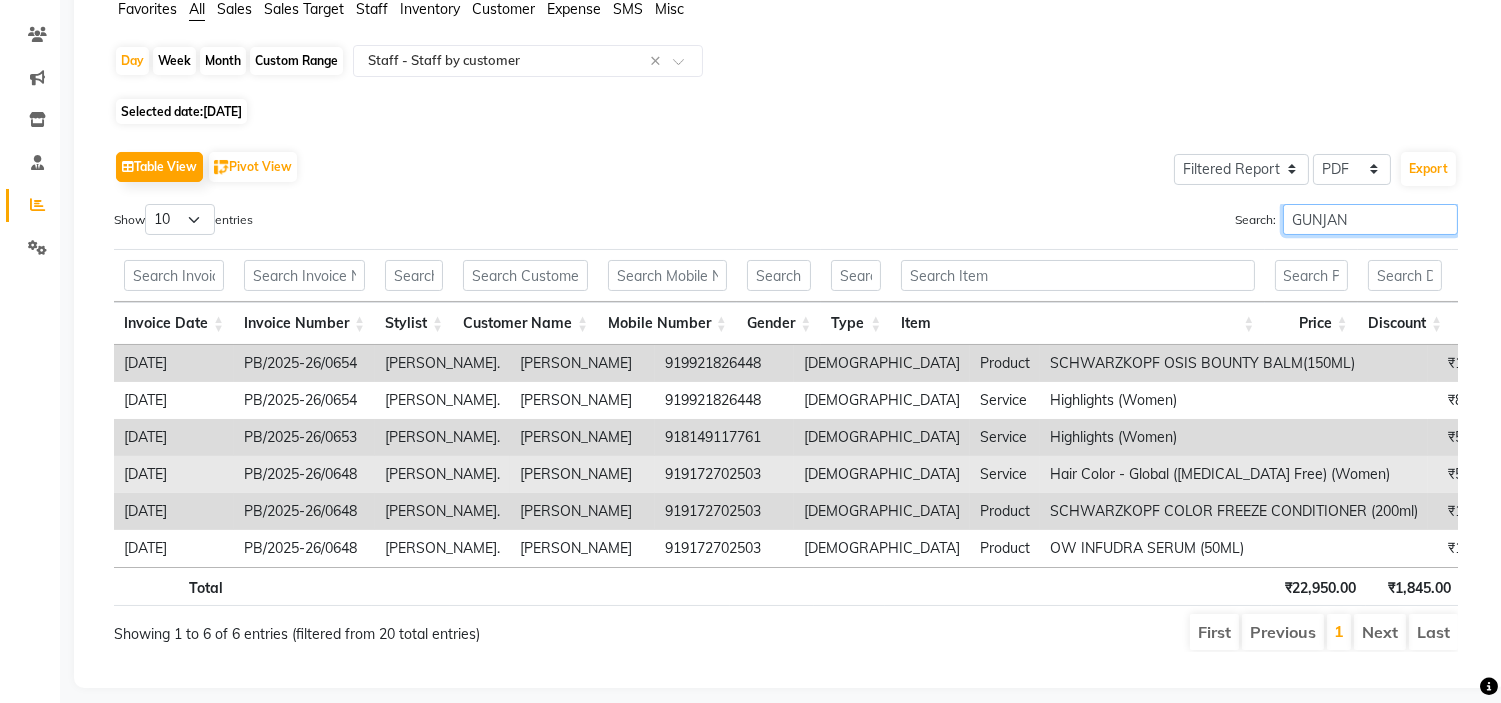 scroll, scrollTop: 202, scrollLeft: 0, axis: vertical 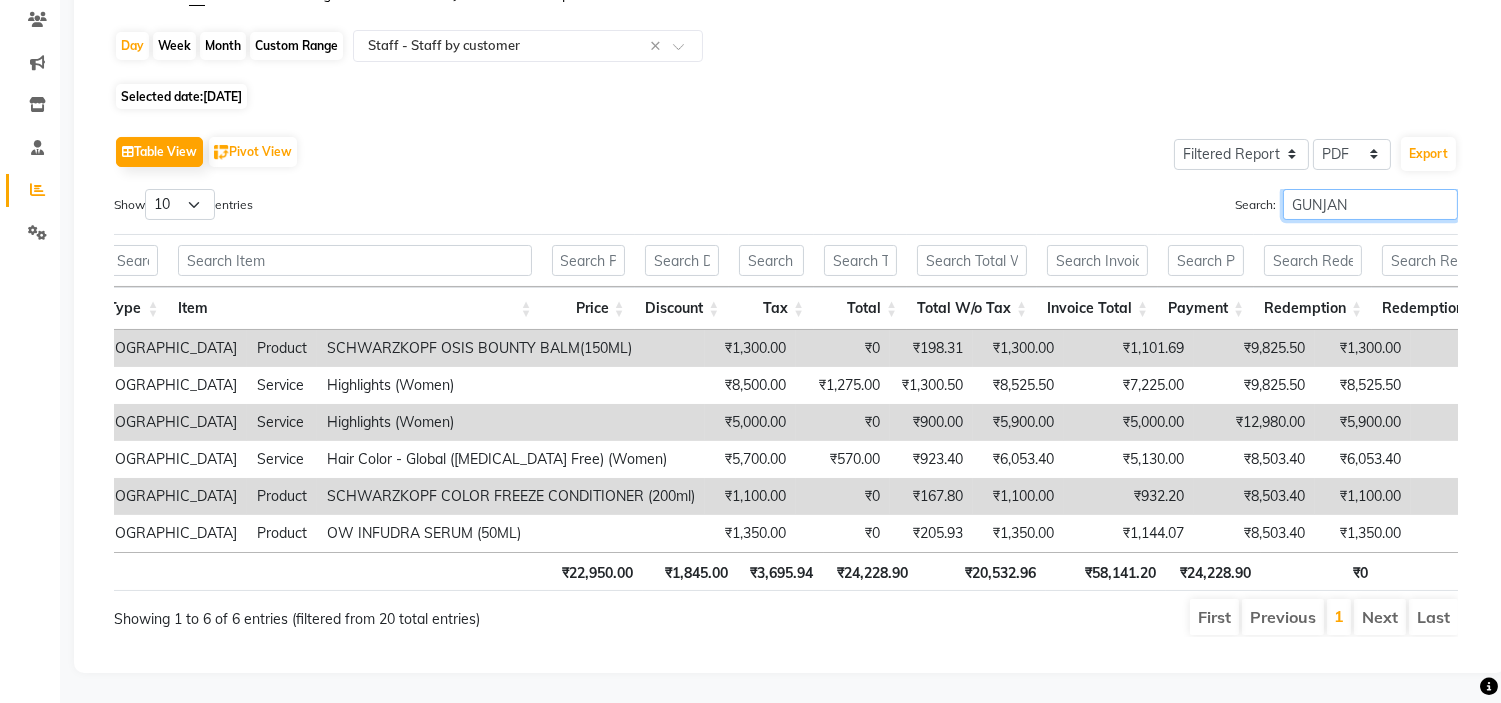 drag, startPoint x: 1357, startPoint y: 166, endPoint x: 1103, endPoint y: 170, distance: 254.0315 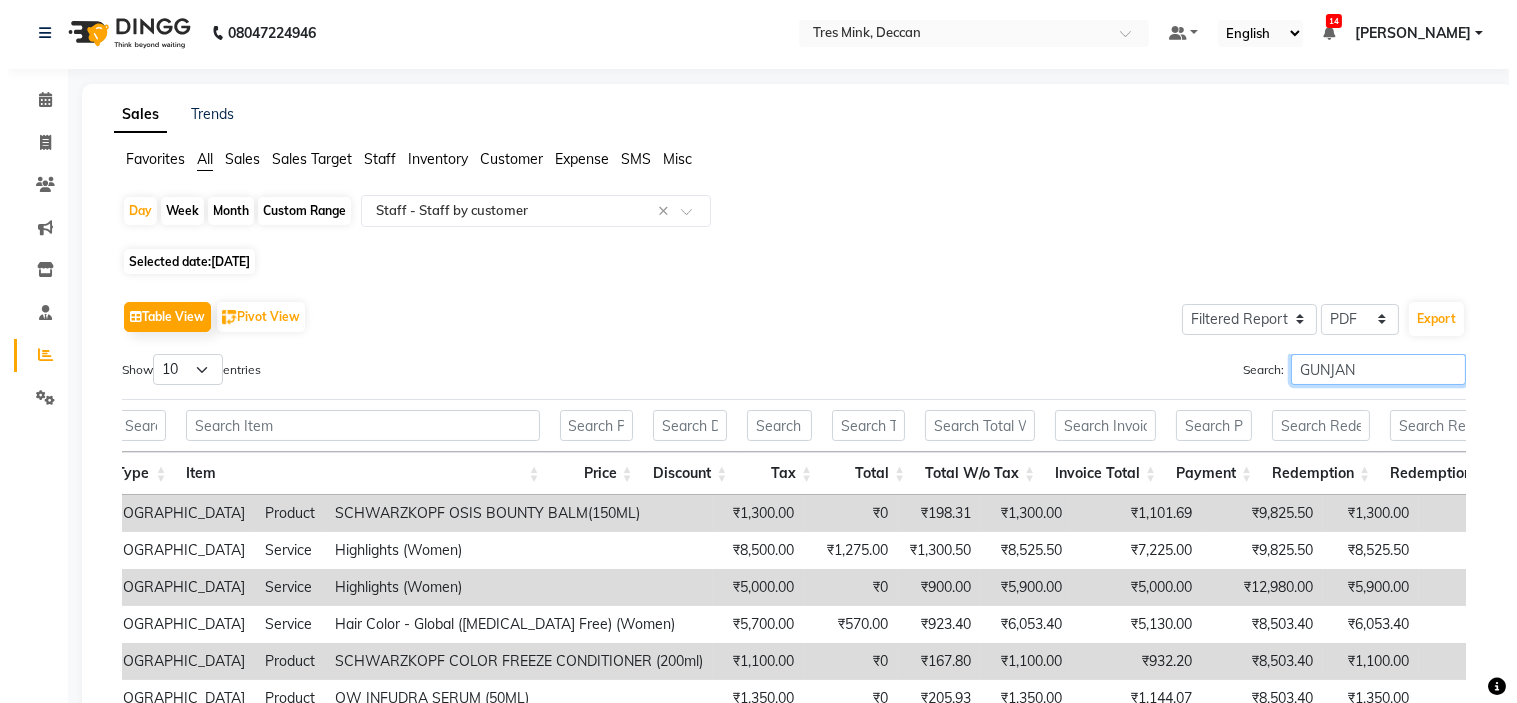 scroll, scrollTop: 0, scrollLeft: 0, axis: both 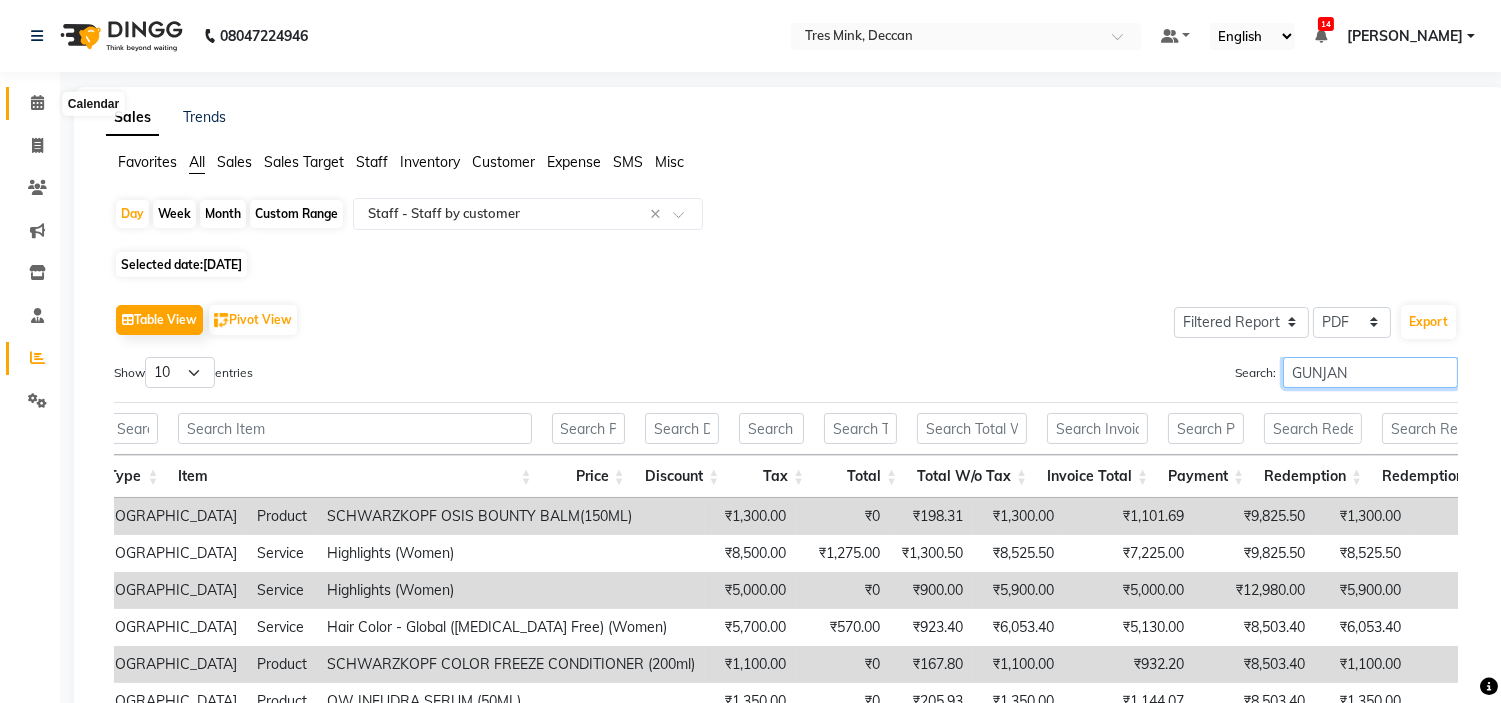 type on "GUNJAN" 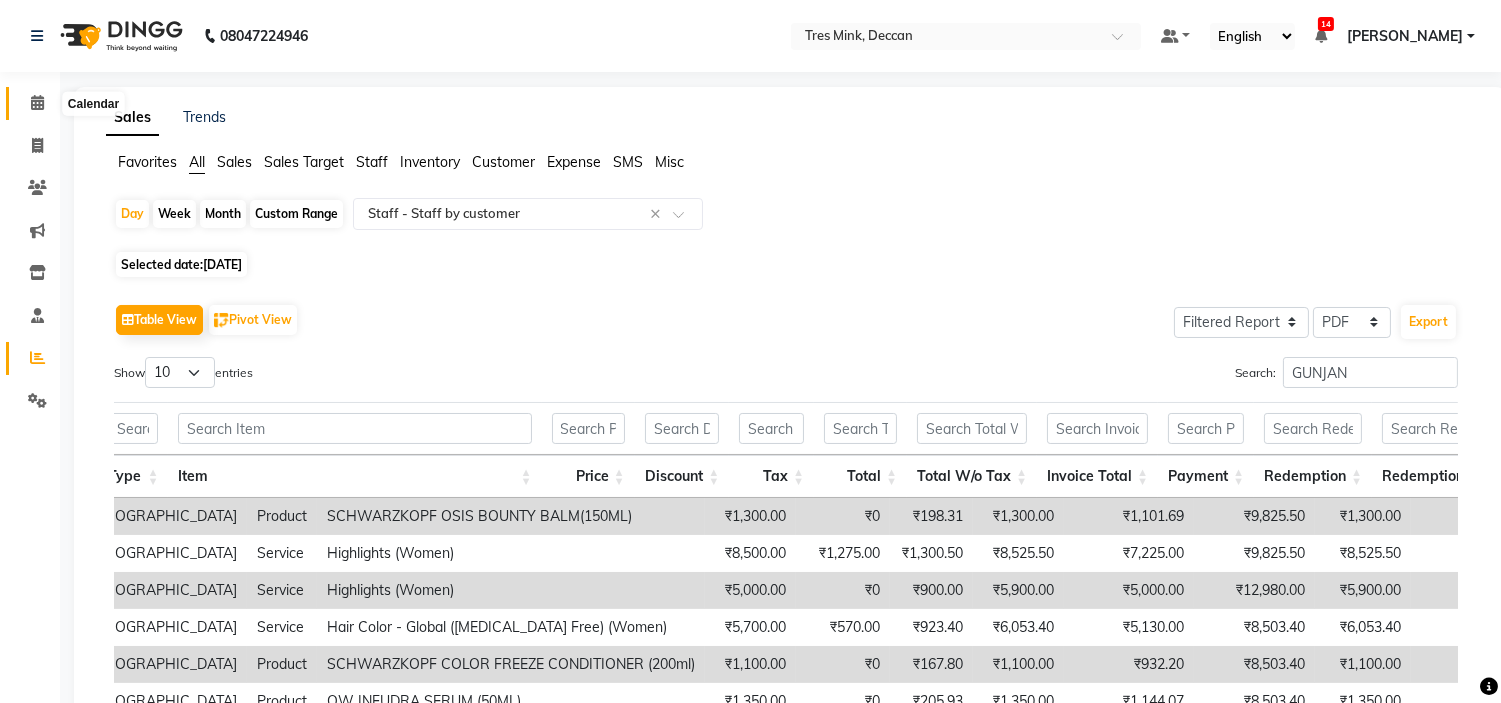 click 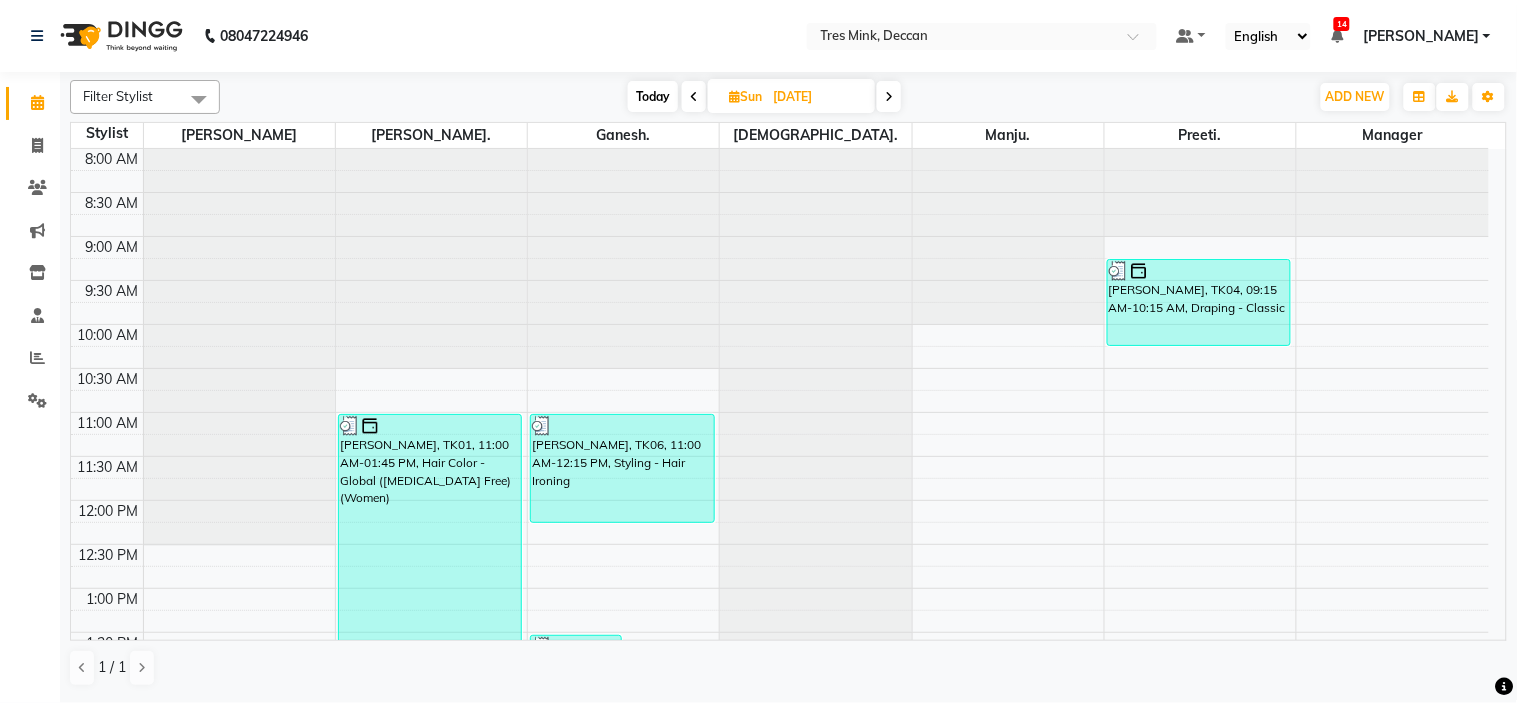 click at bounding box center (889, 96) 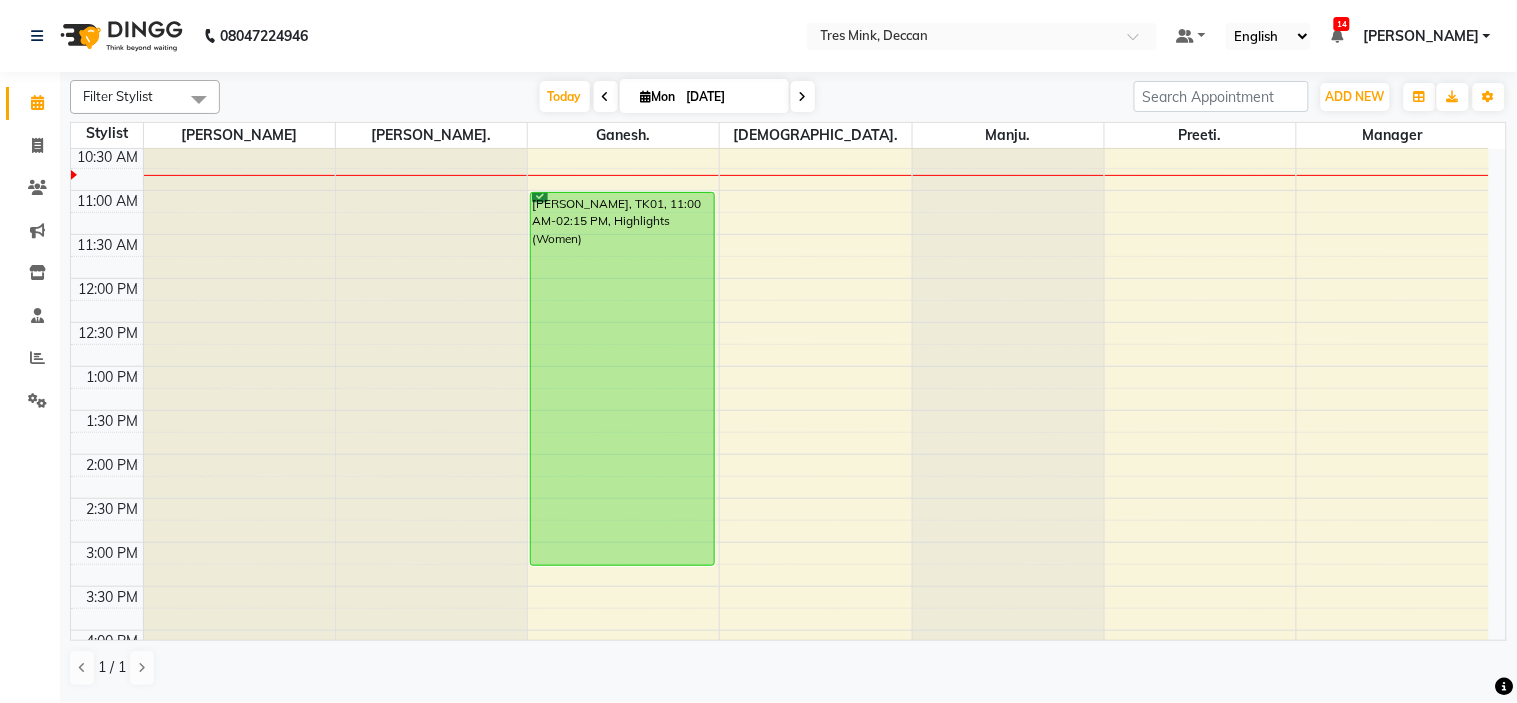 drag, startPoint x: 637, startPoint y: 475, endPoint x: 633, endPoint y: 547, distance: 72.11102 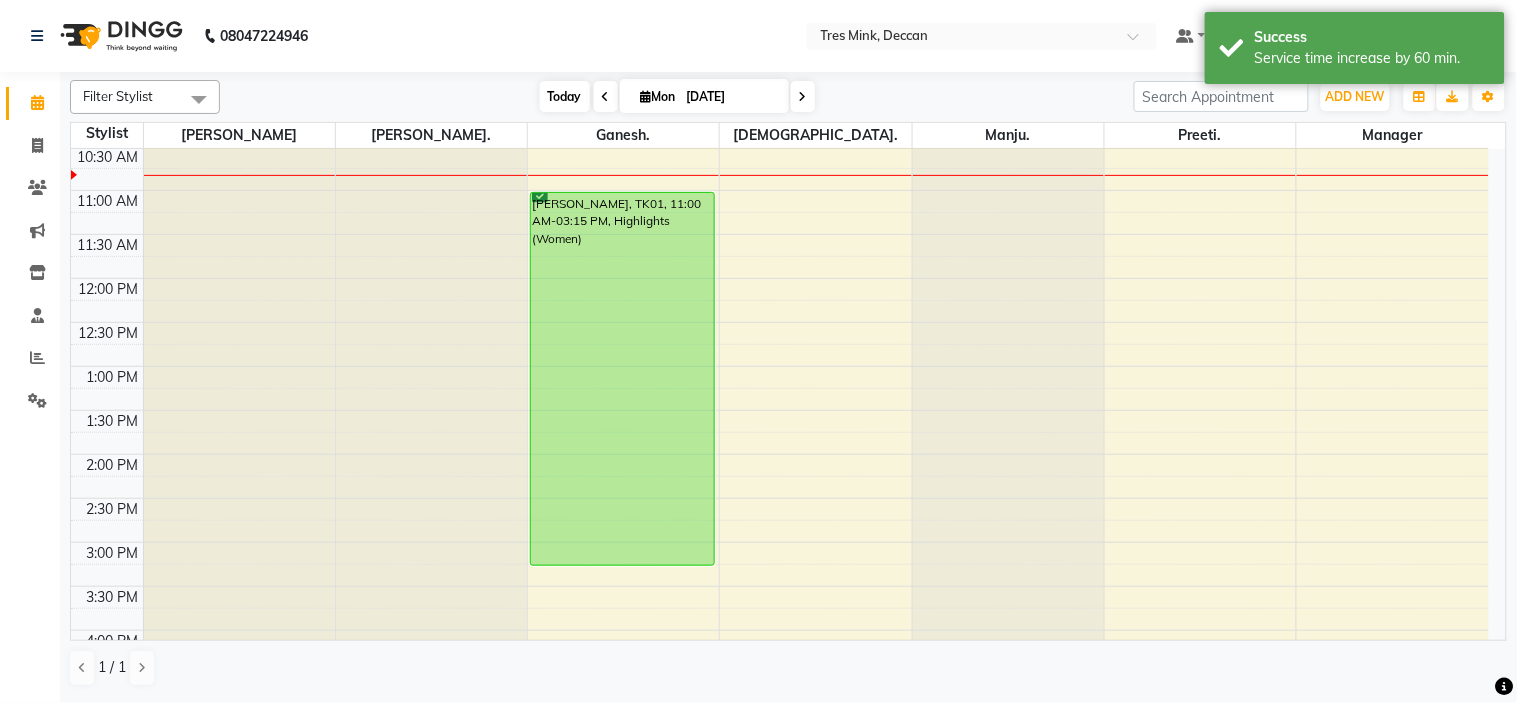 click on "Today" at bounding box center (565, 96) 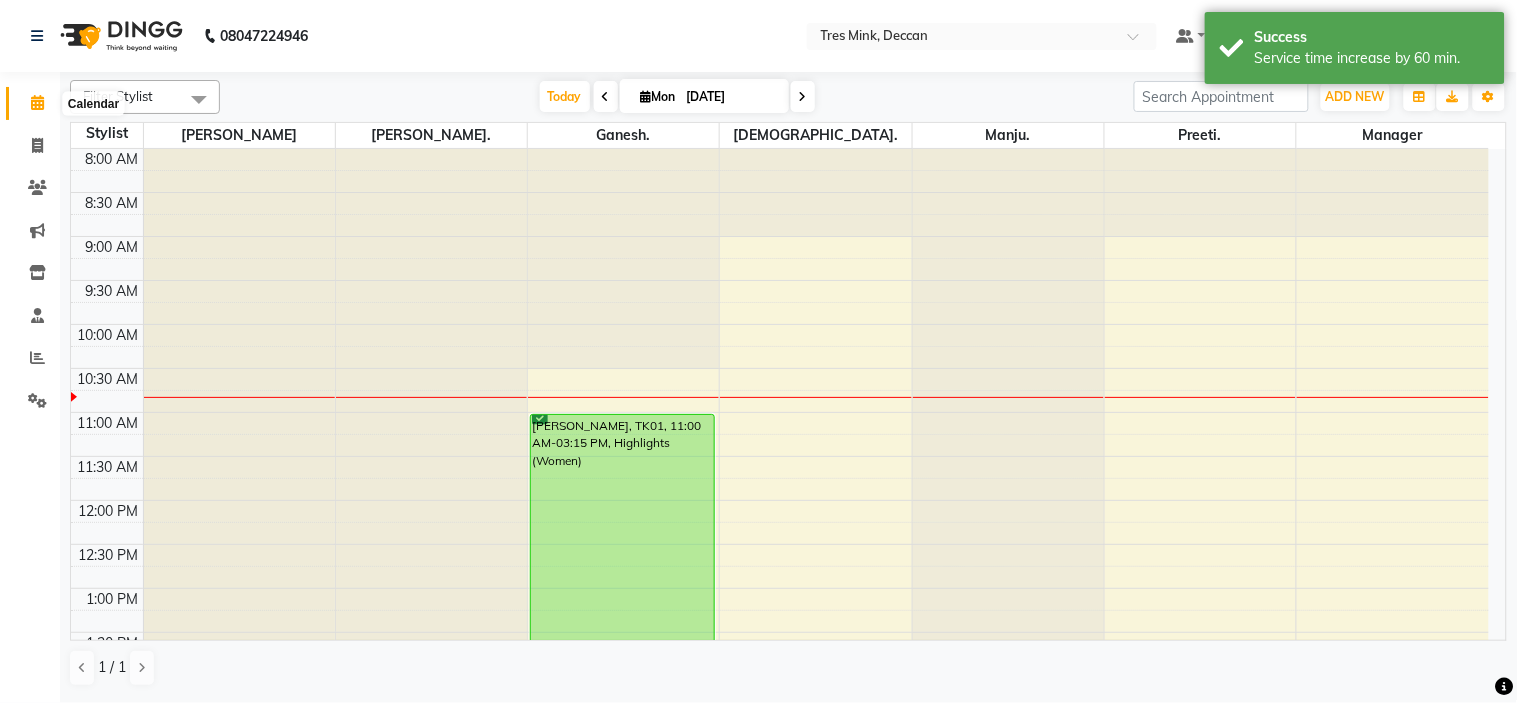 click 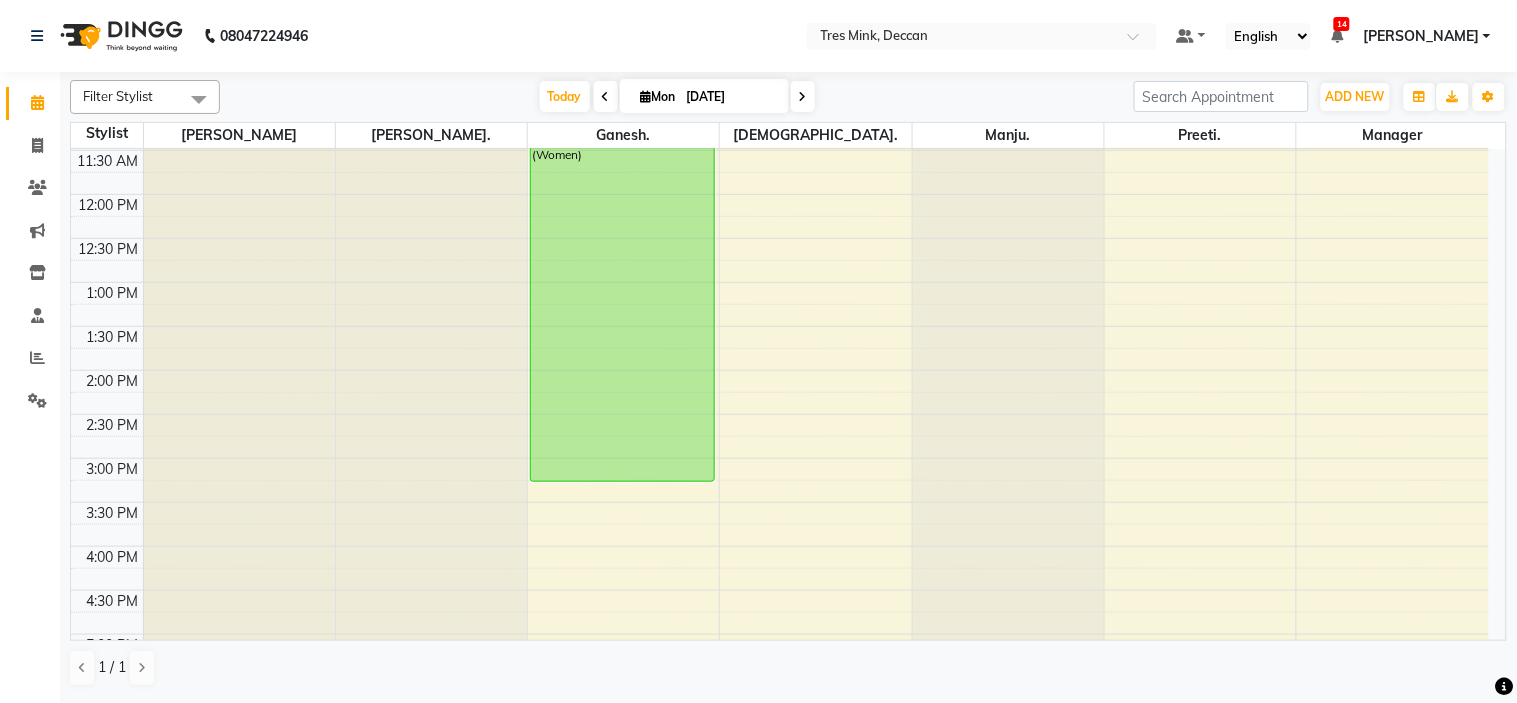 scroll, scrollTop: 333, scrollLeft: 0, axis: vertical 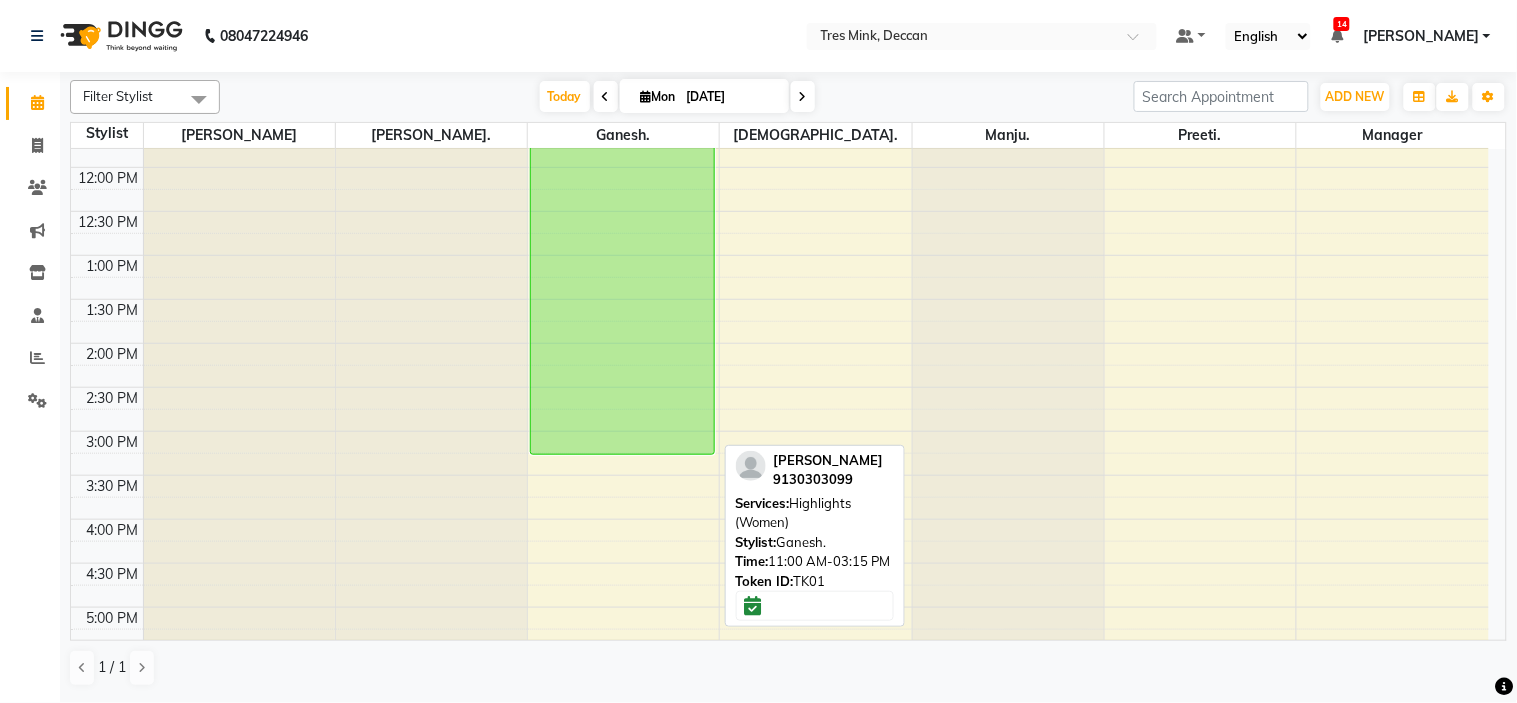click on "khushi doshi, TK01, 11:00 AM-03:15 PM, Highlights (Women)" at bounding box center (622, 268) 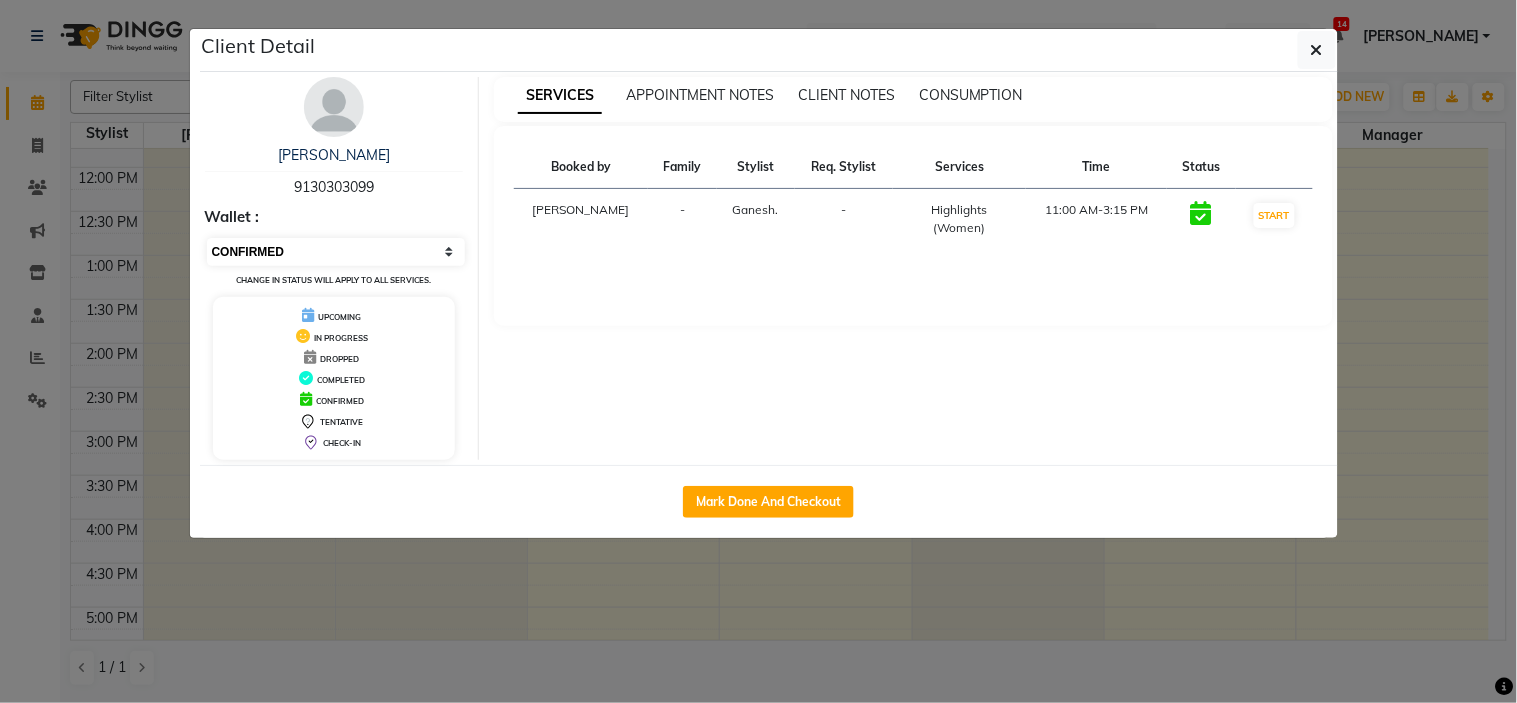 click on "Select IN SERVICE CONFIRMED TENTATIVE CHECK IN MARK DONE DROPPED UPCOMING" at bounding box center [336, 252] 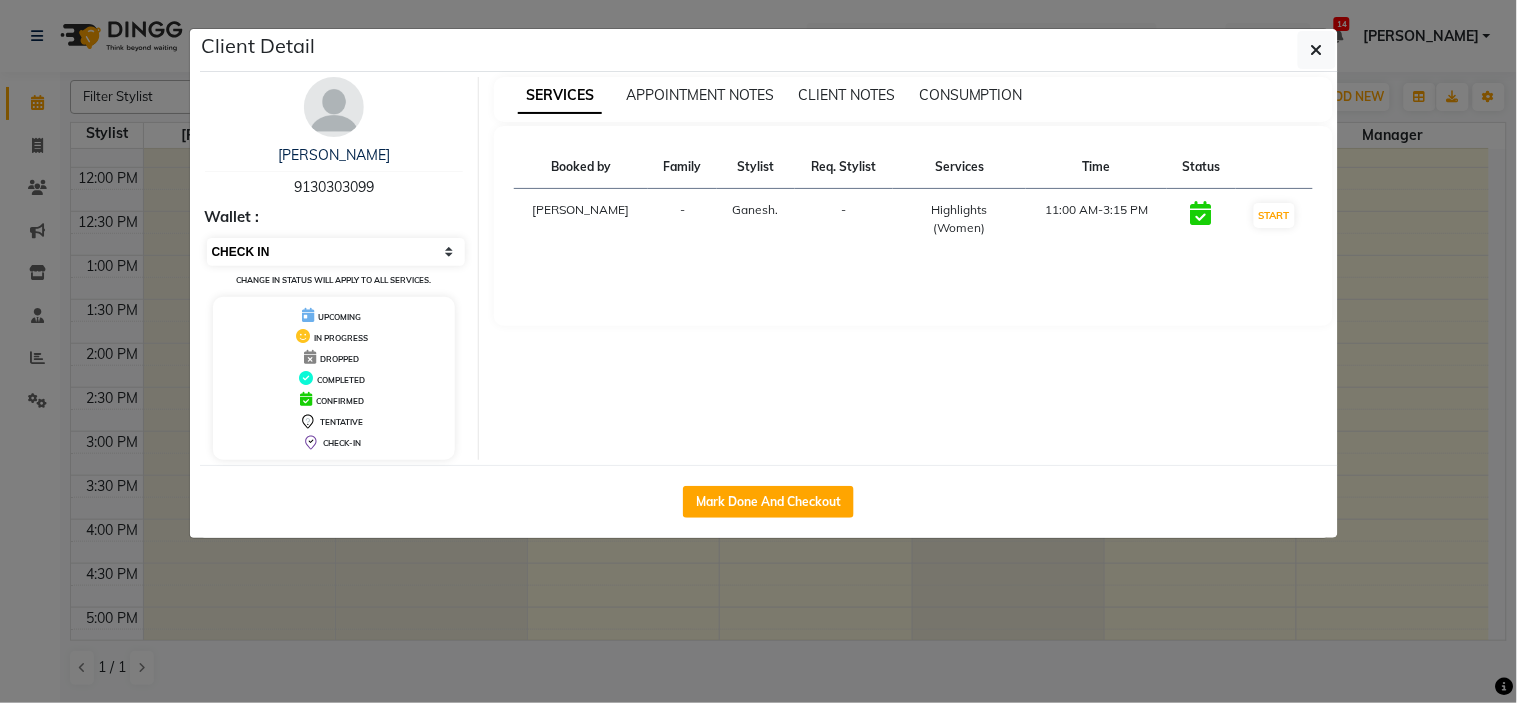 click on "Select IN SERVICE CONFIRMED TENTATIVE CHECK IN MARK DONE DROPPED UPCOMING" at bounding box center (336, 252) 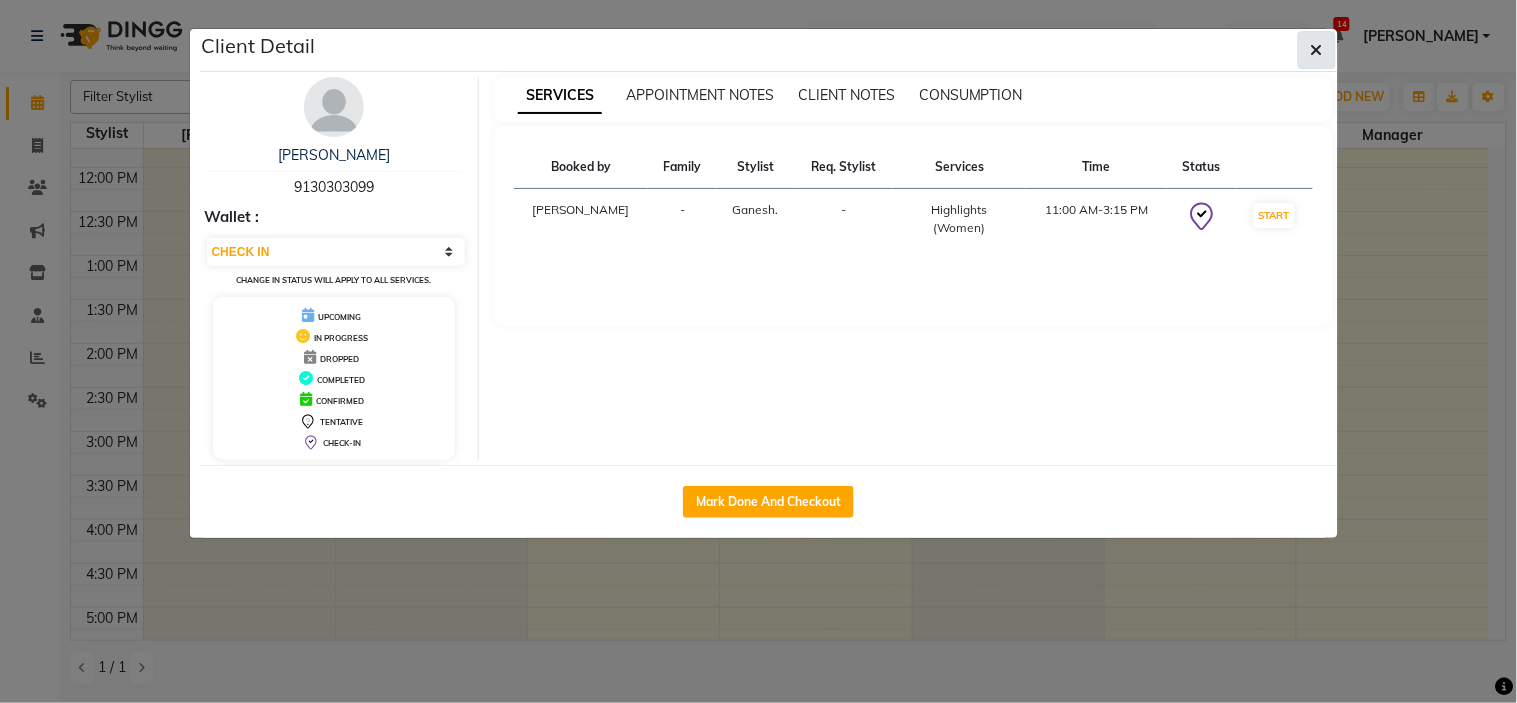 click 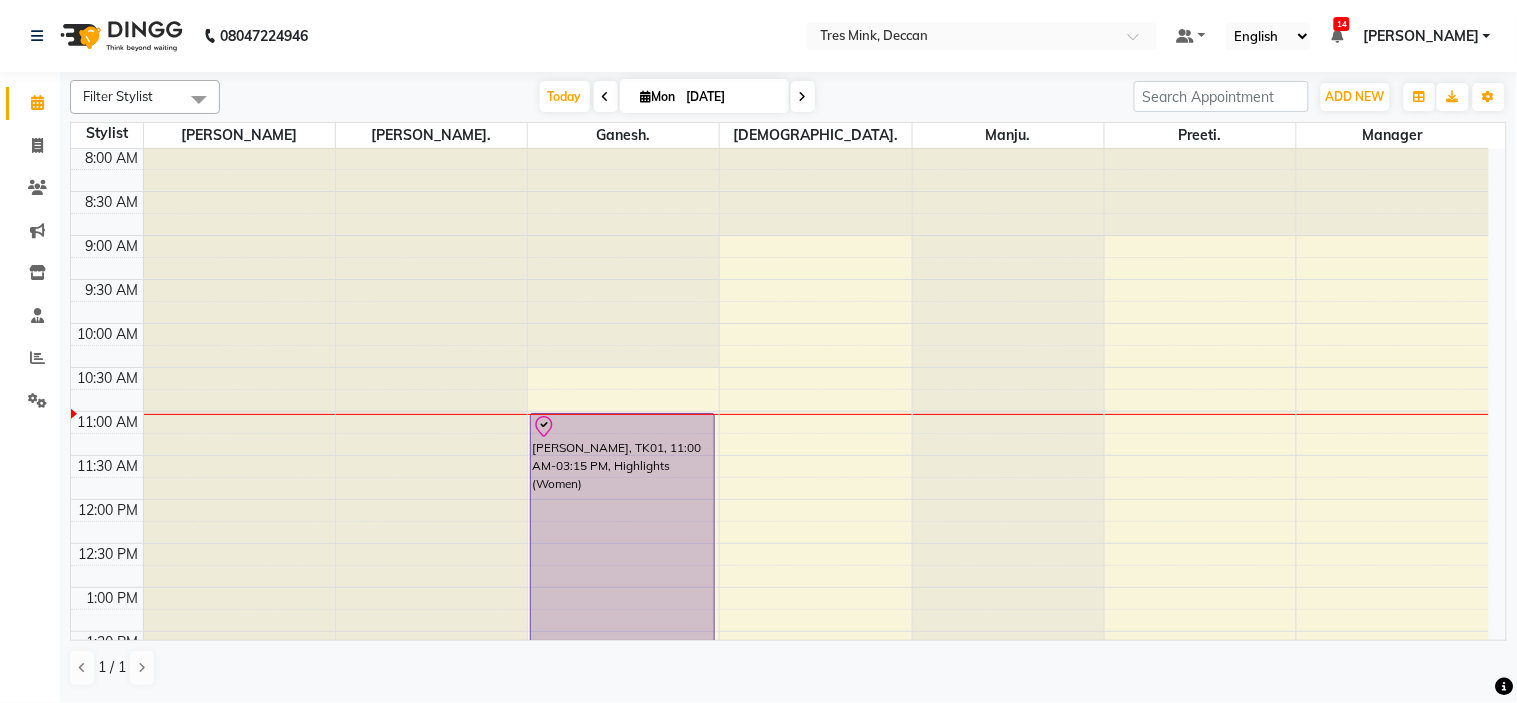 scroll, scrollTop: 0, scrollLeft: 0, axis: both 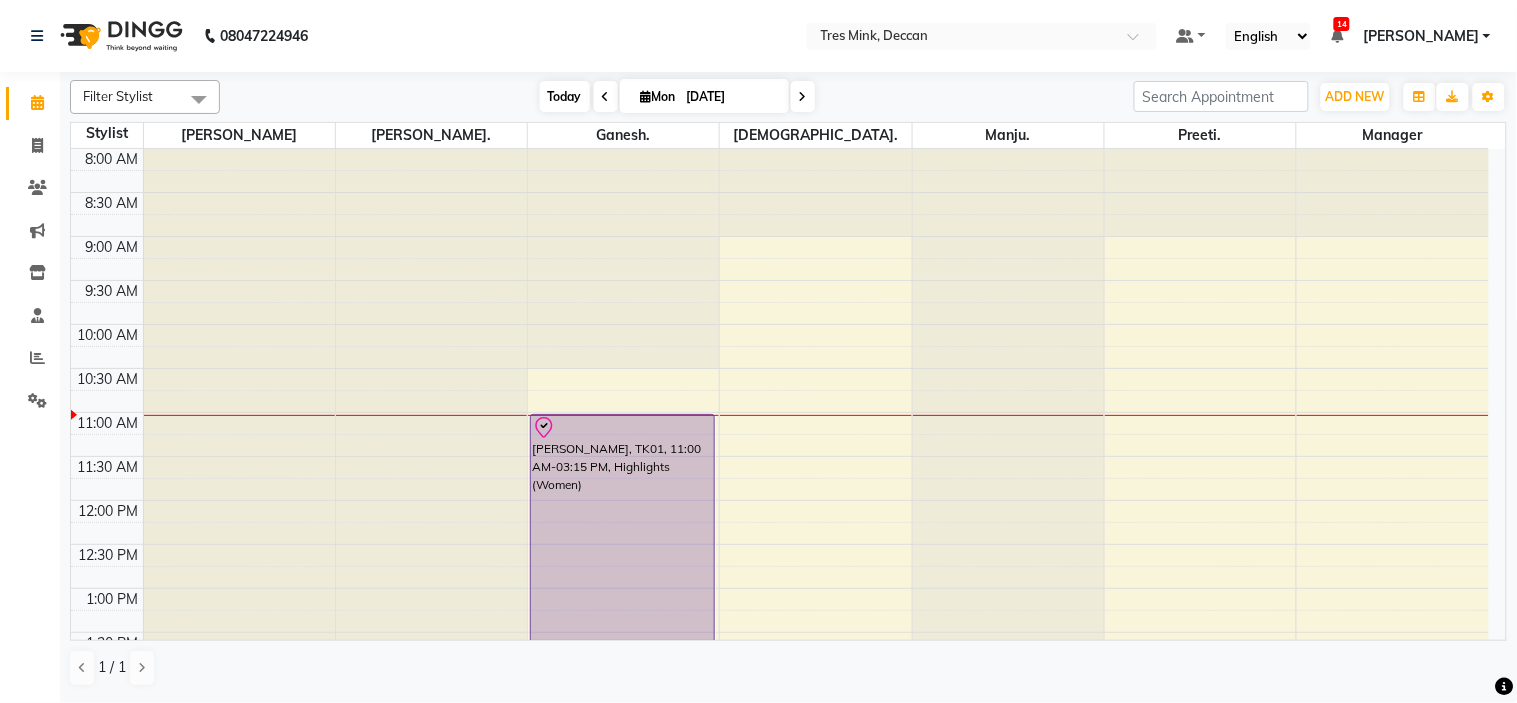 click on "Today" at bounding box center (565, 96) 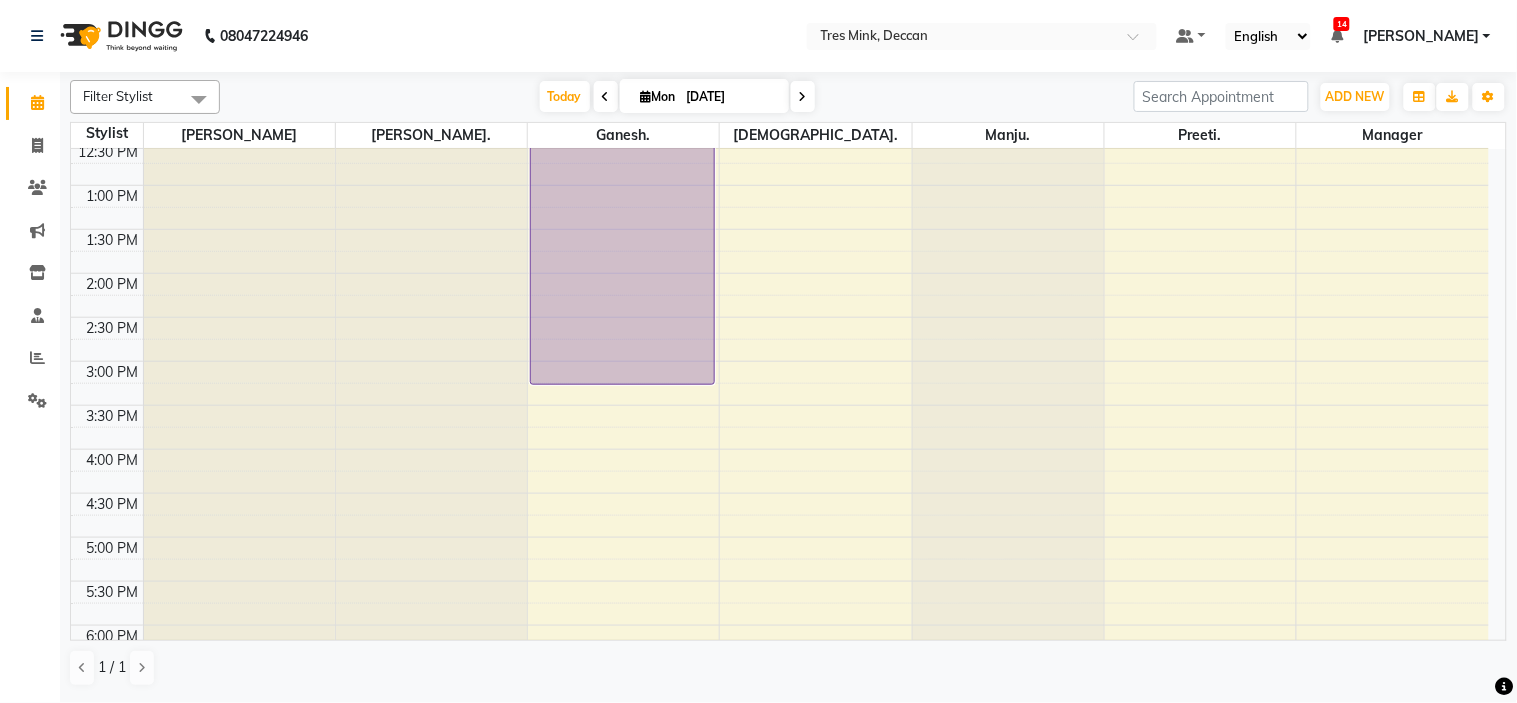 scroll, scrollTop: 376, scrollLeft: 0, axis: vertical 